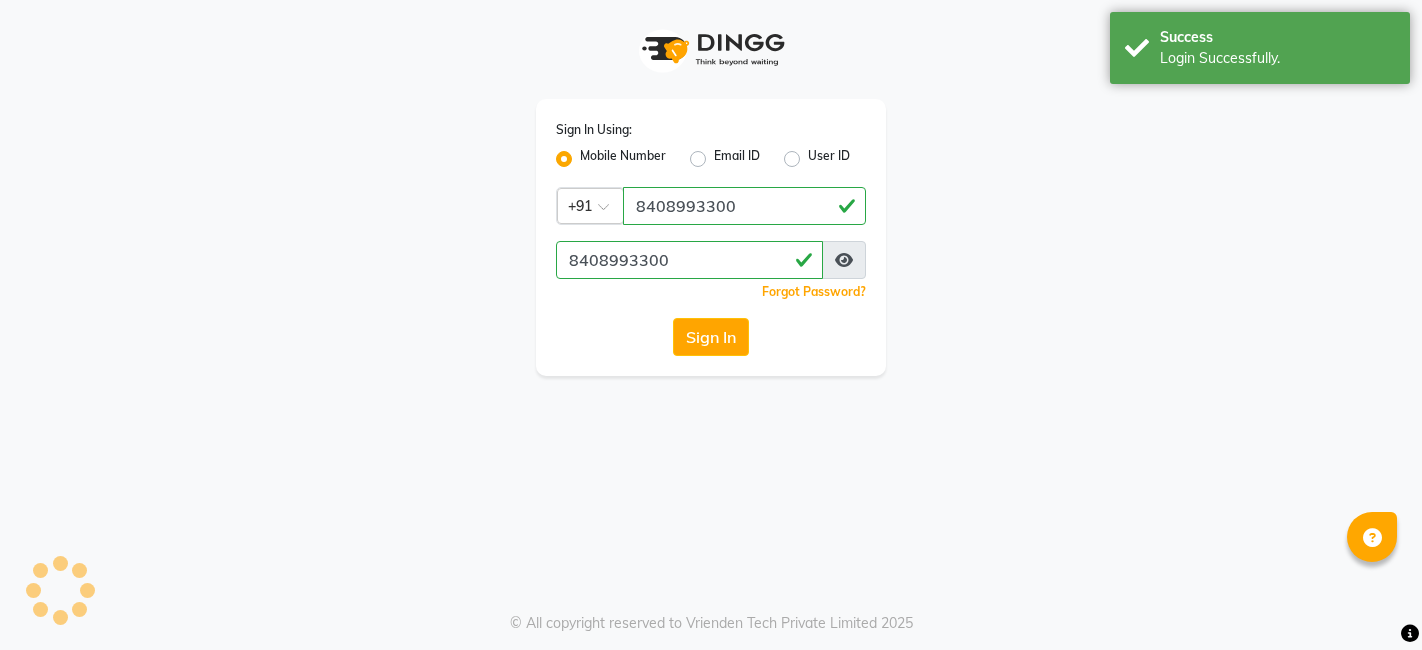scroll, scrollTop: 0, scrollLeft: 0, axis: both 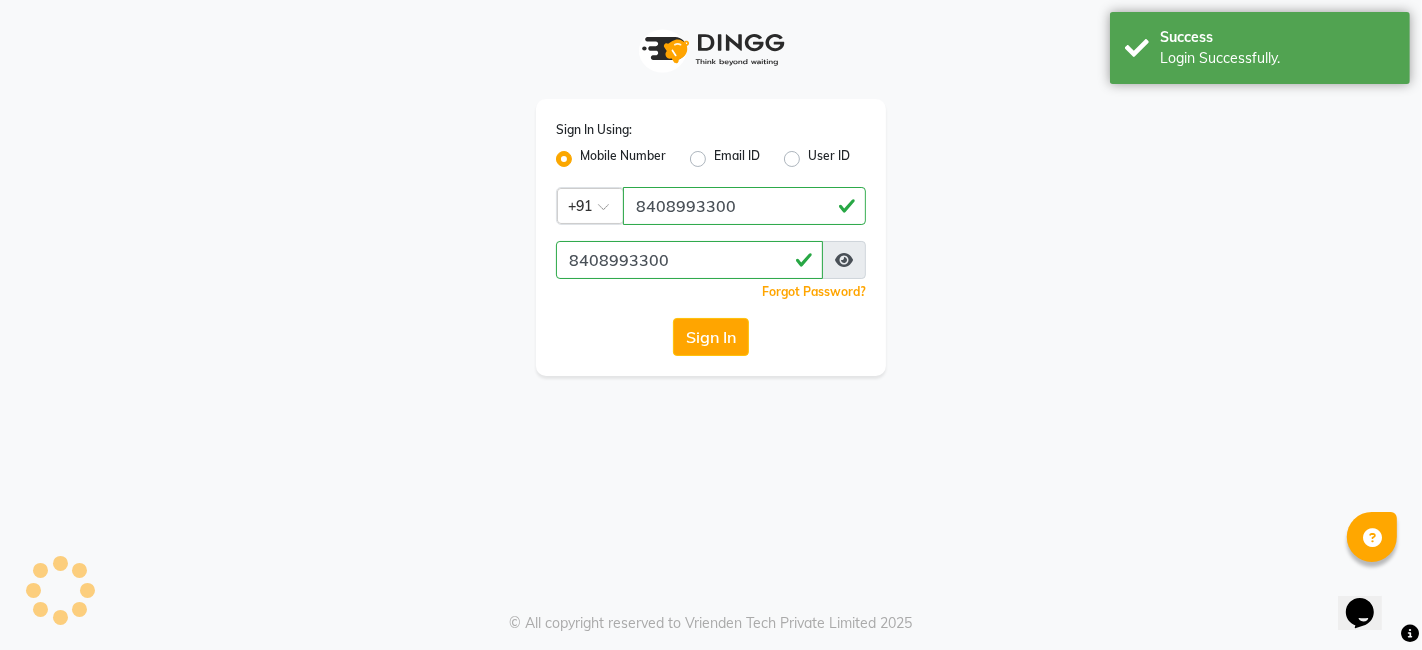 select on "service" 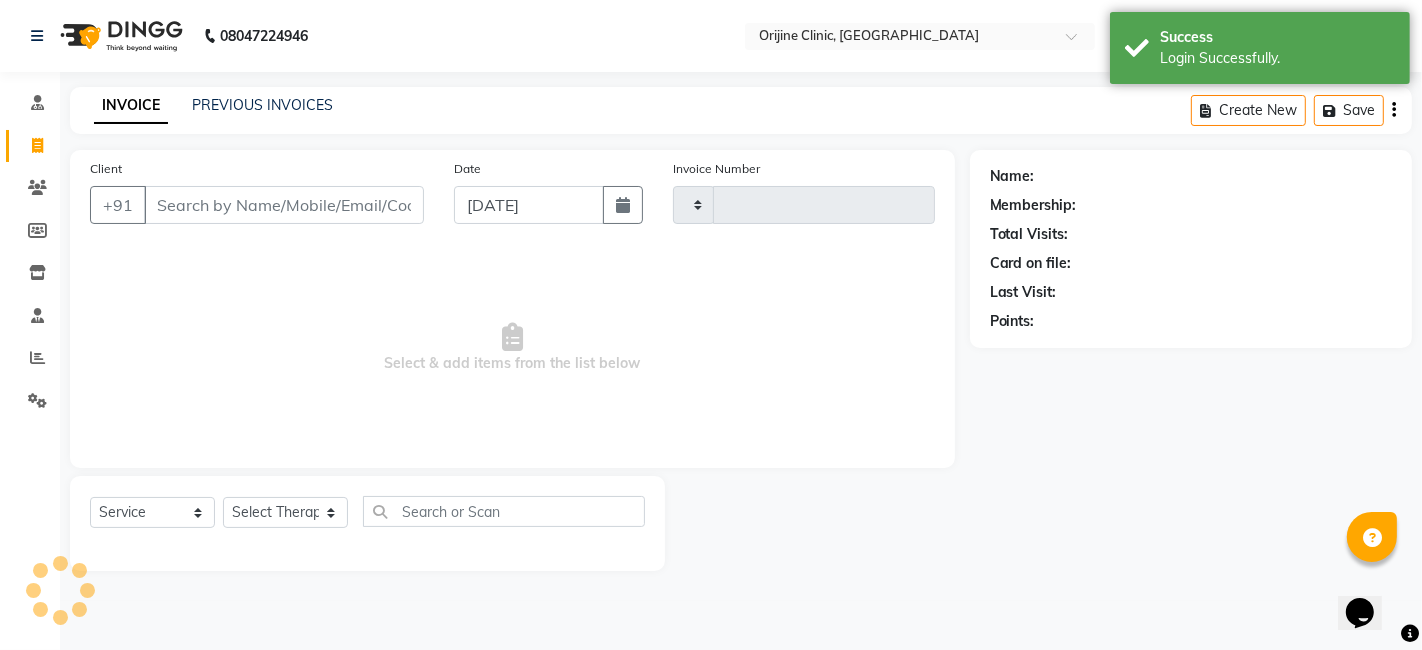 type on "0664" 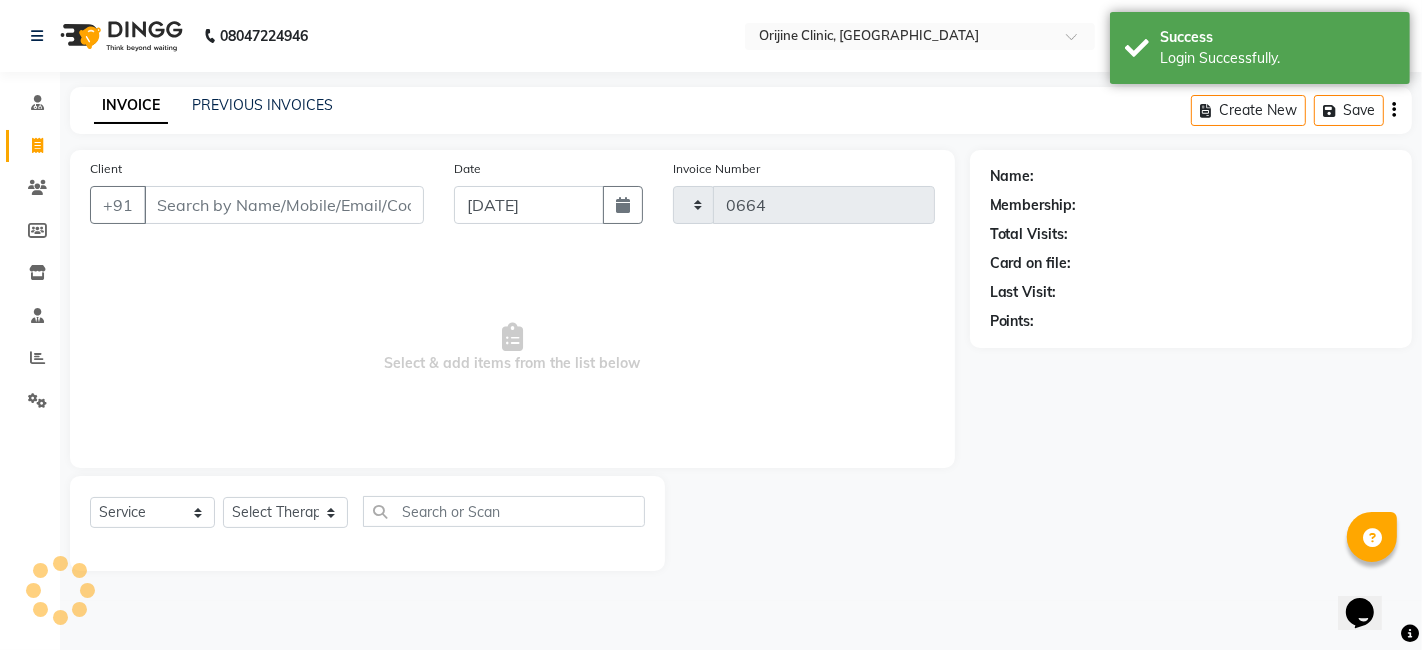 select on "702" 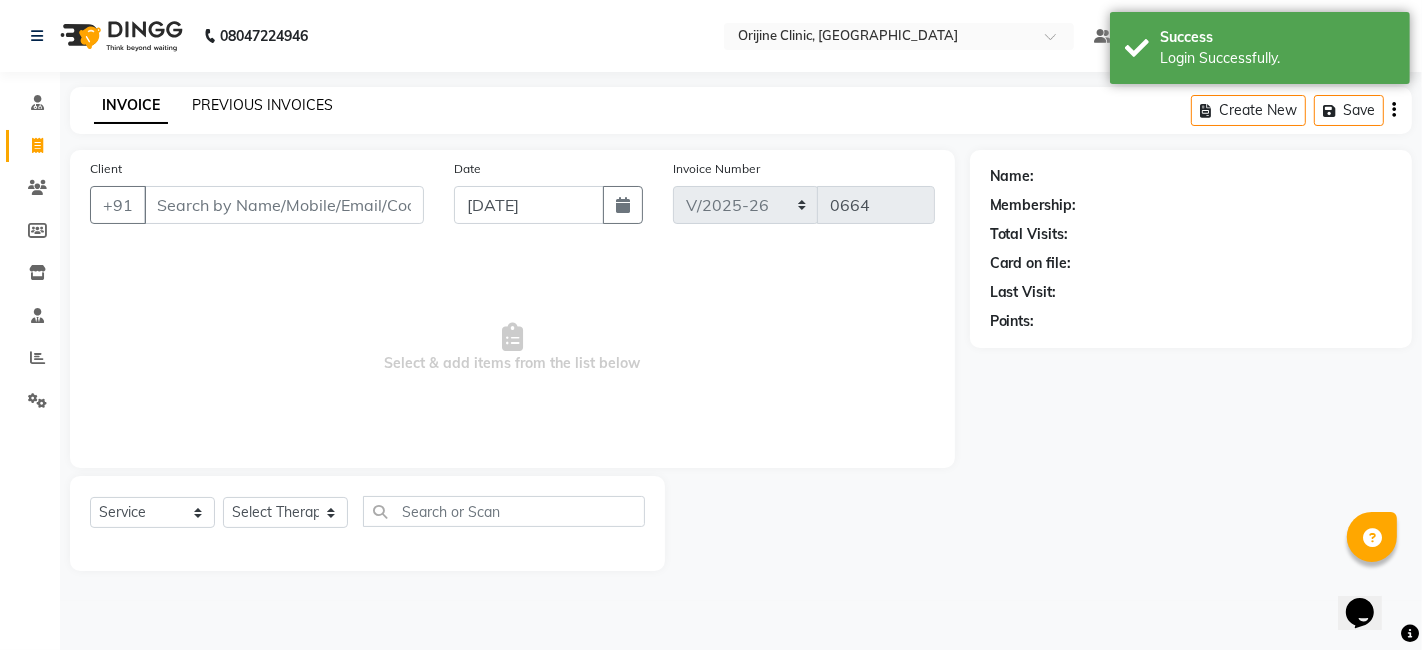 click on "PREVIOUS INVOICES" 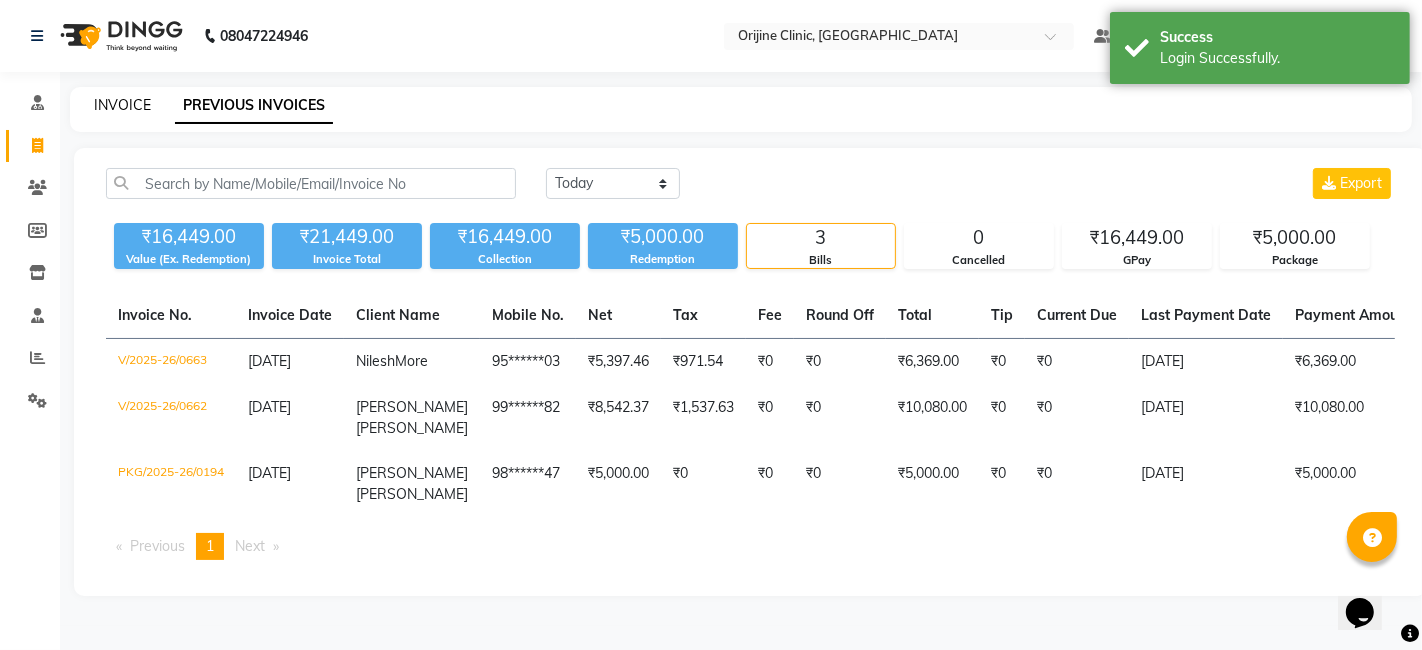 click on "INVOICE" 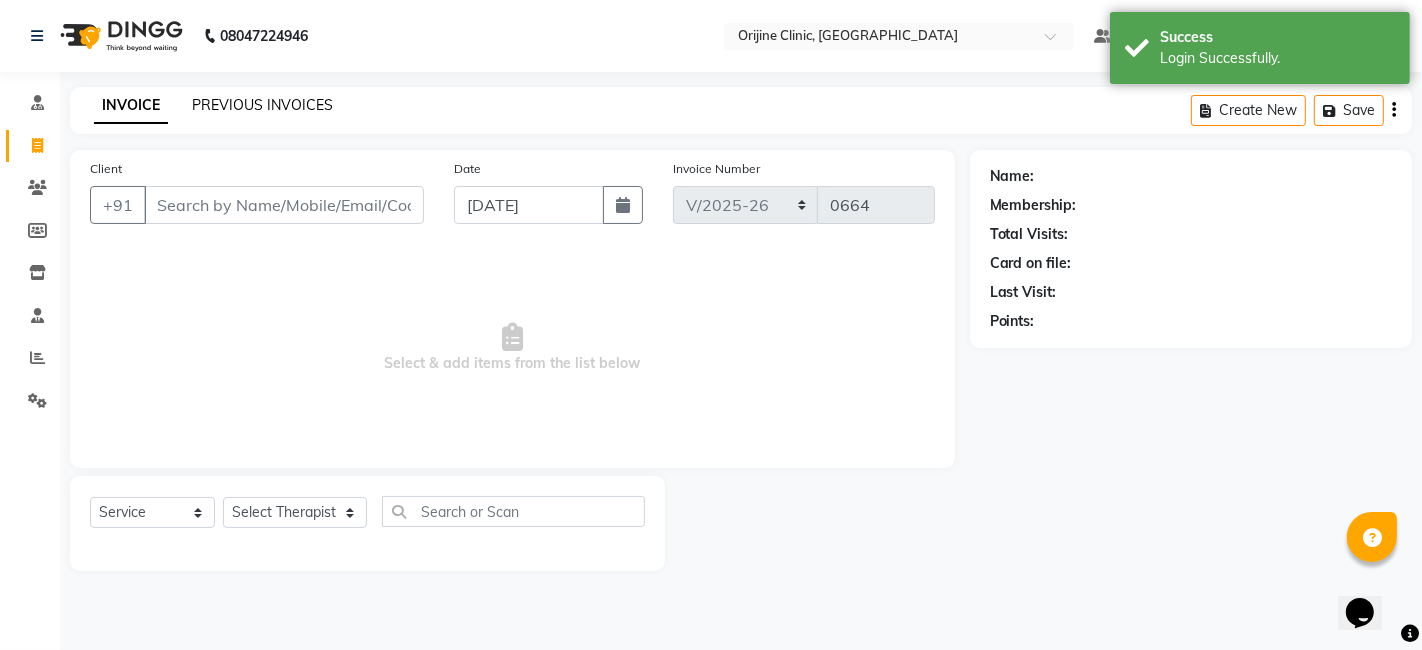 click on "PREVIOUS INVOICES" 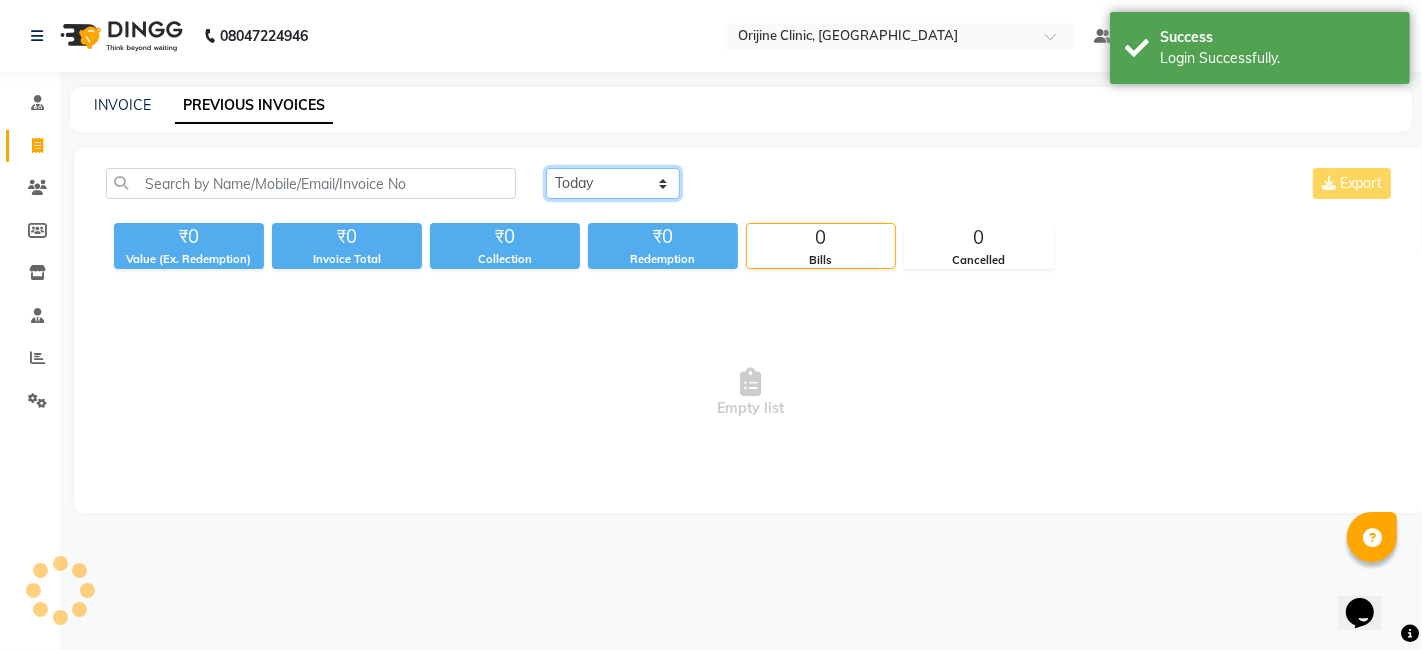 click on "[DATE] [DATE] Custom Range" 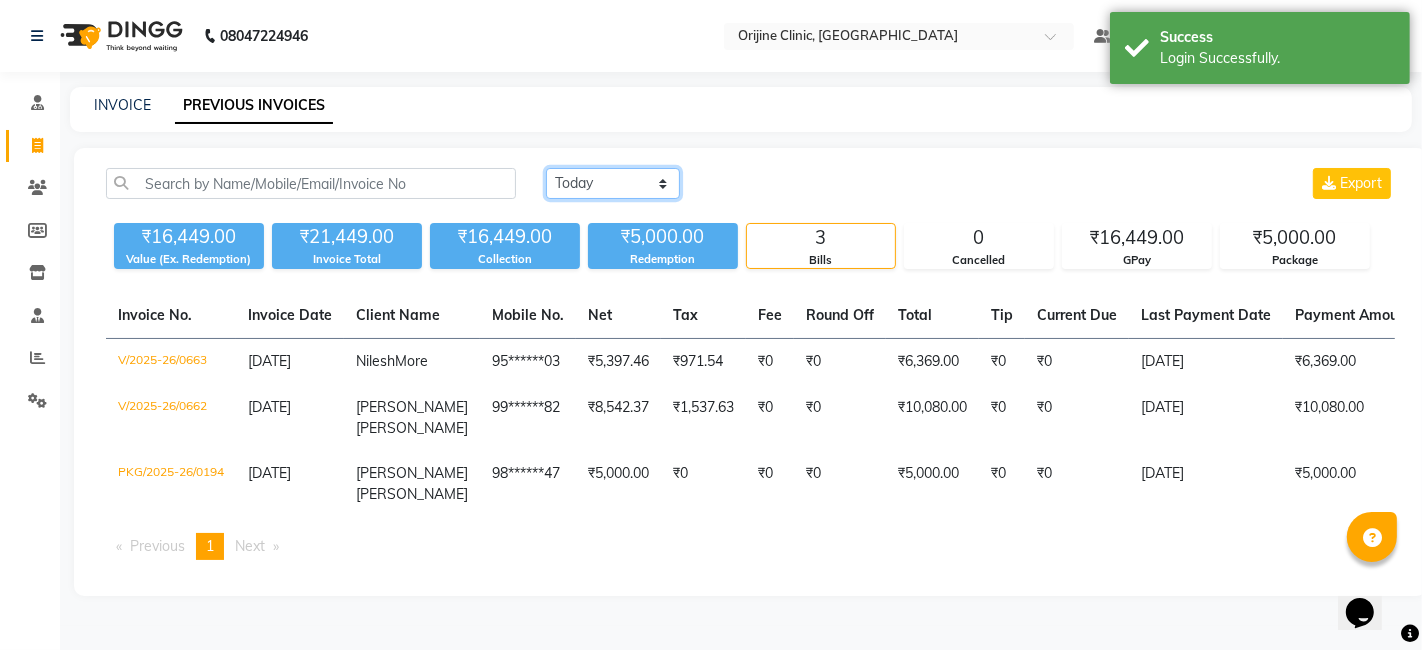 select on "range" 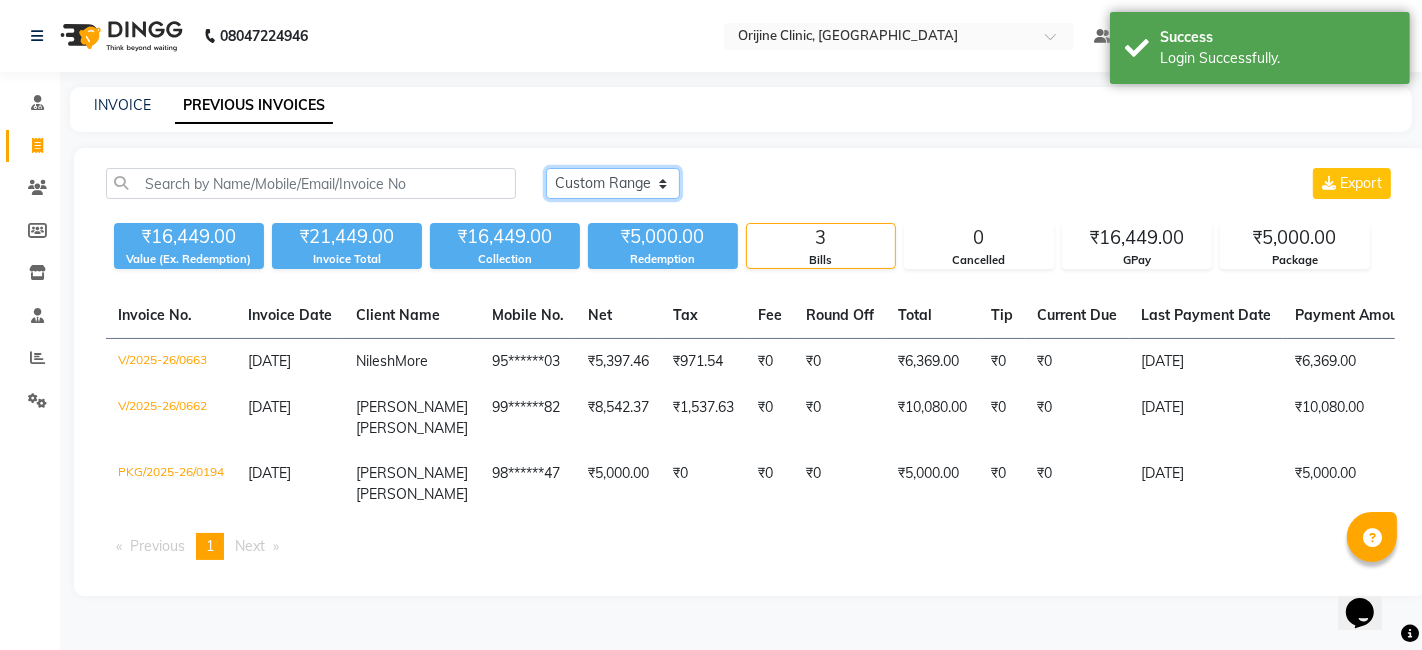 click on "[DATE] [DATE] Custom Range" 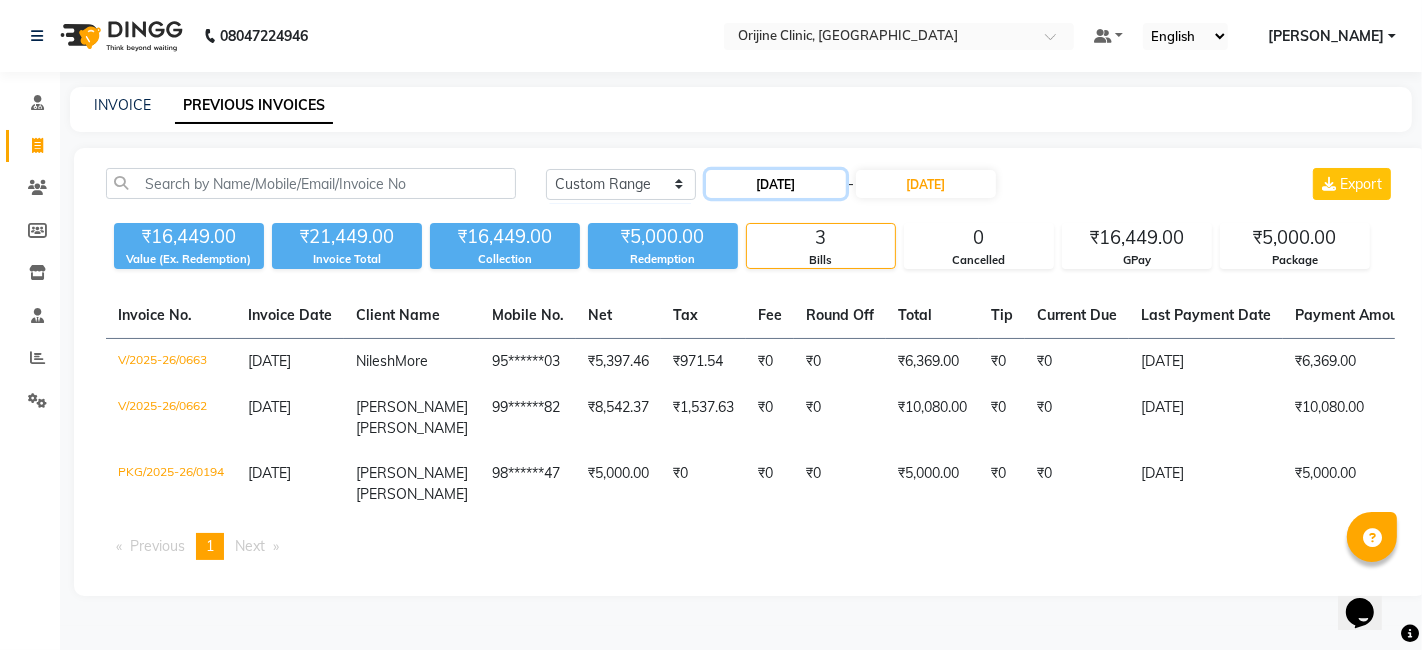 click on "[DATE]" 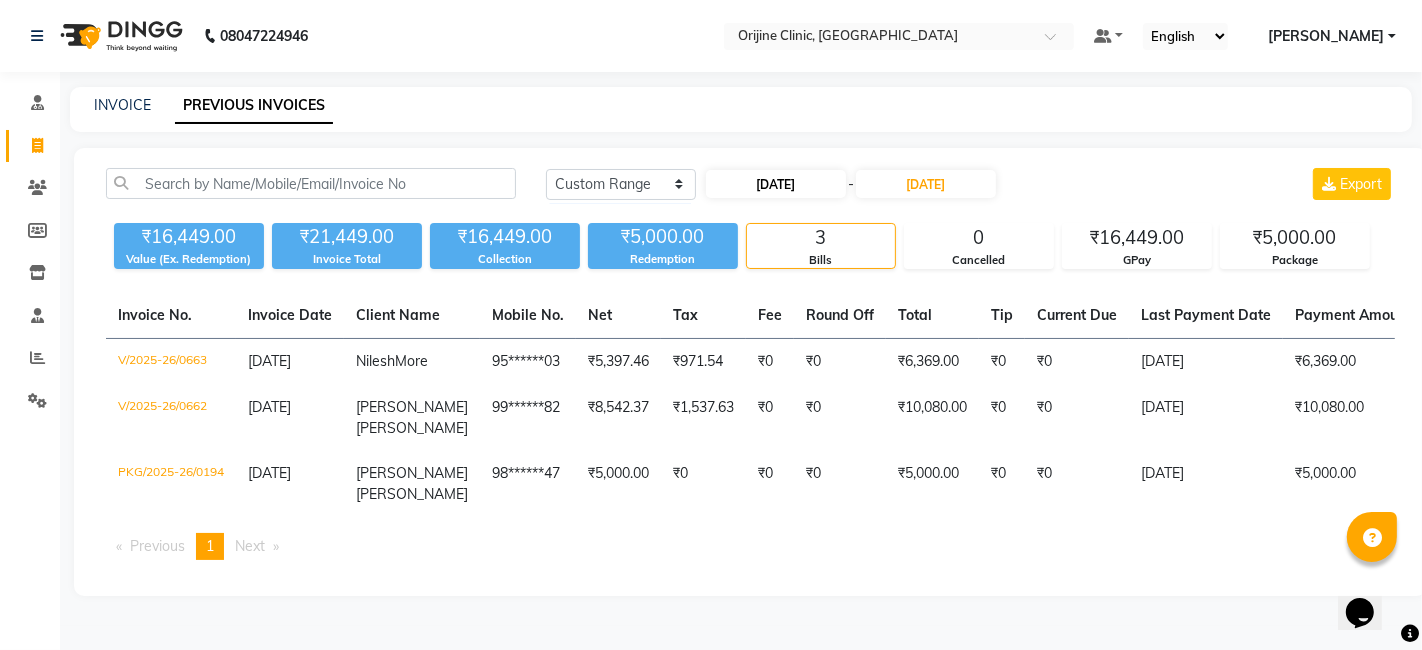 select on "7" 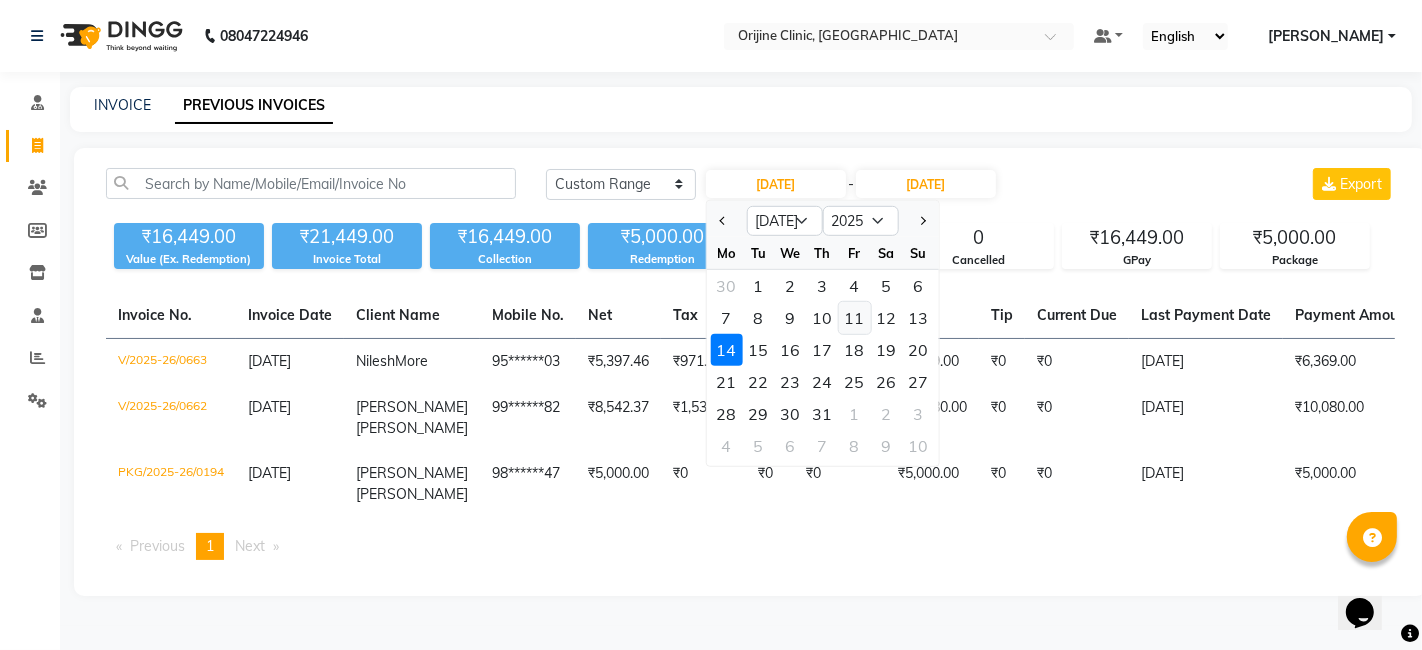 click on "11" 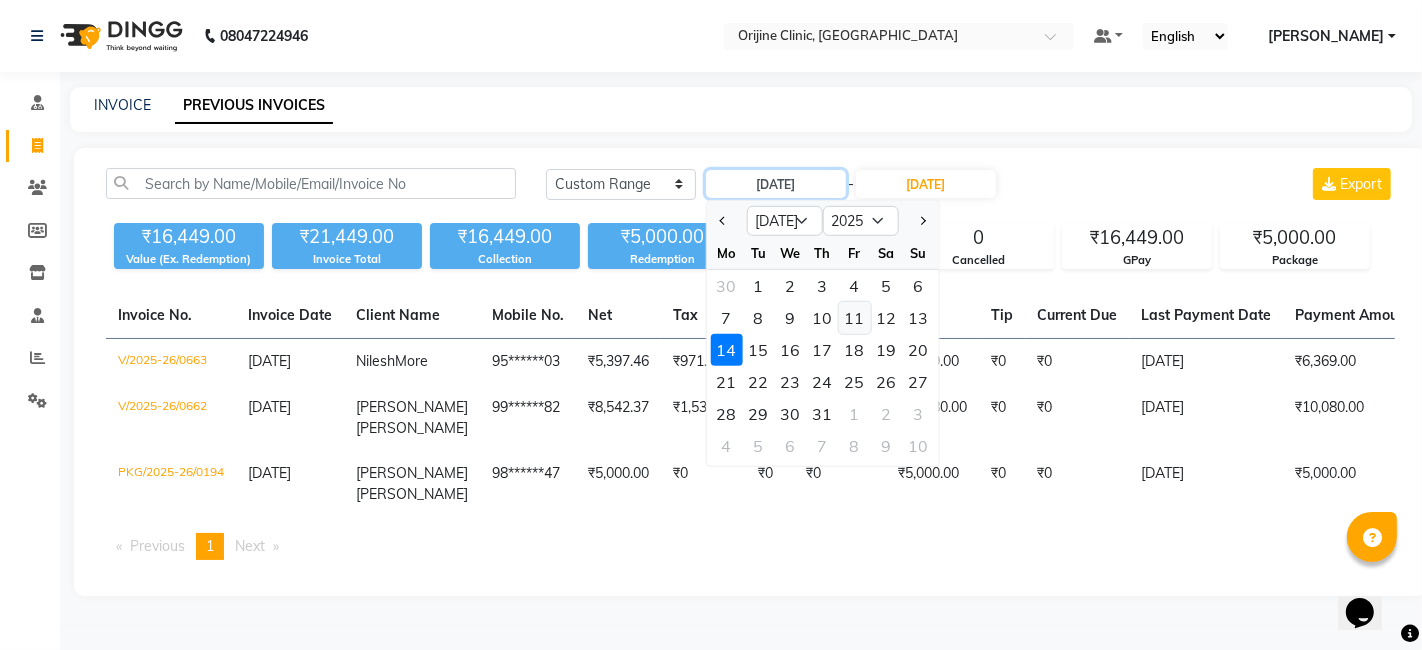 type on "[DATE]" 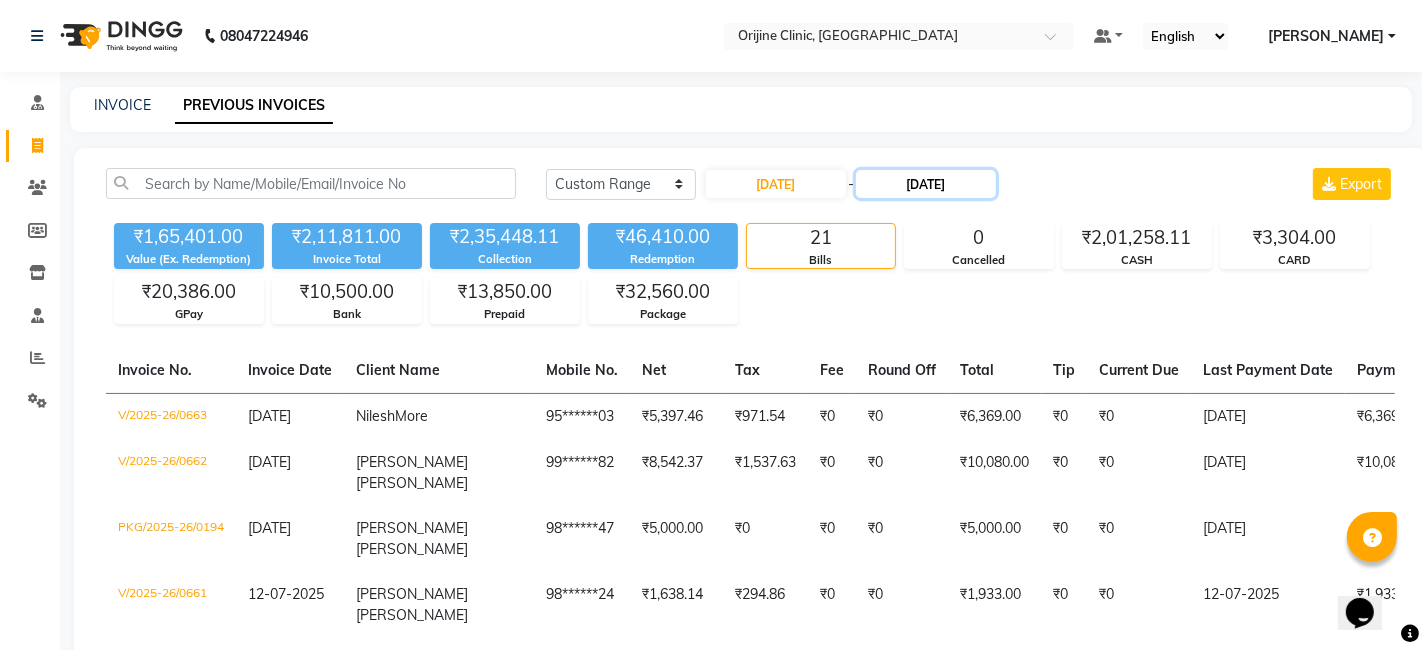 click on "[DATE]" 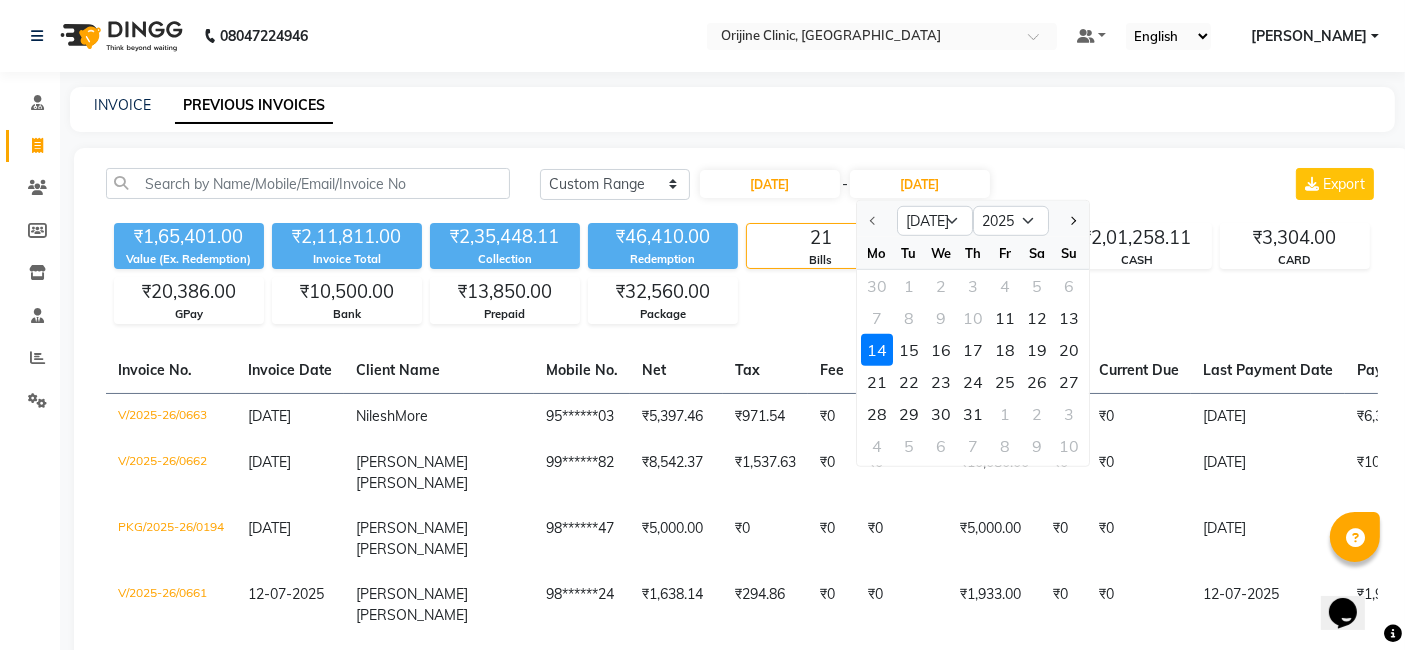 click on "14" 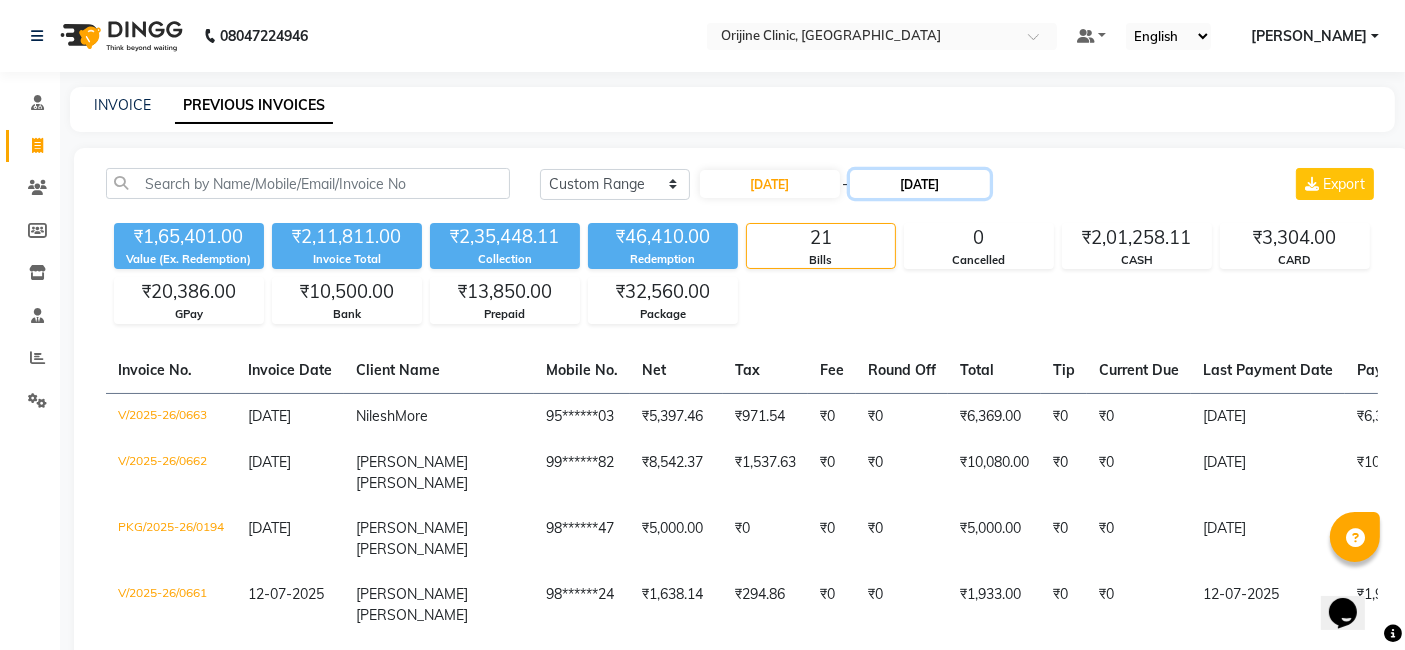 click on "[DATE]" 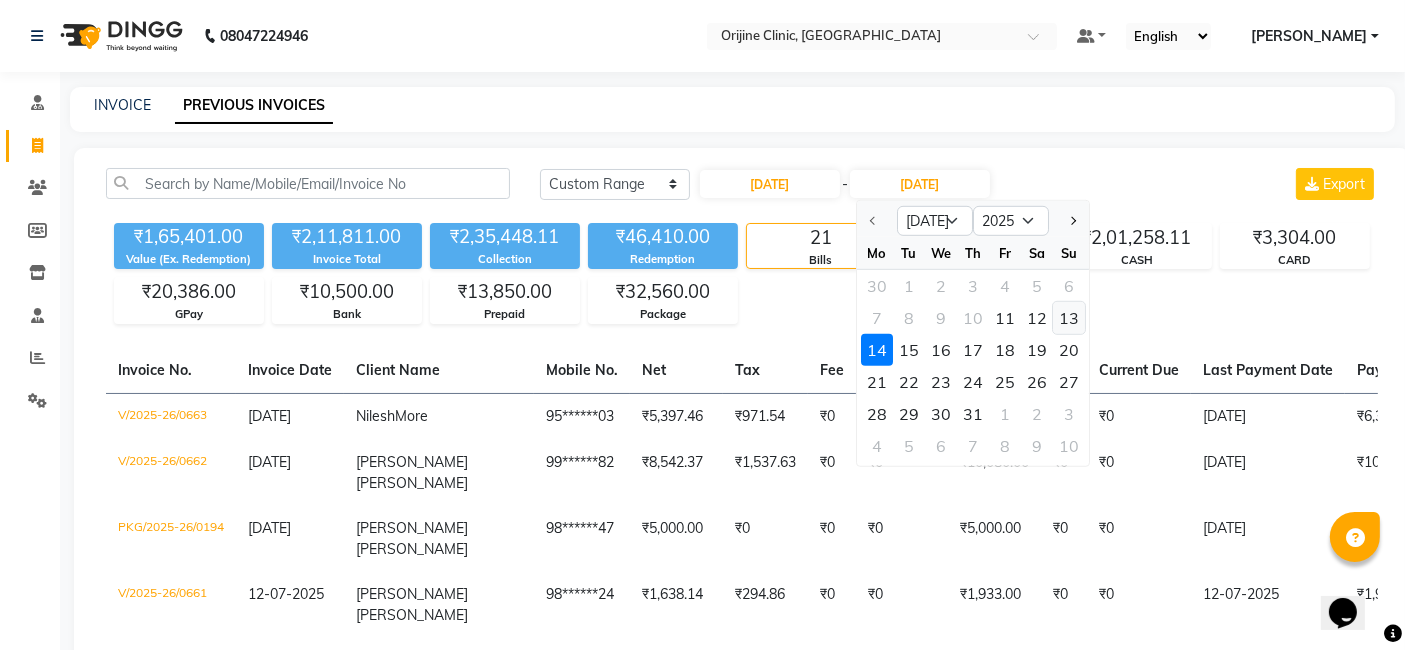 click on "13" 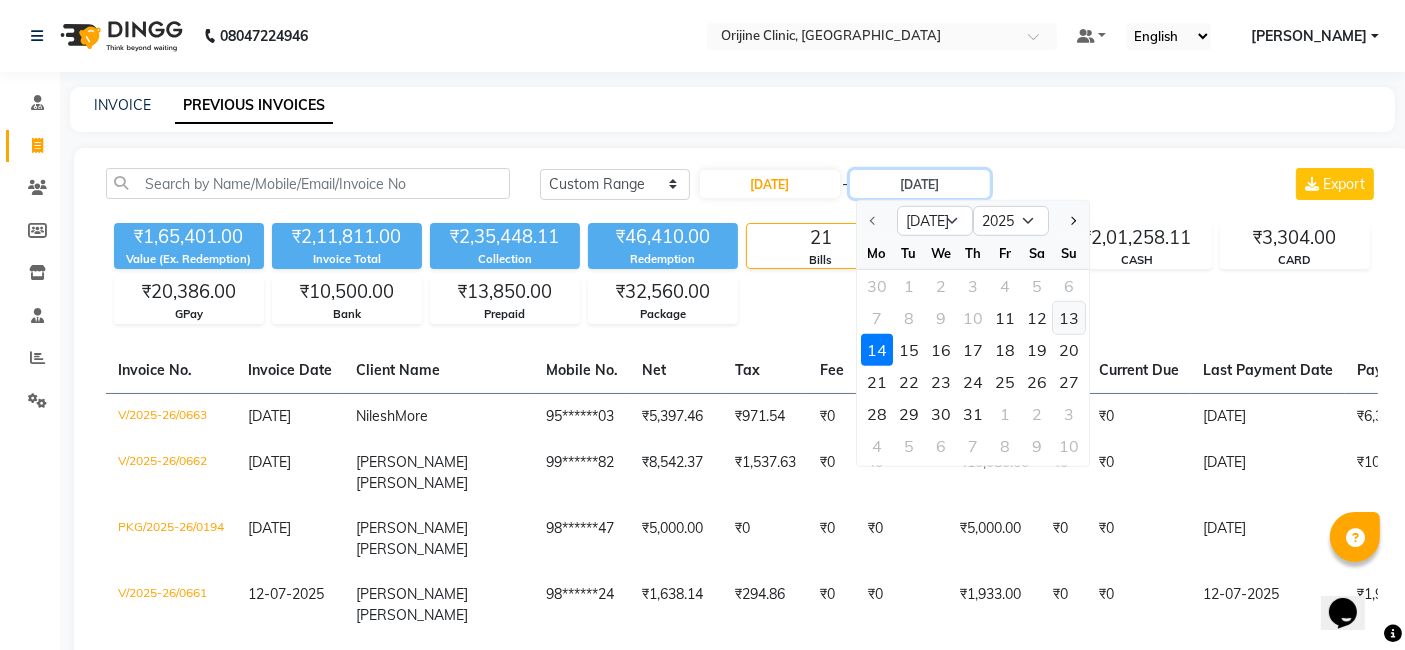 type on "[DATE]" 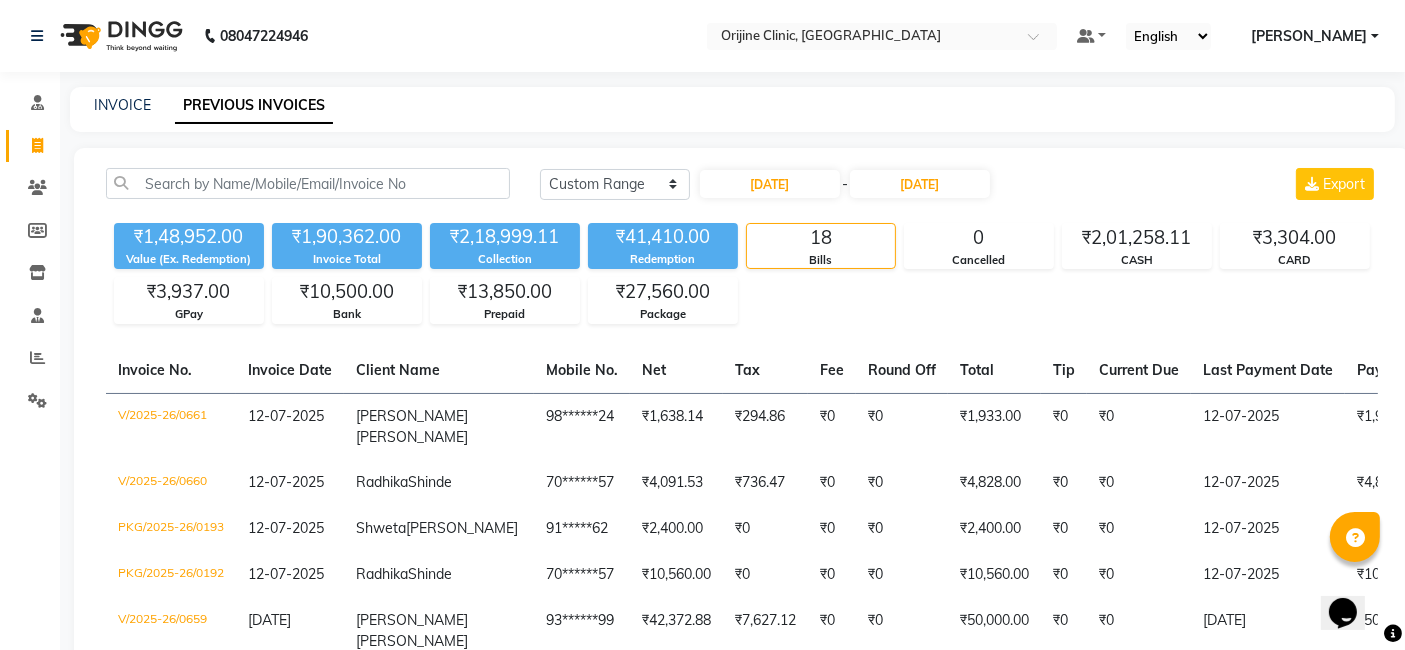 click on "[DATE] [DATE] Custom Range [DATE] - [DATE] Export" 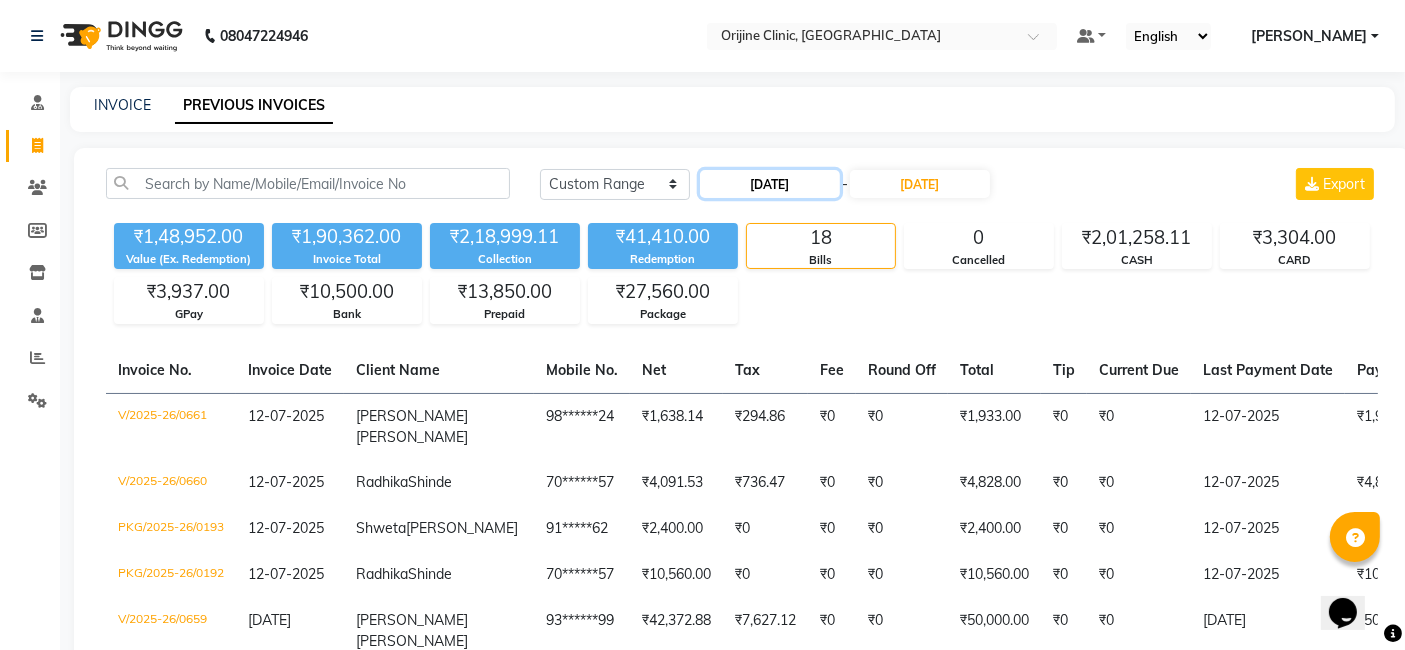 click on "[DATE]" 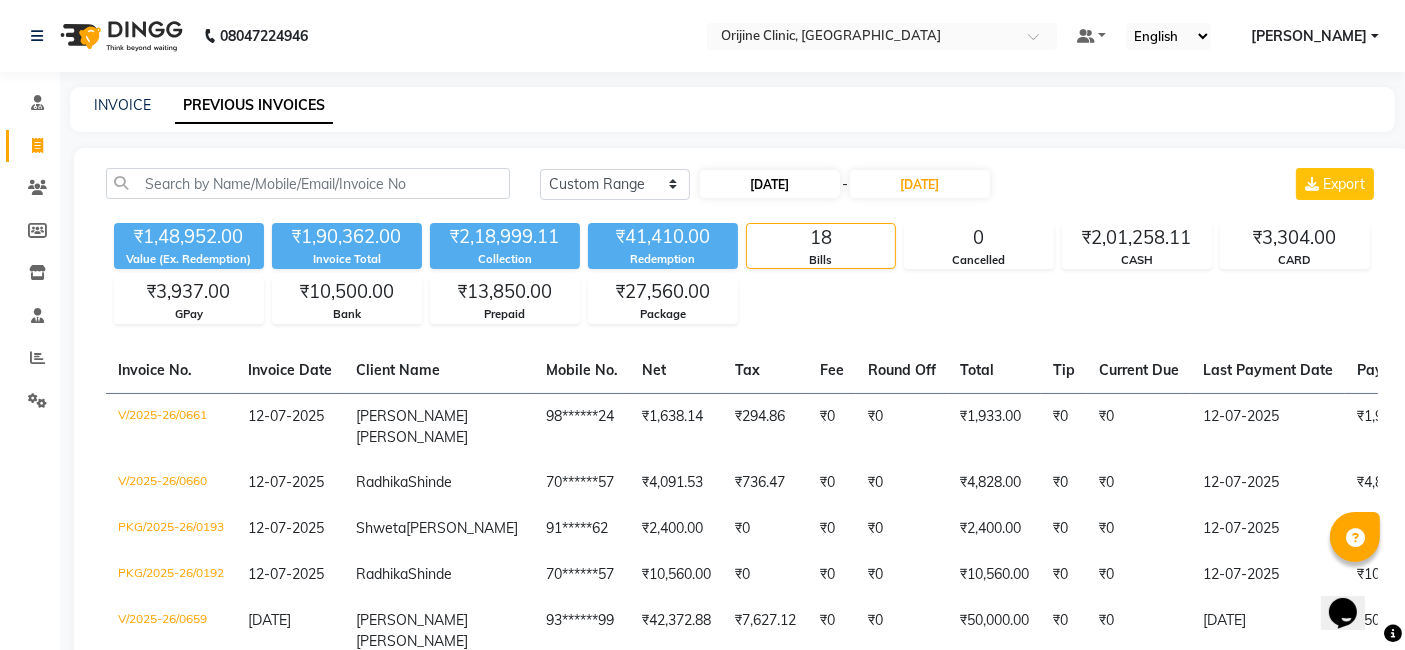 select on "7" 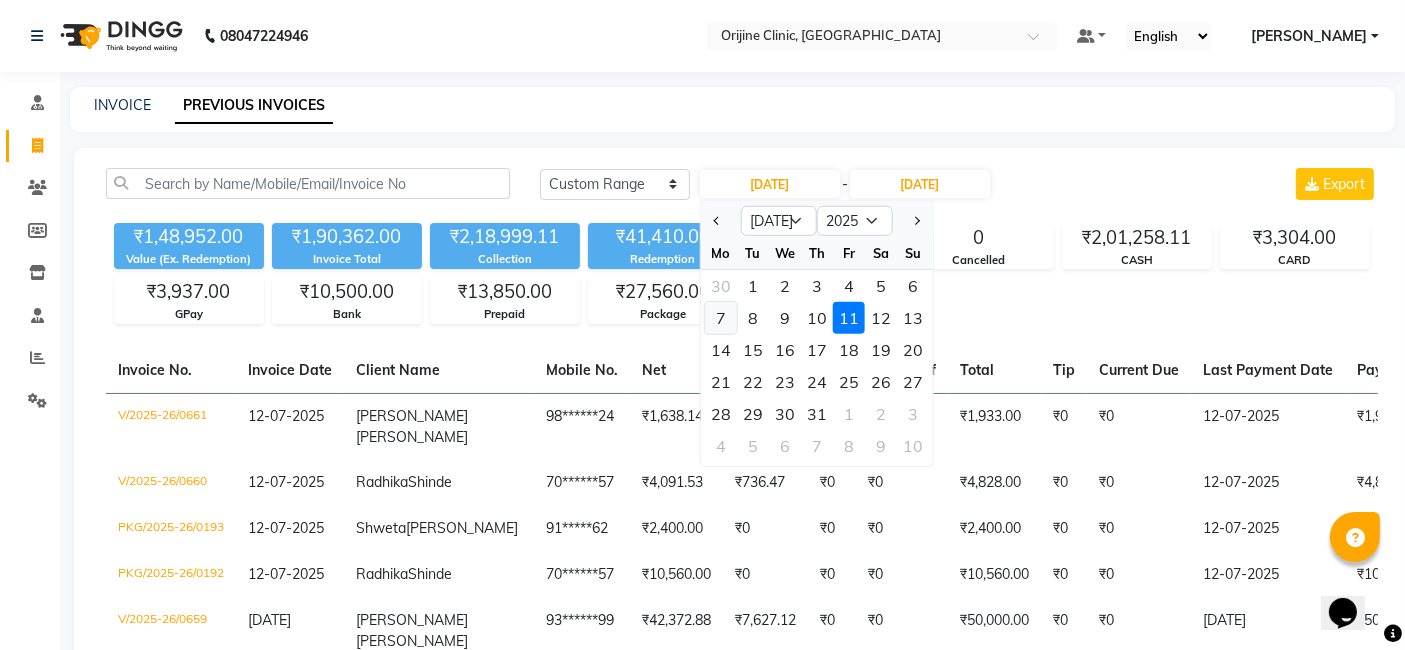 click on "7" 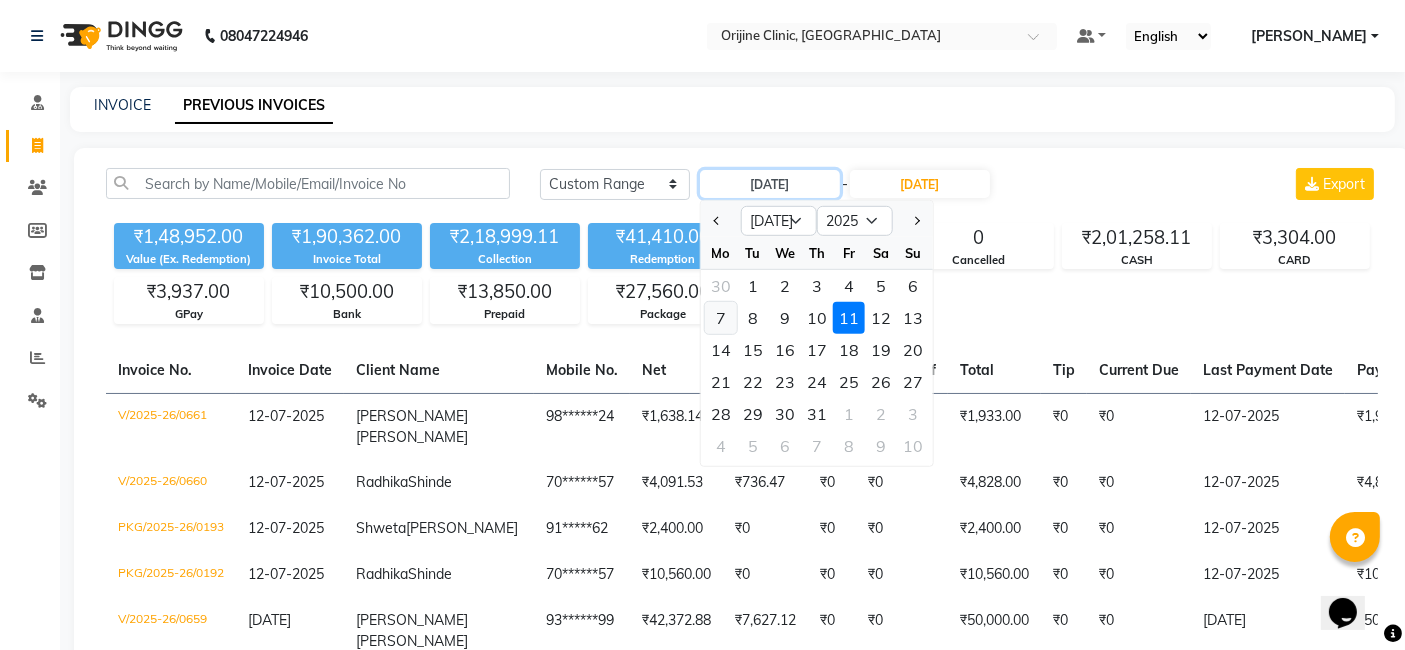 type on "[DATE]" 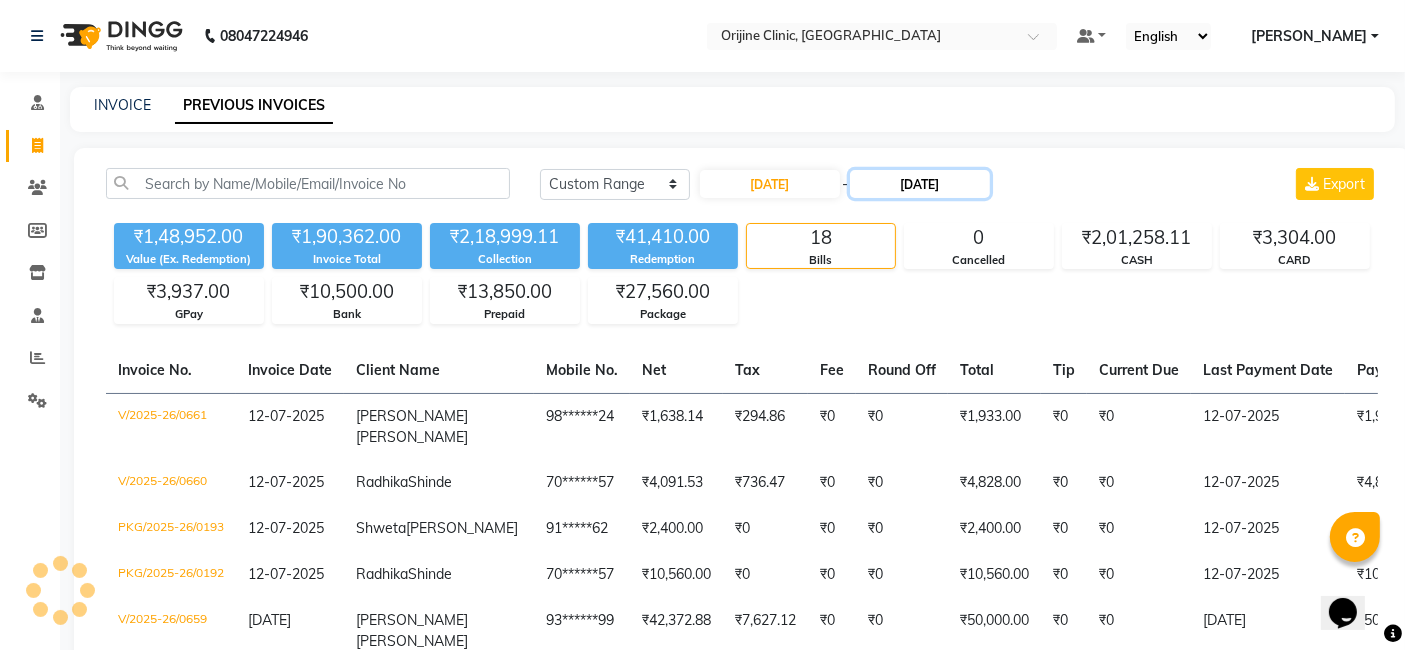 click on "[DATE]" 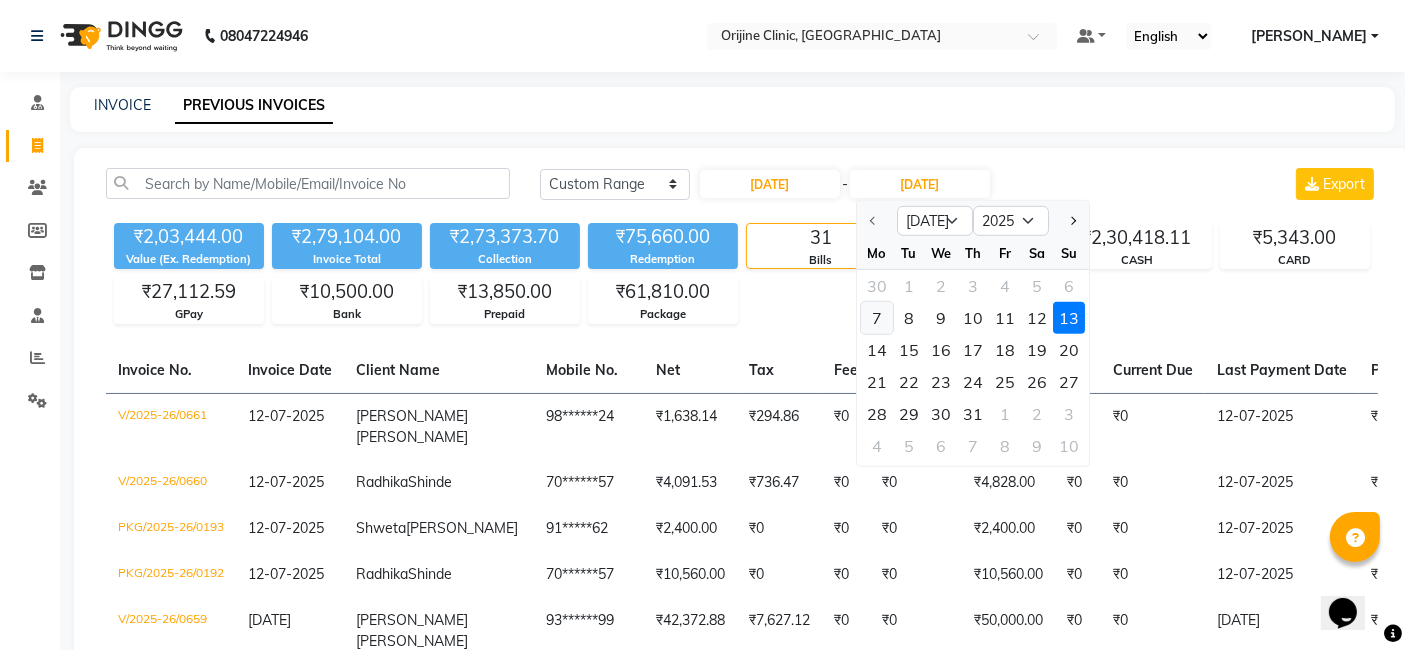 click on "7" 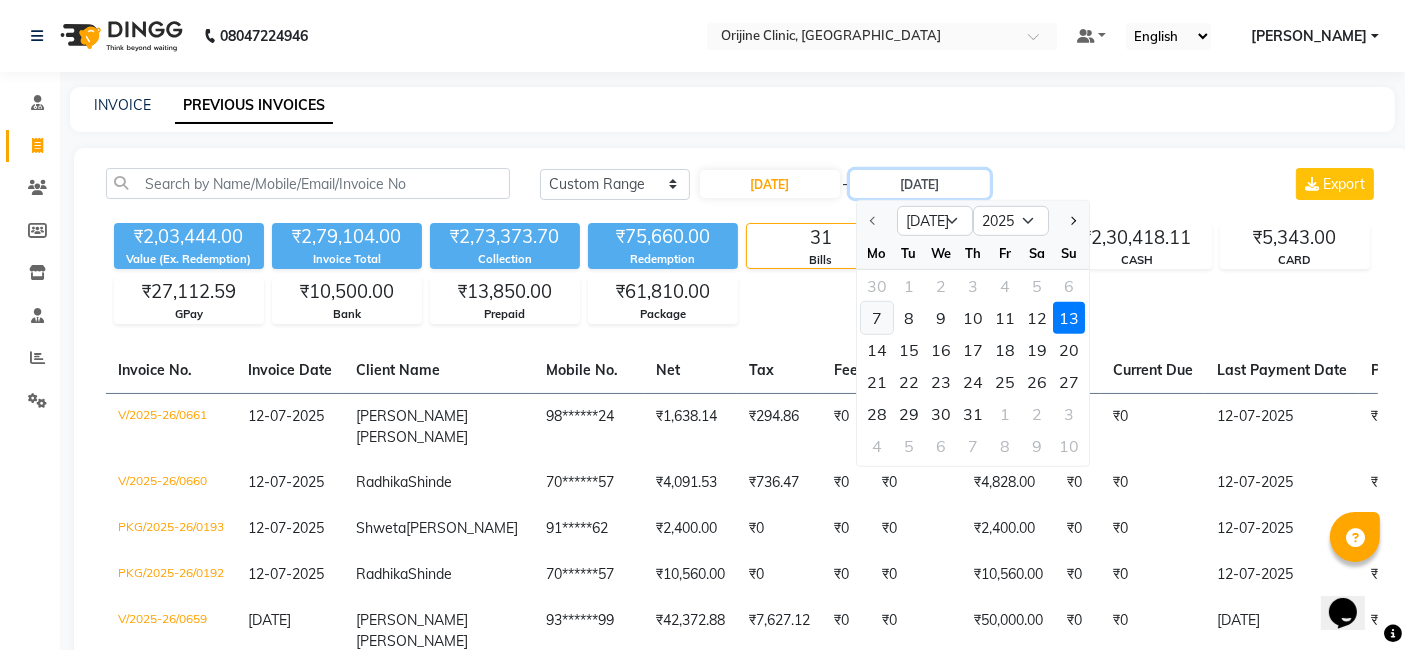 type on "[DATE]" 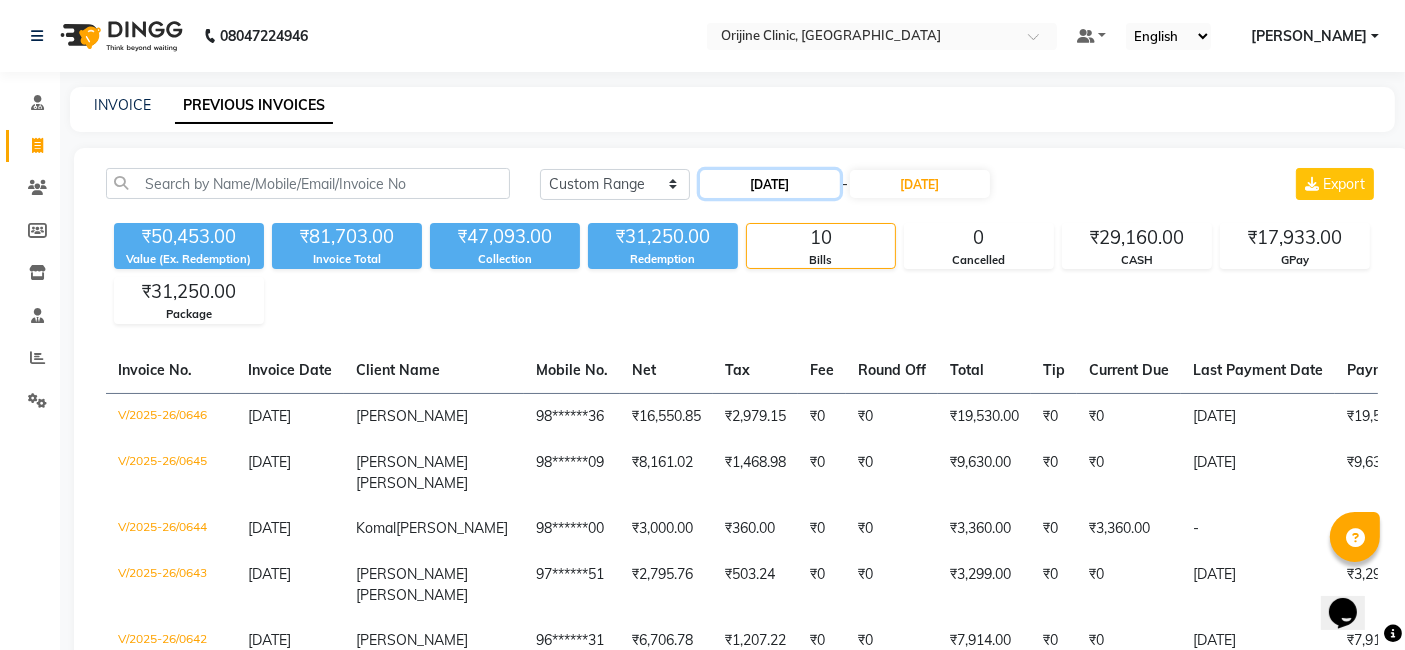 click on "[DATE]" 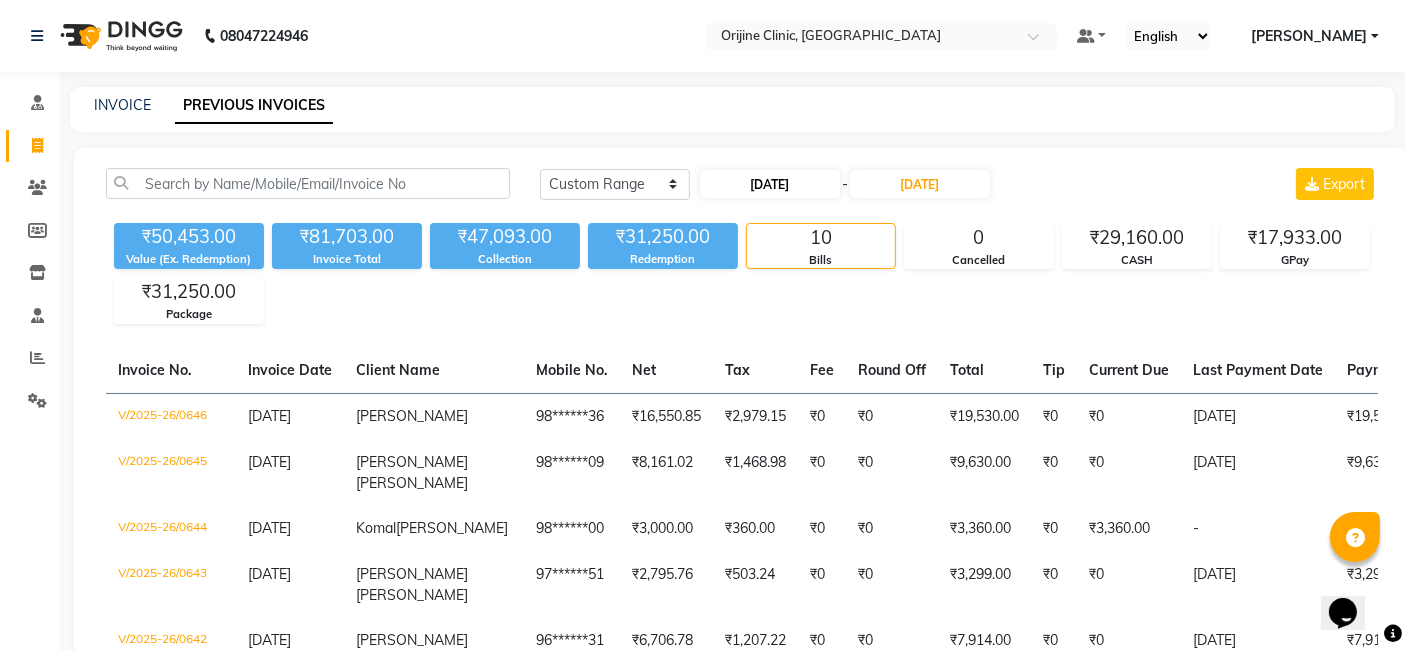 select on "7" 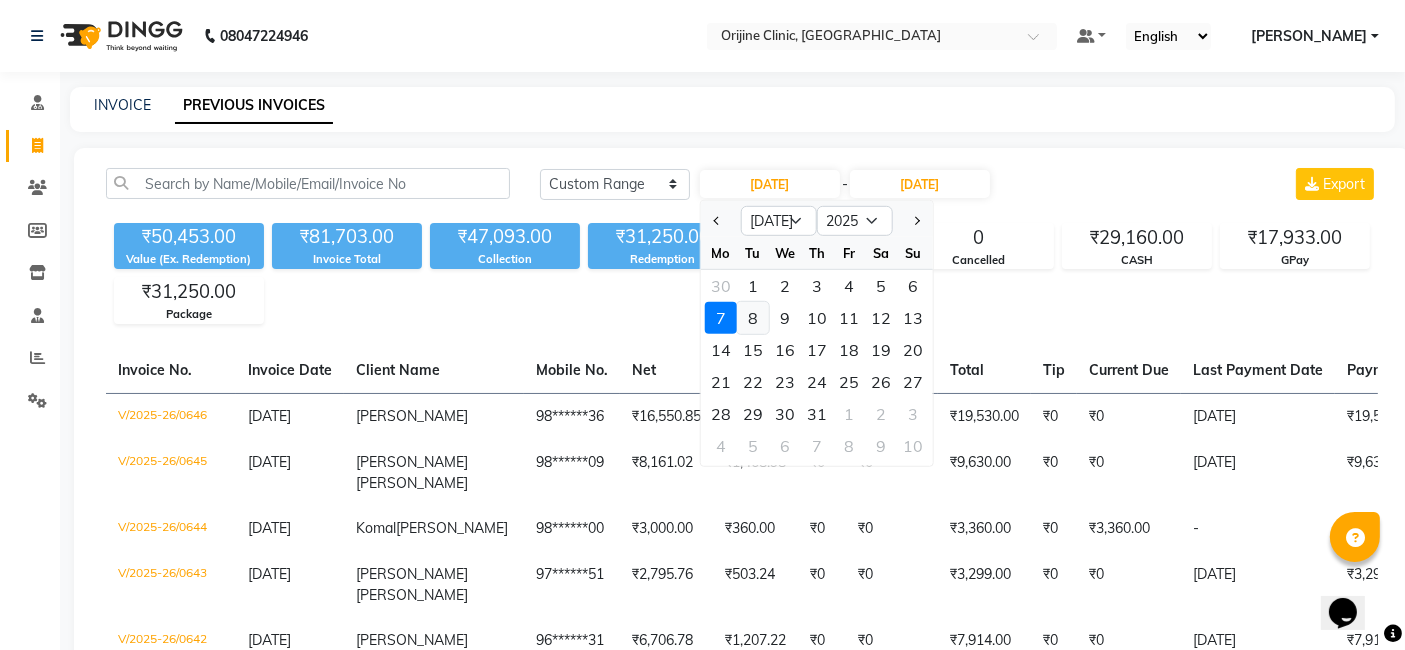 click on "8" 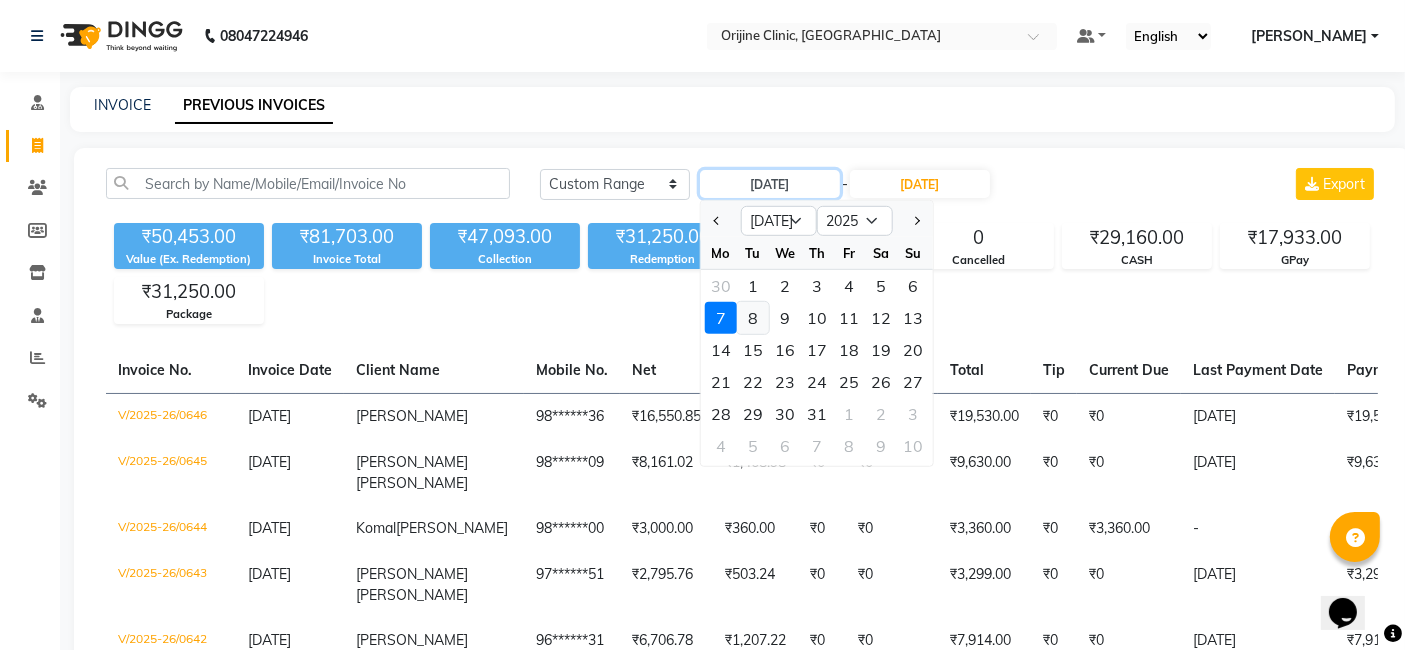 type on "[DATE]" 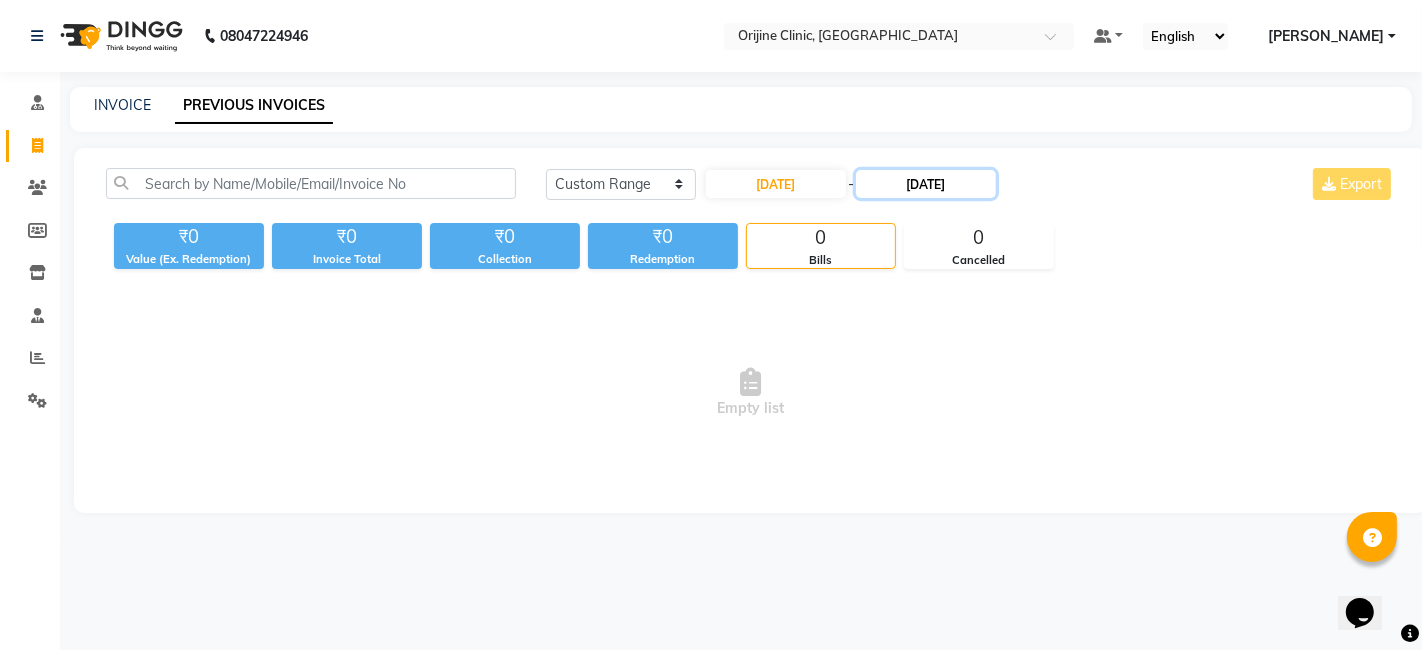 click on "[DATE]" 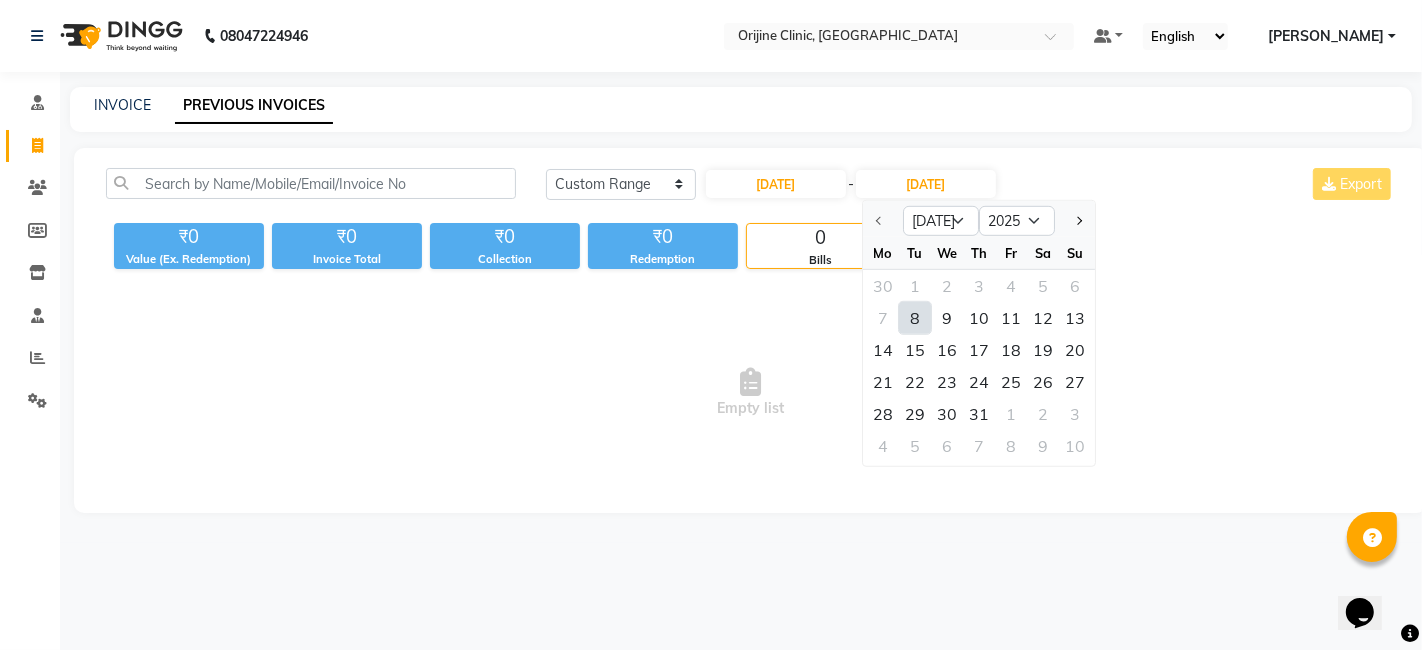 click on "8" 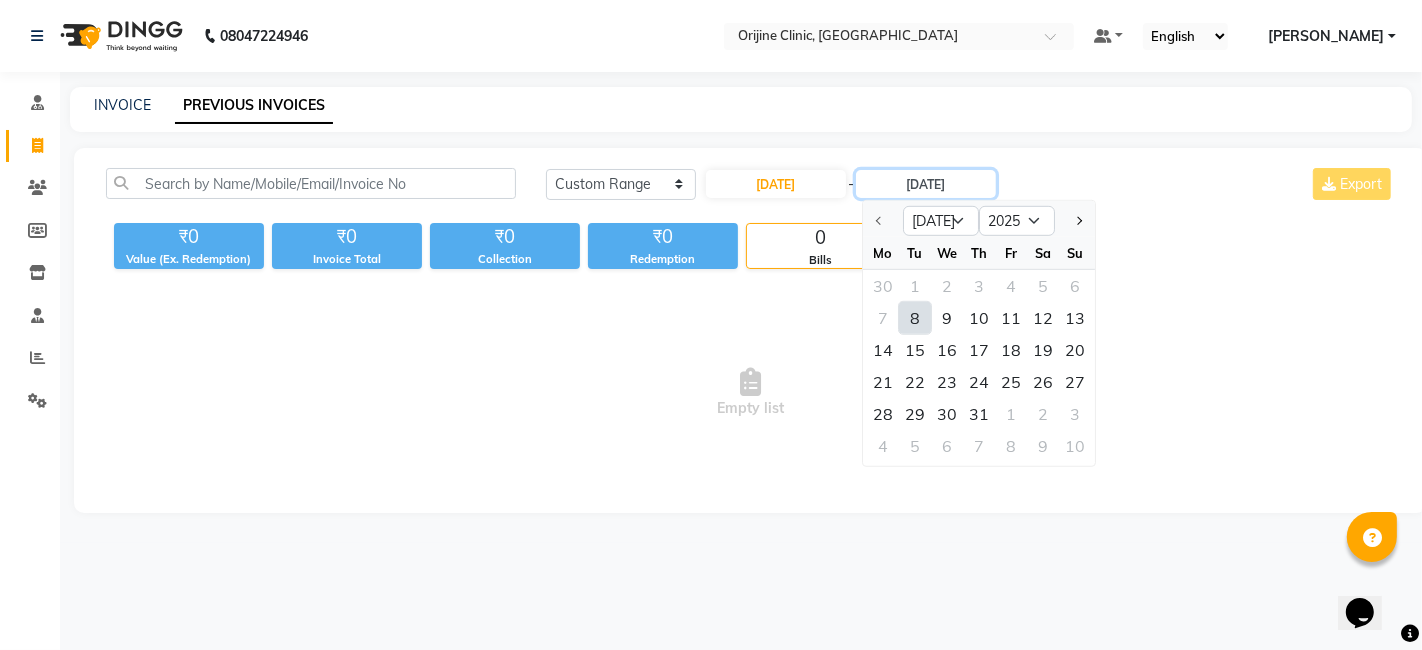 type on "[DATE]" 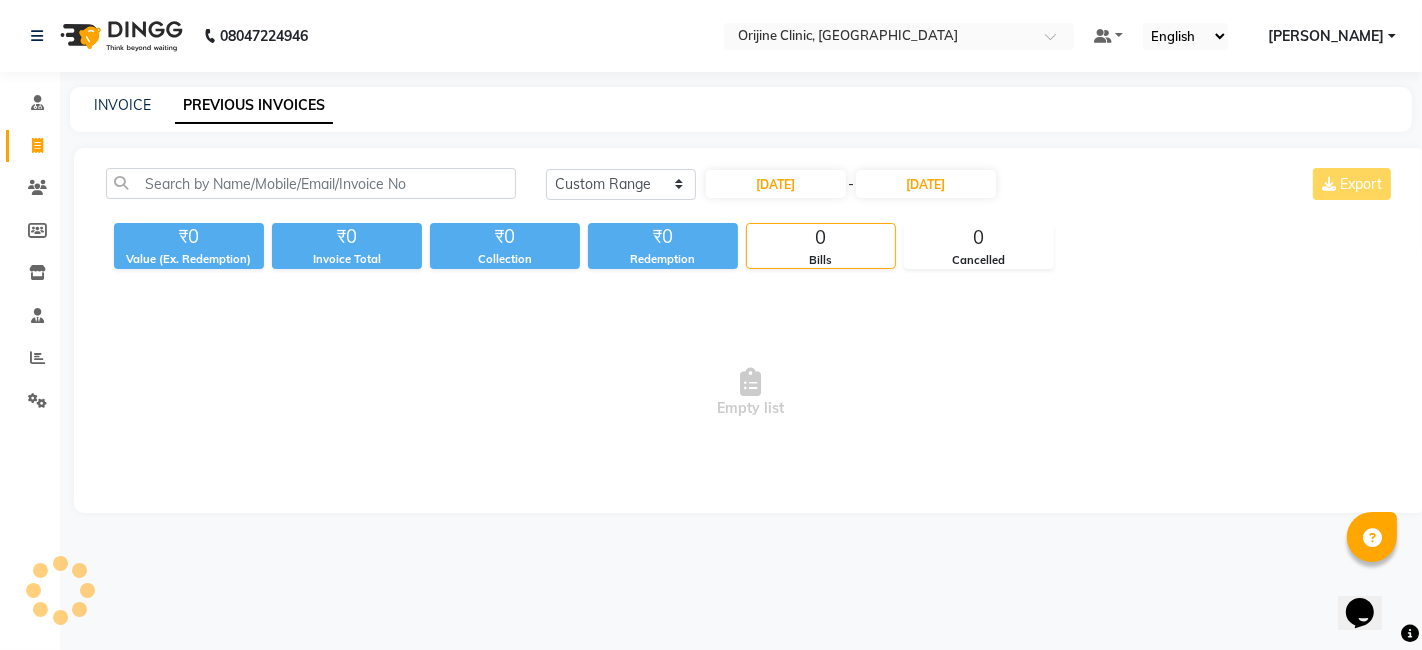 click on "Empty list" at bounding box center (750, 393) 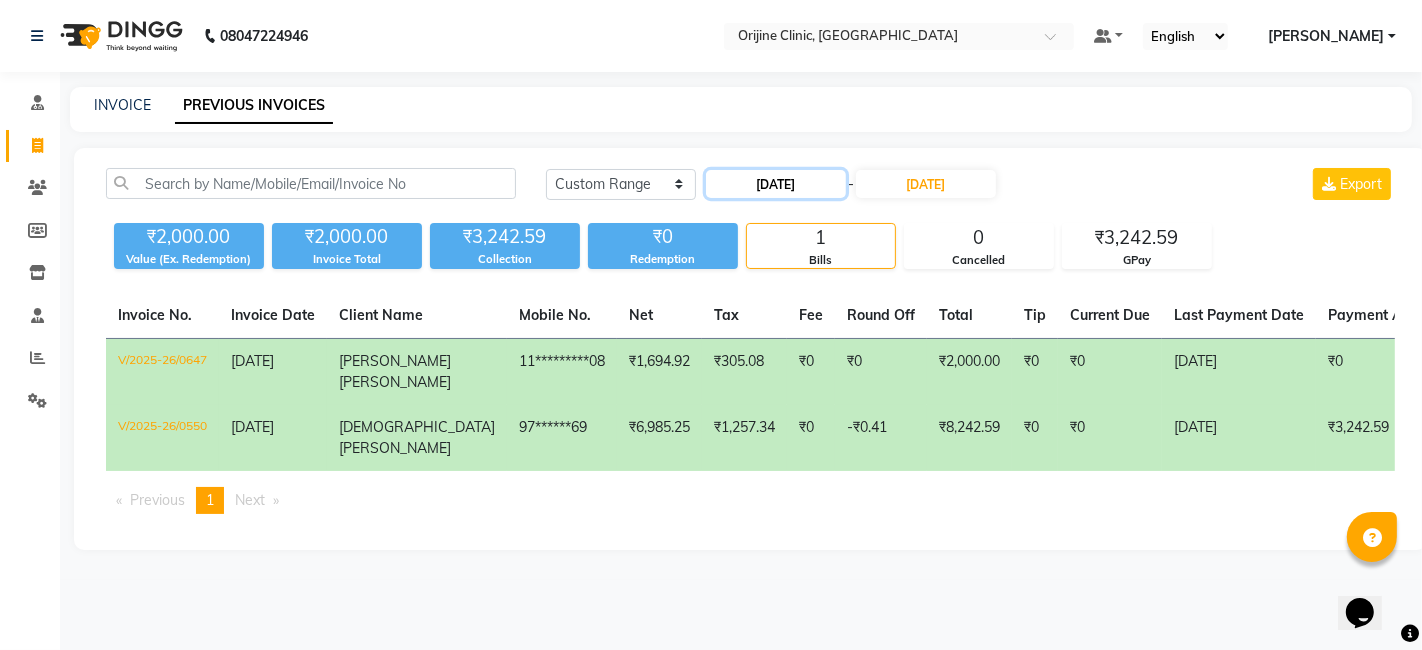 click on "[DATE]" 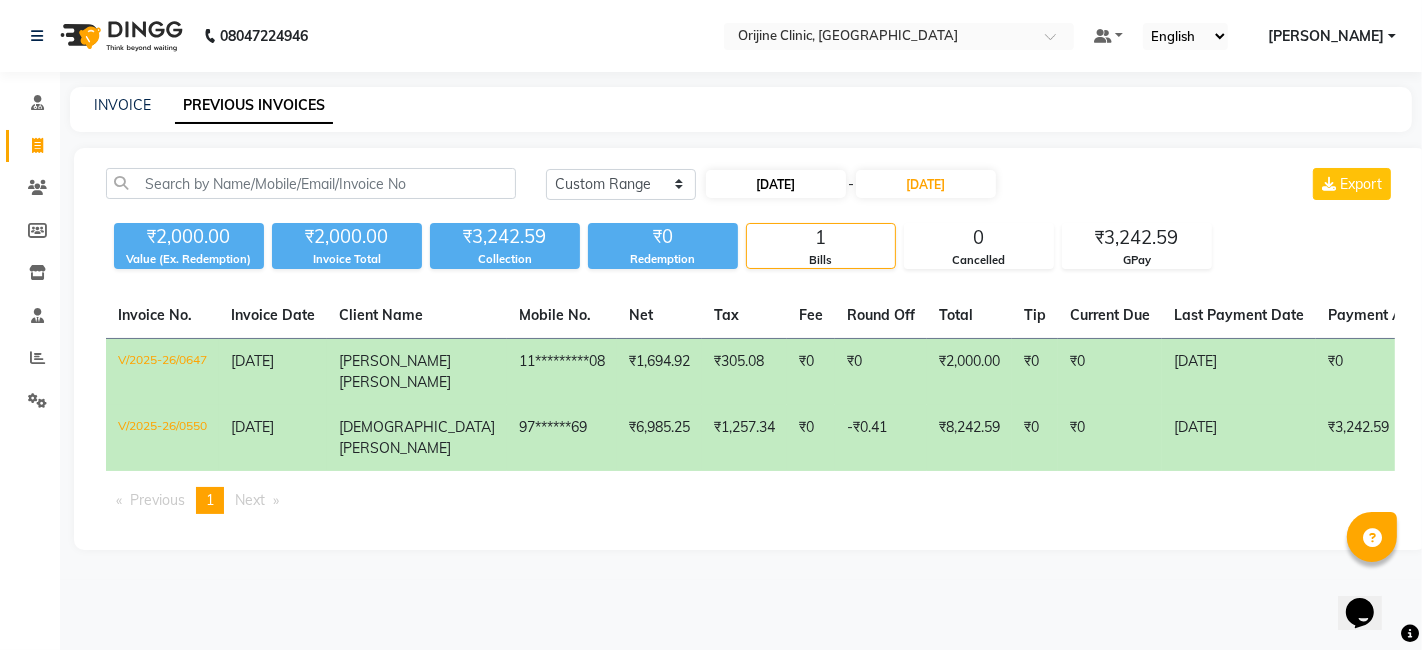 select on "7" 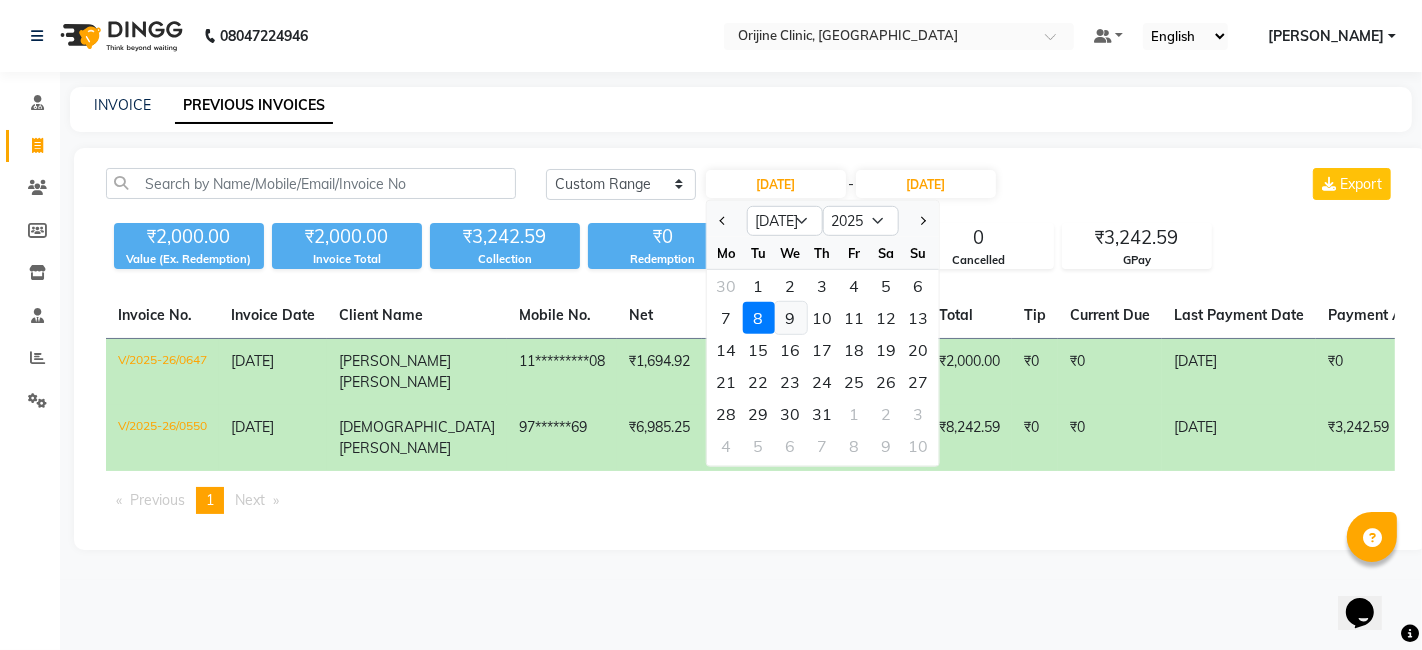 click on "9" 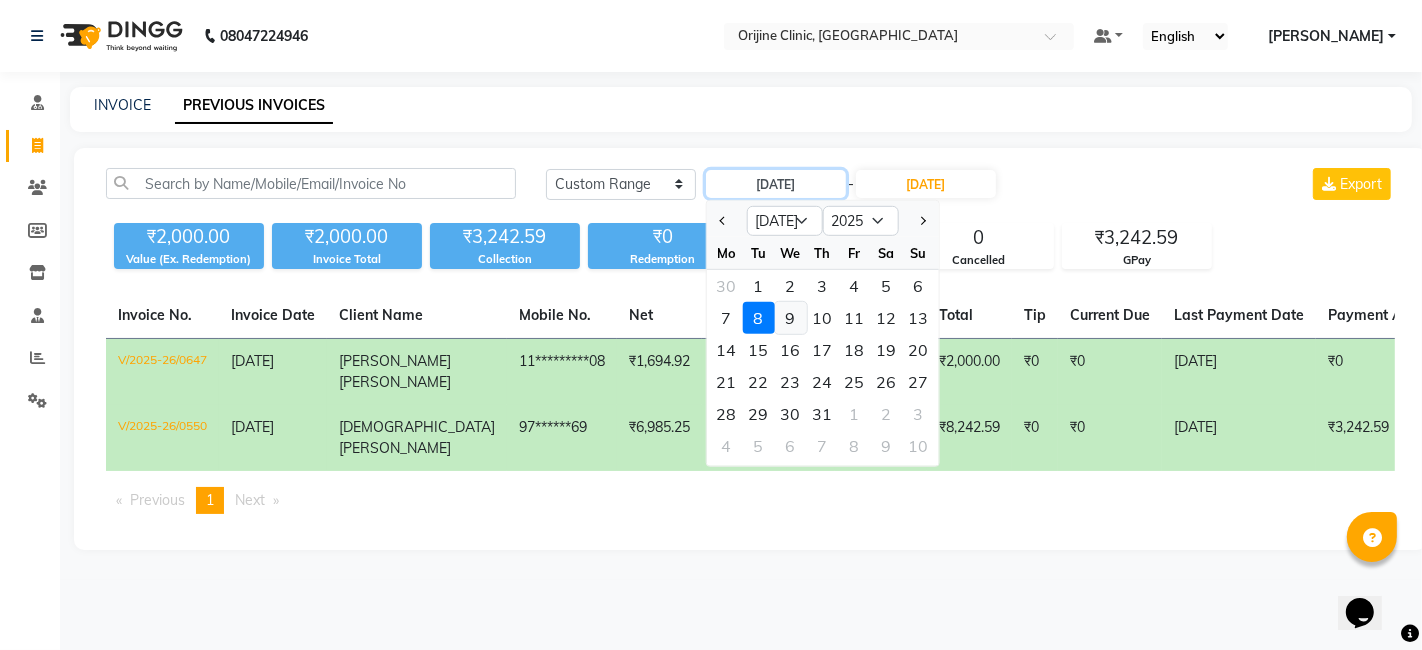 type on "[DATE]" 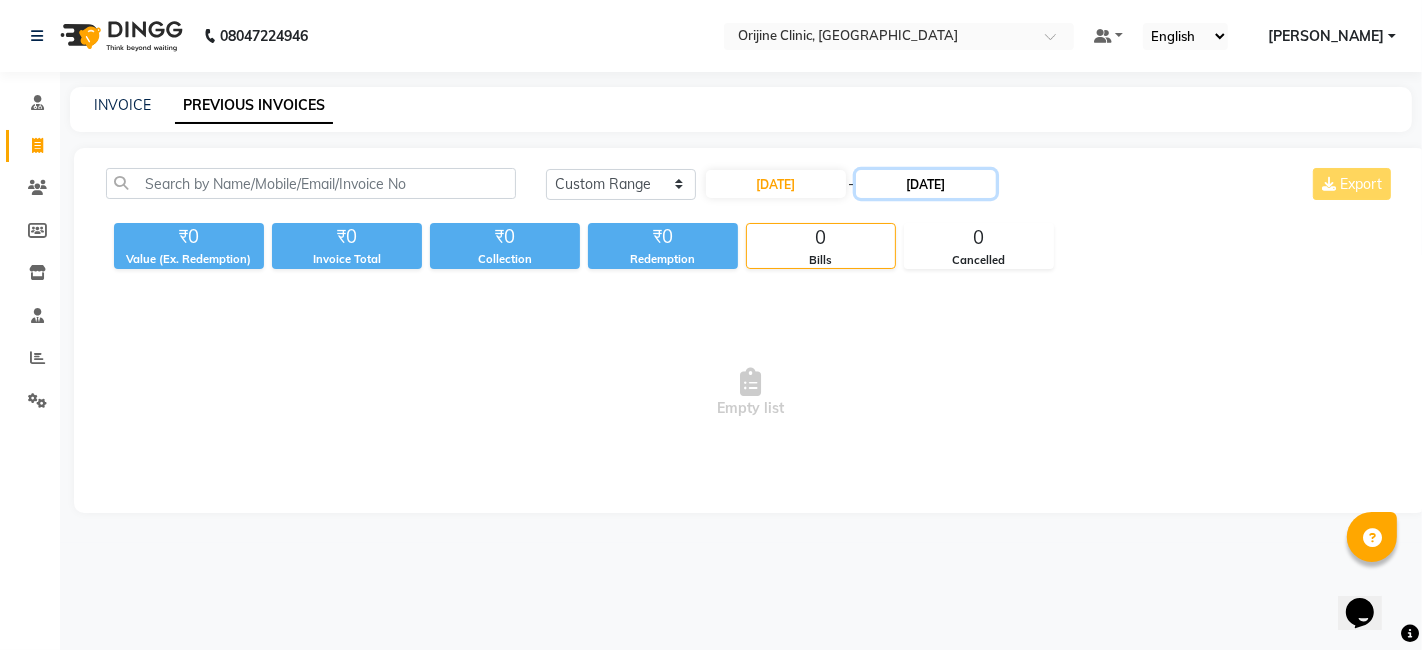 click on "[DATE]" 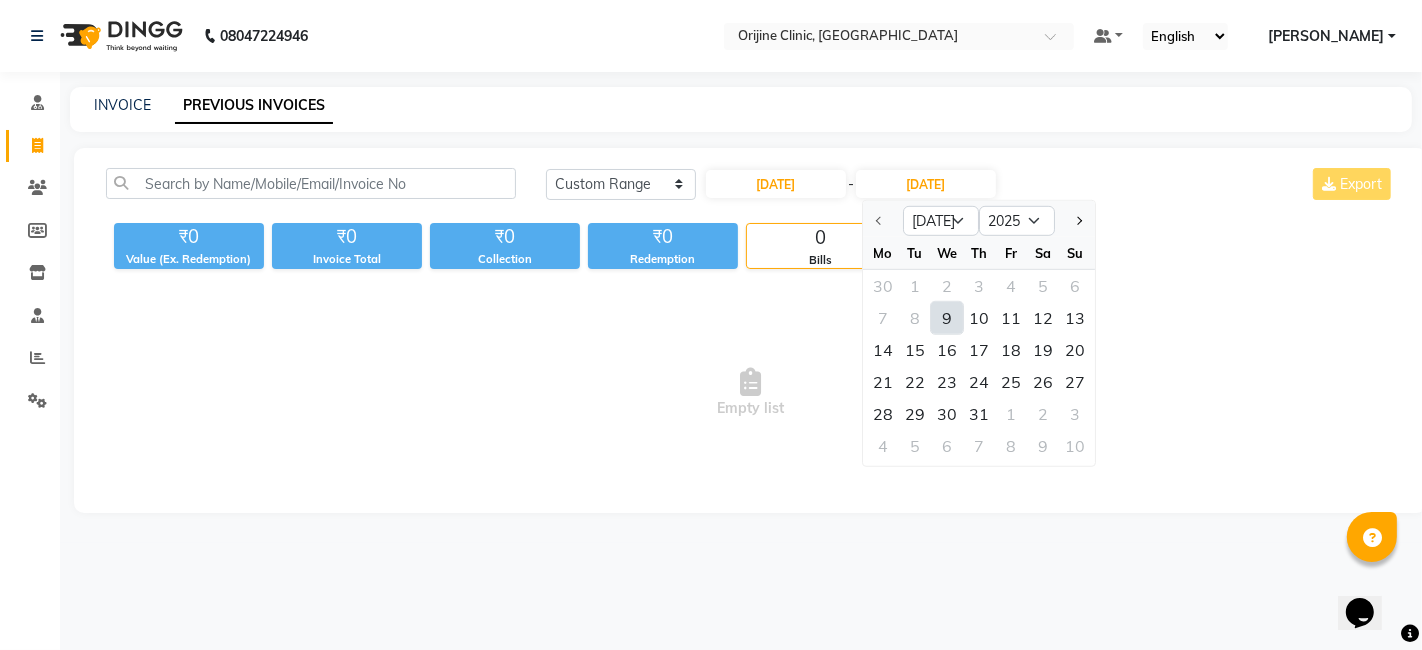 click on "9" 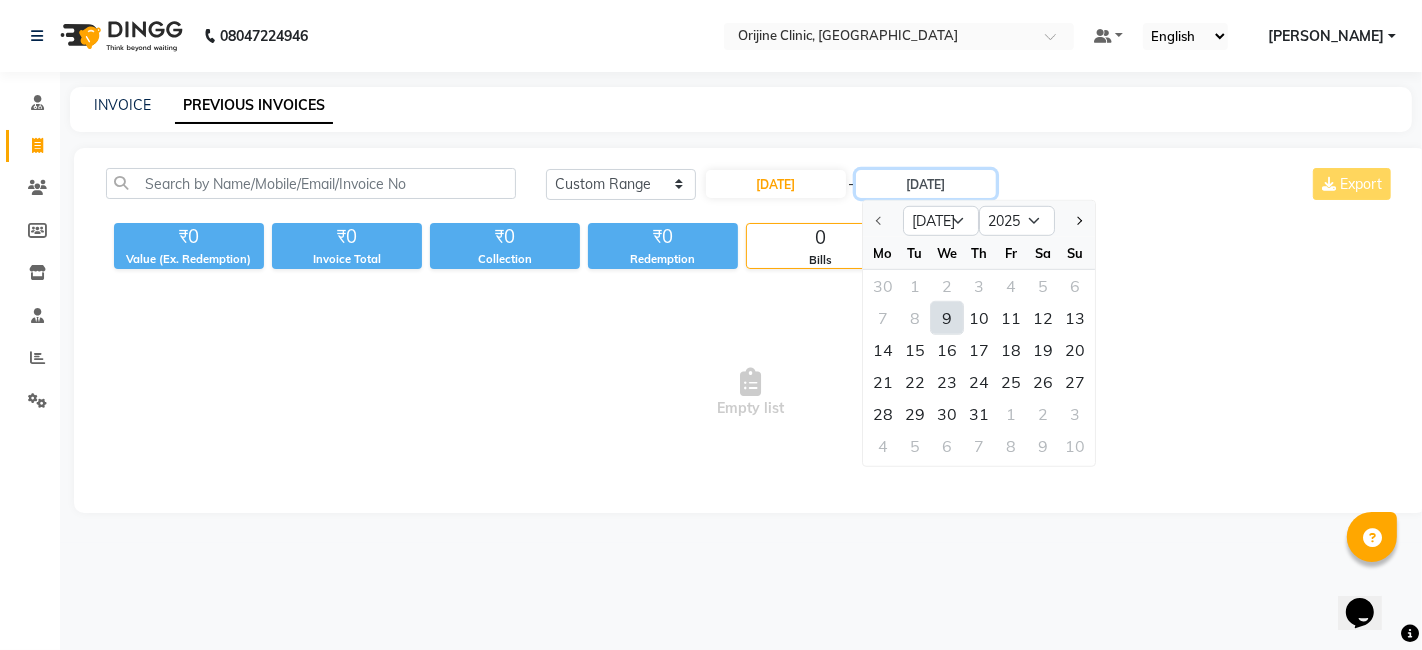 type on "[DATE]" 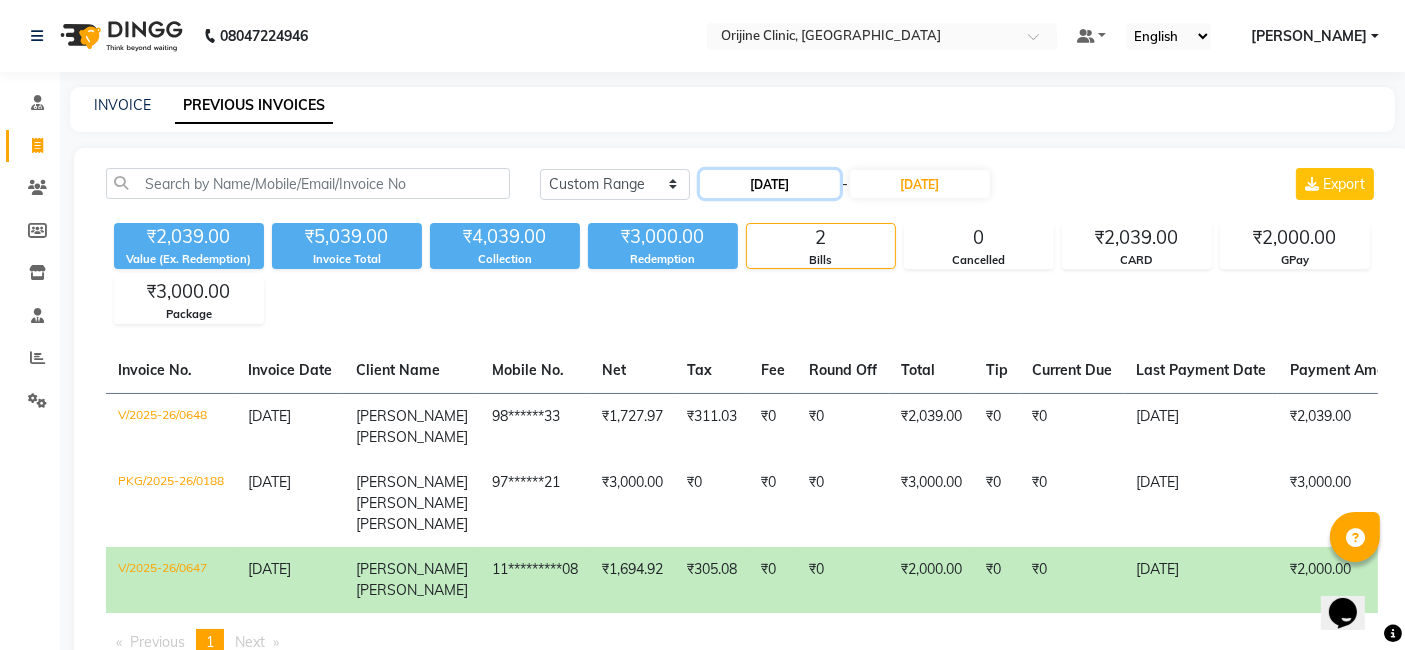 click on "[DATE]" 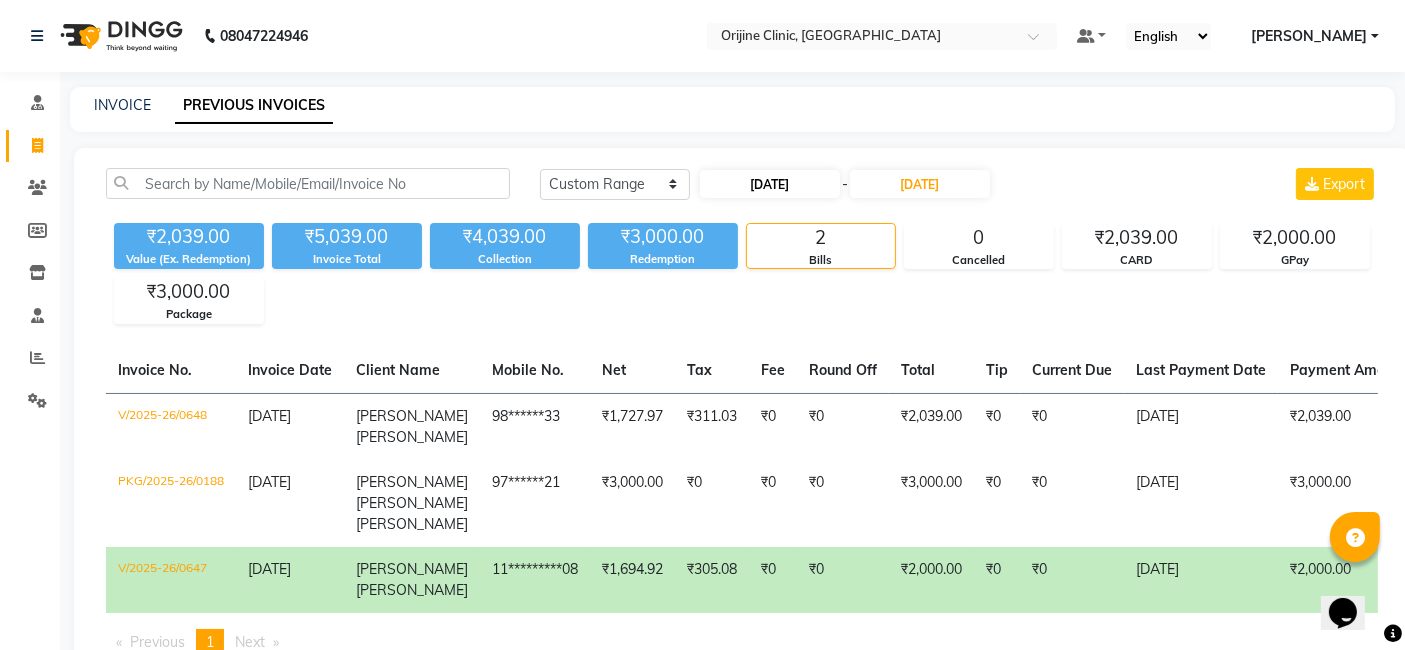 select on "7" 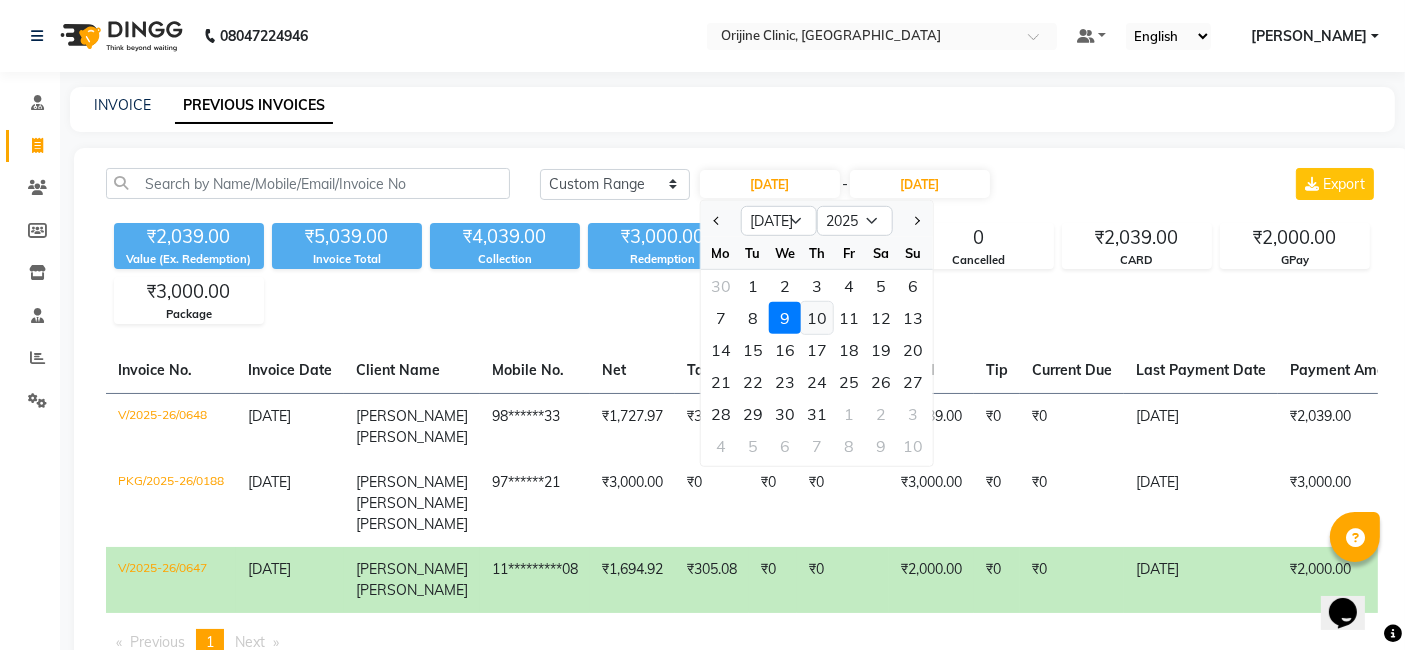 click on "10" 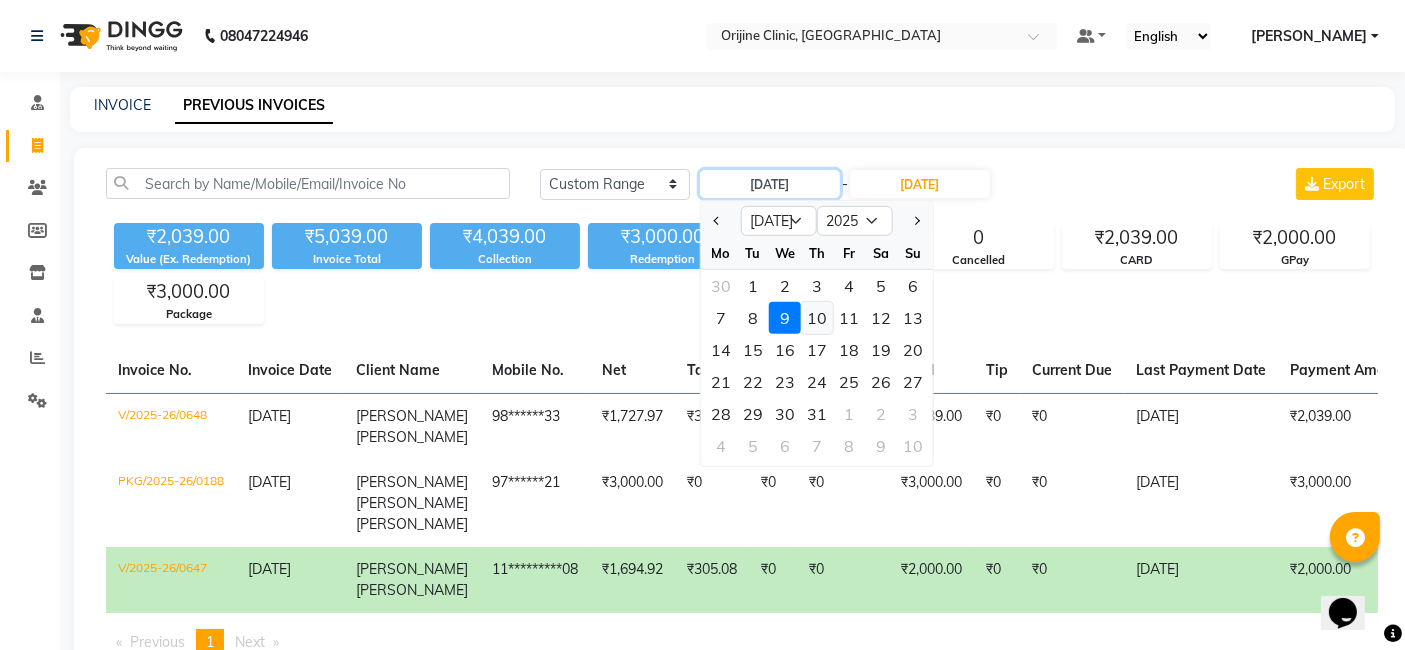 type on "[DATE]" 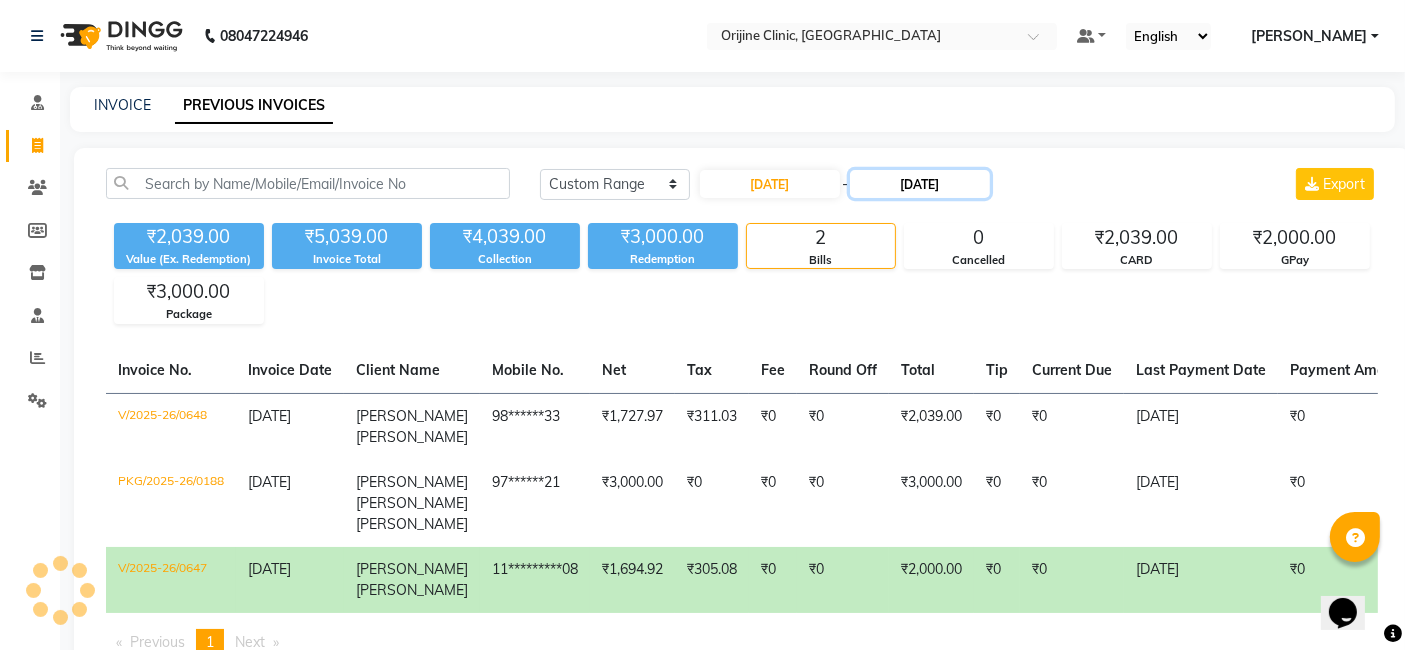click on "[DATE]" 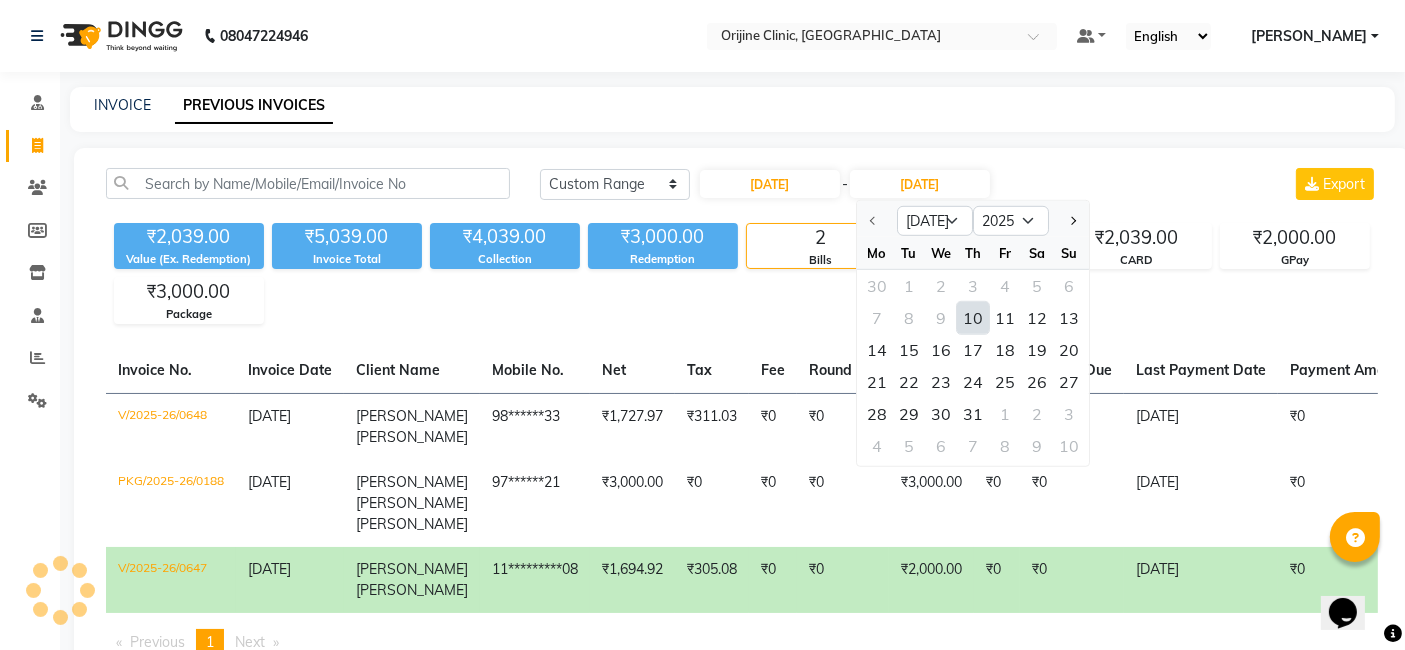 click on "10" 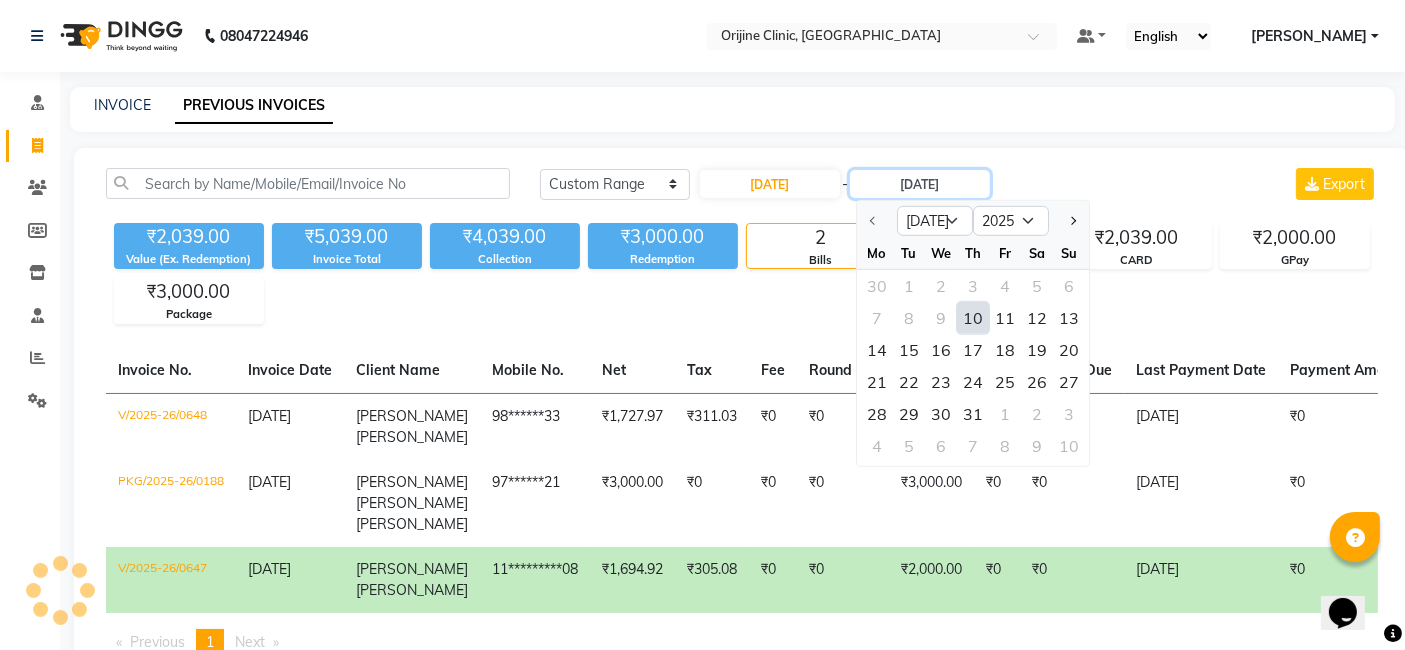 type on "[DATE]" 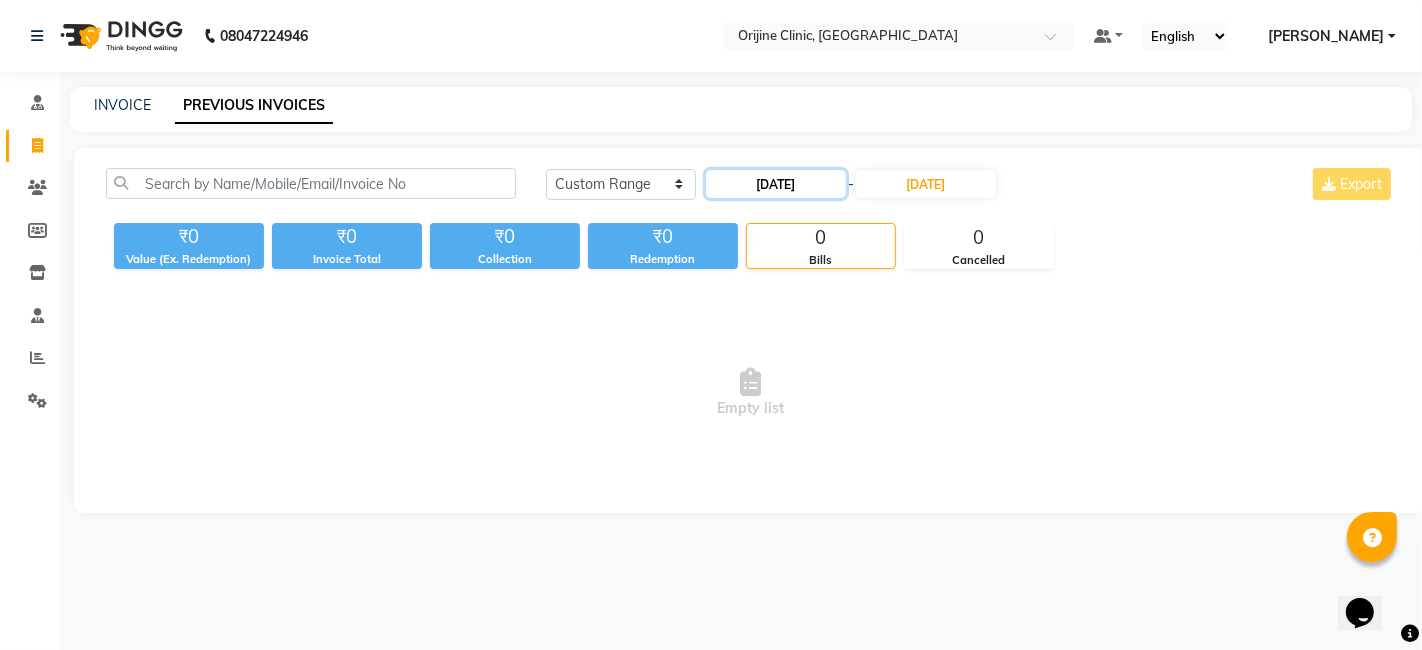 click on "[DATE]" 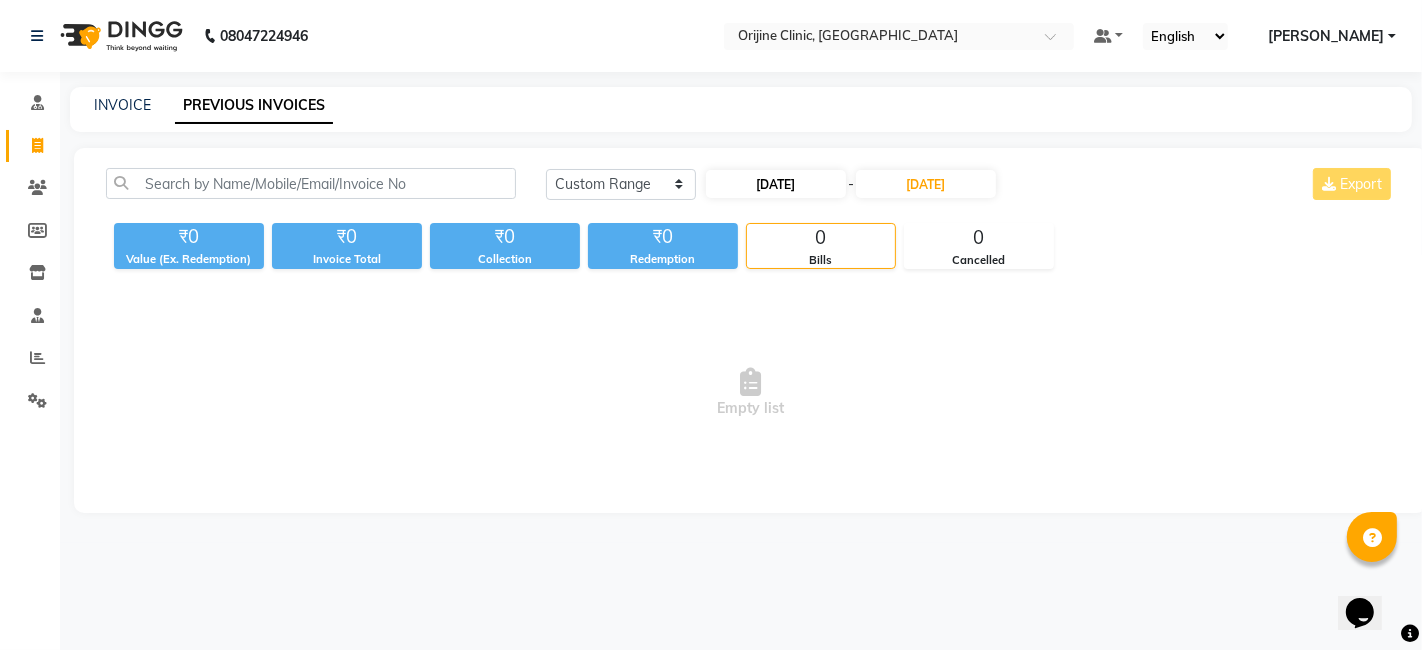 select on "7" 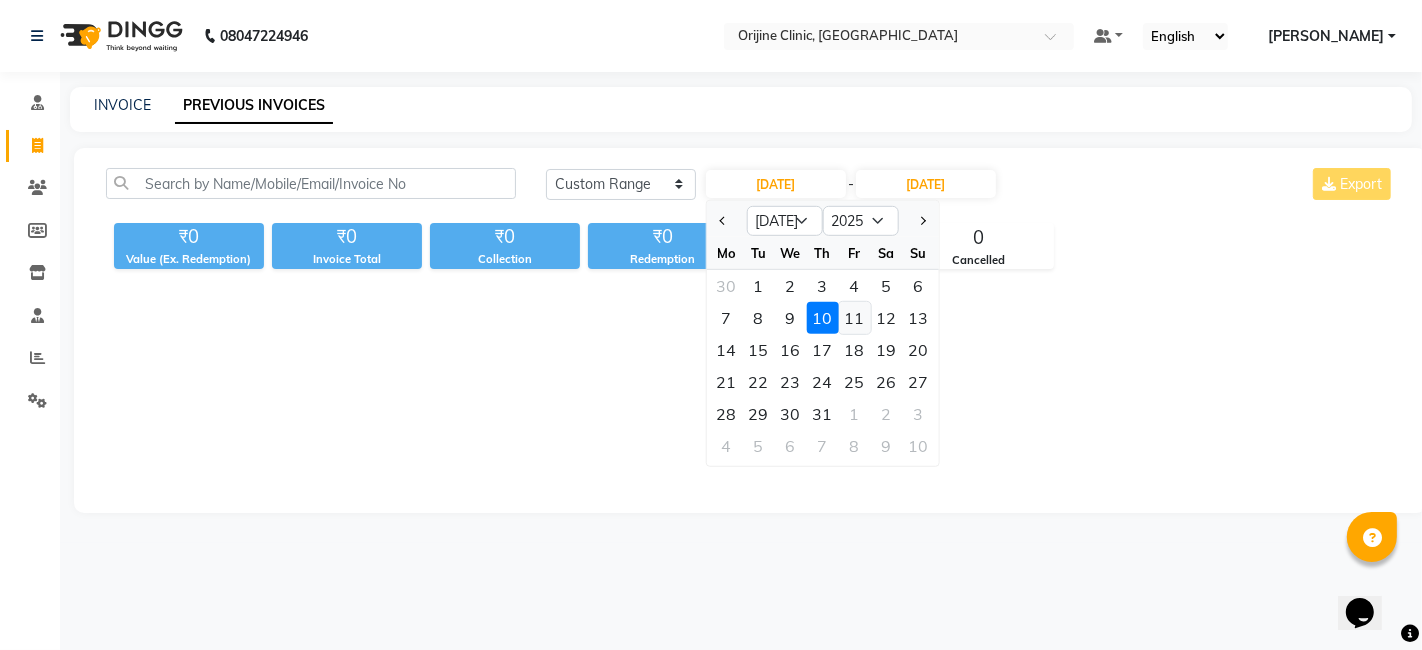 click on "11" 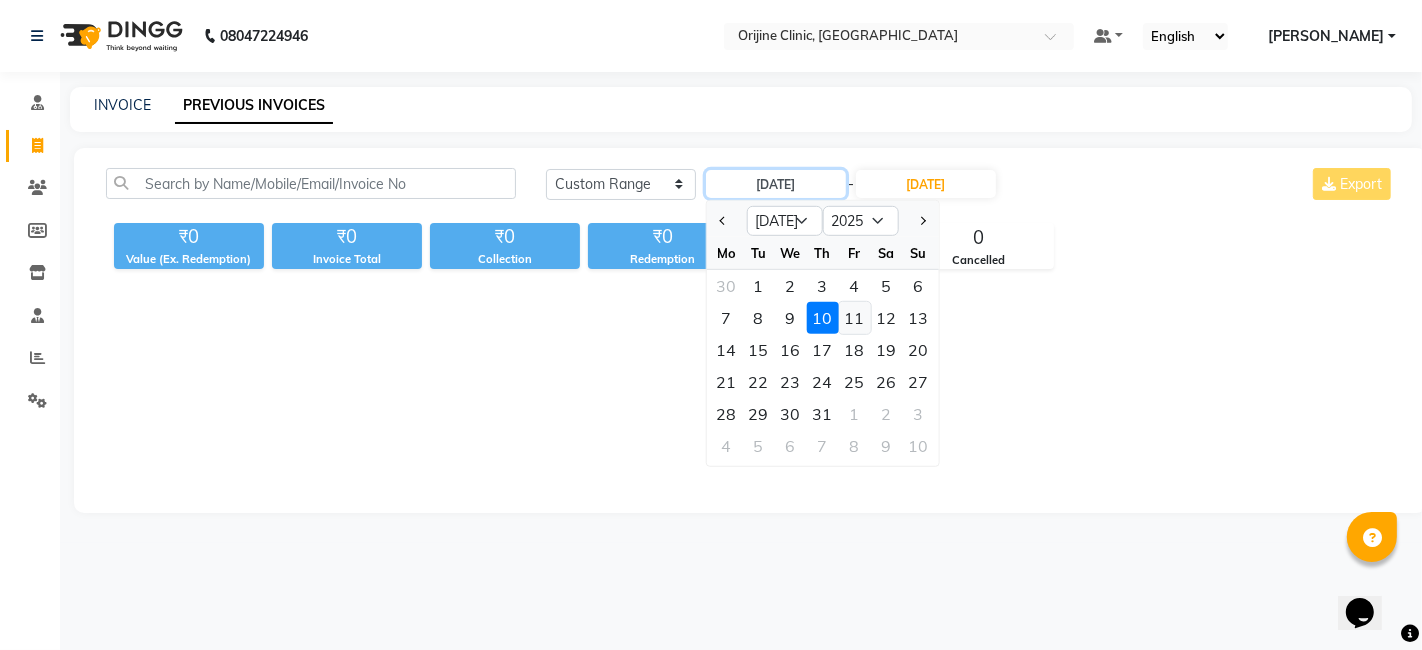 type on "[DATE]" 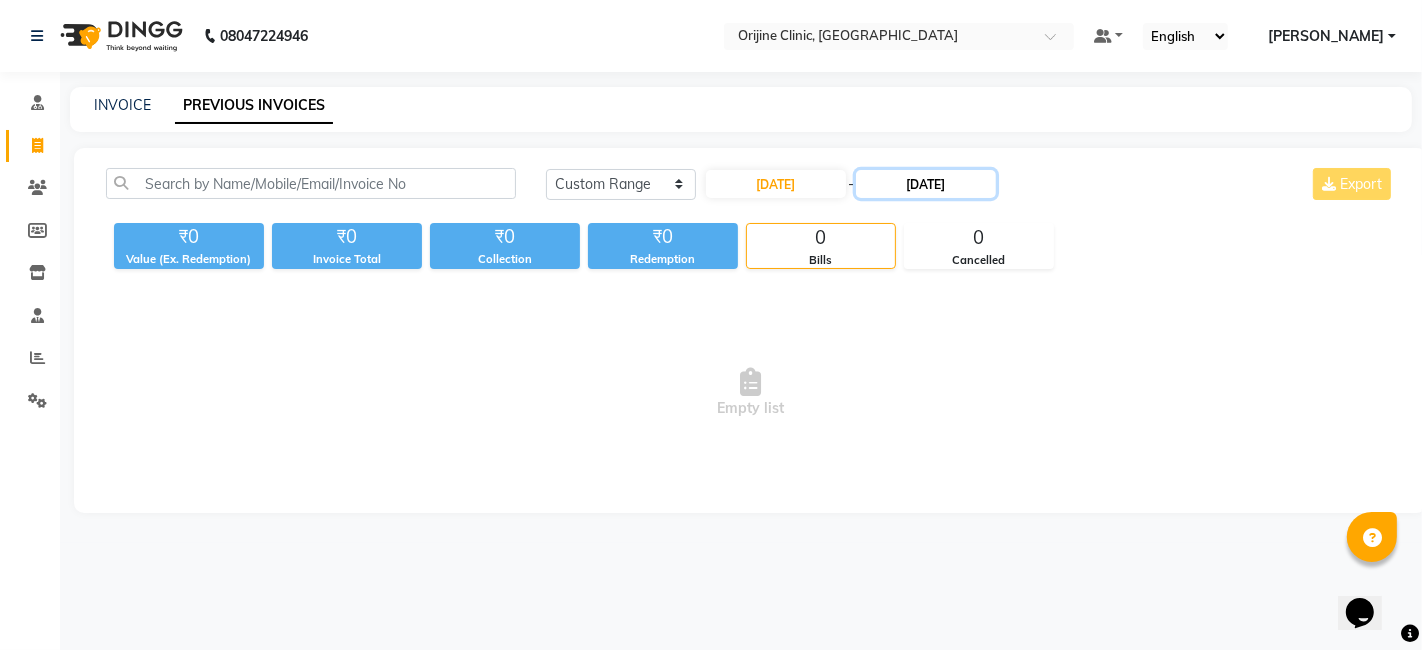 click on "[DATE]" 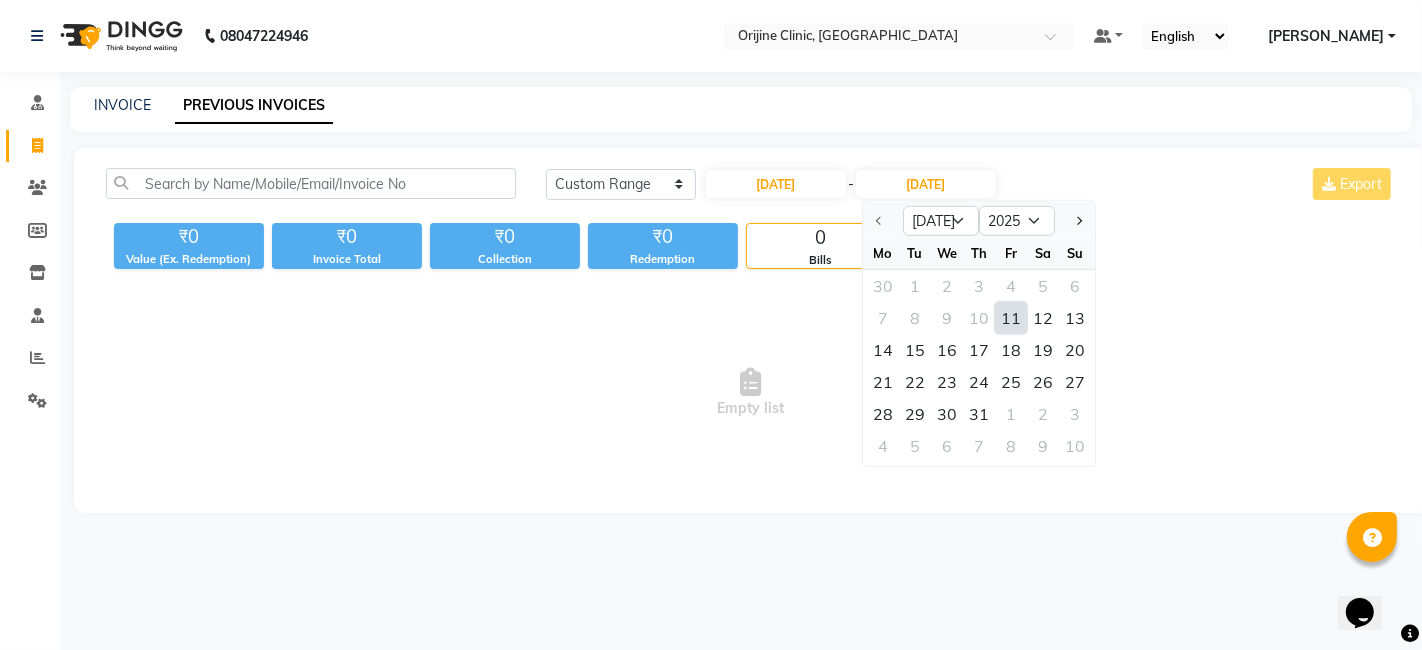 click on "11" 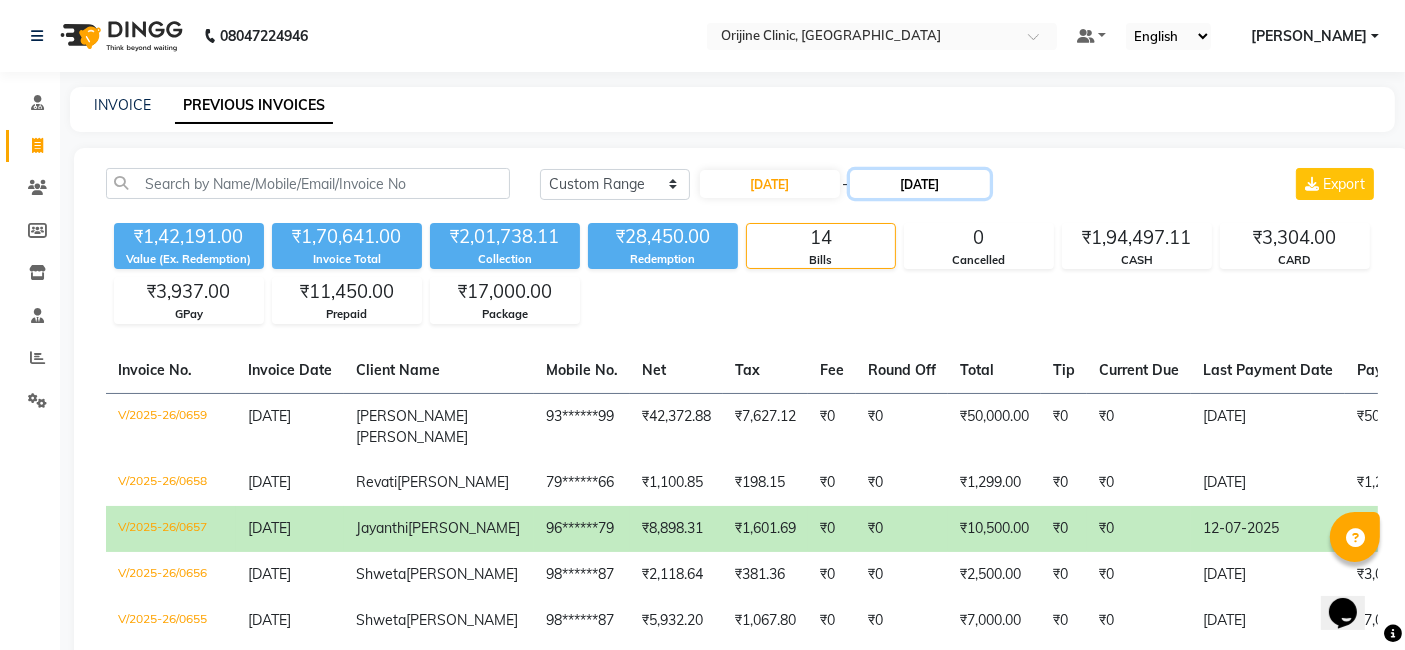 click on "[DATE]" 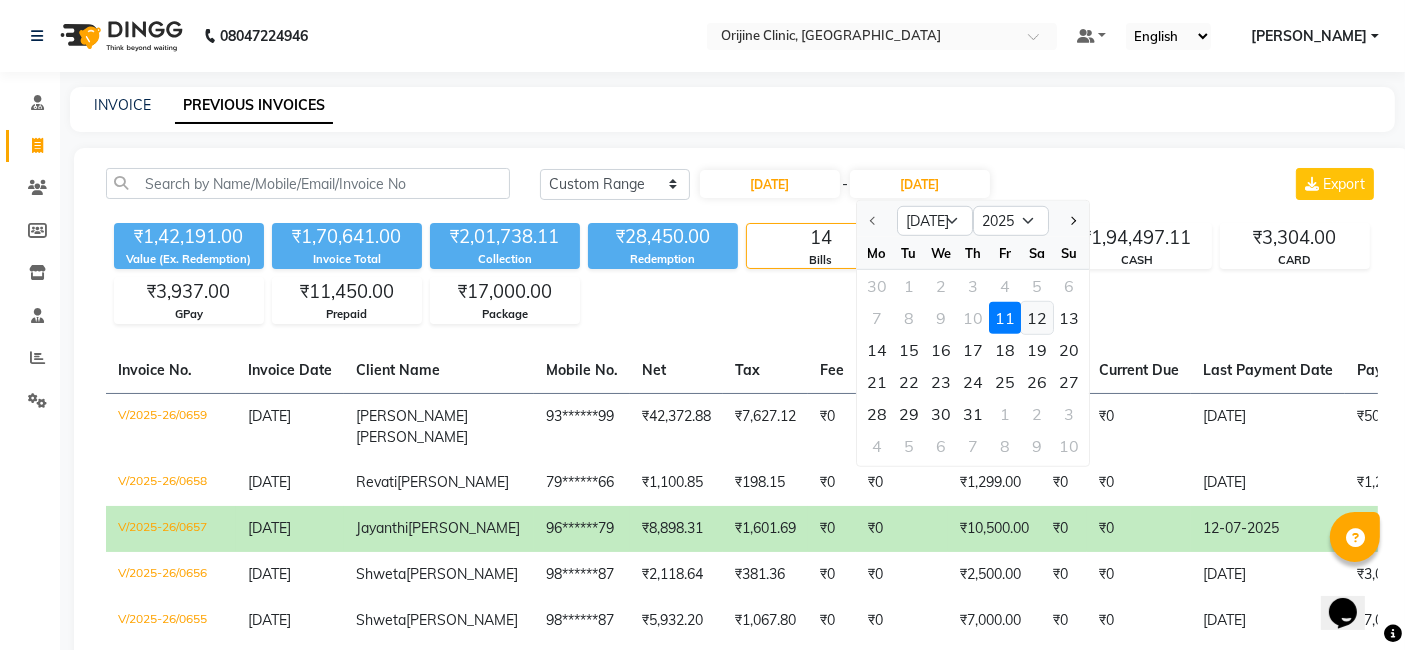 click on "12" 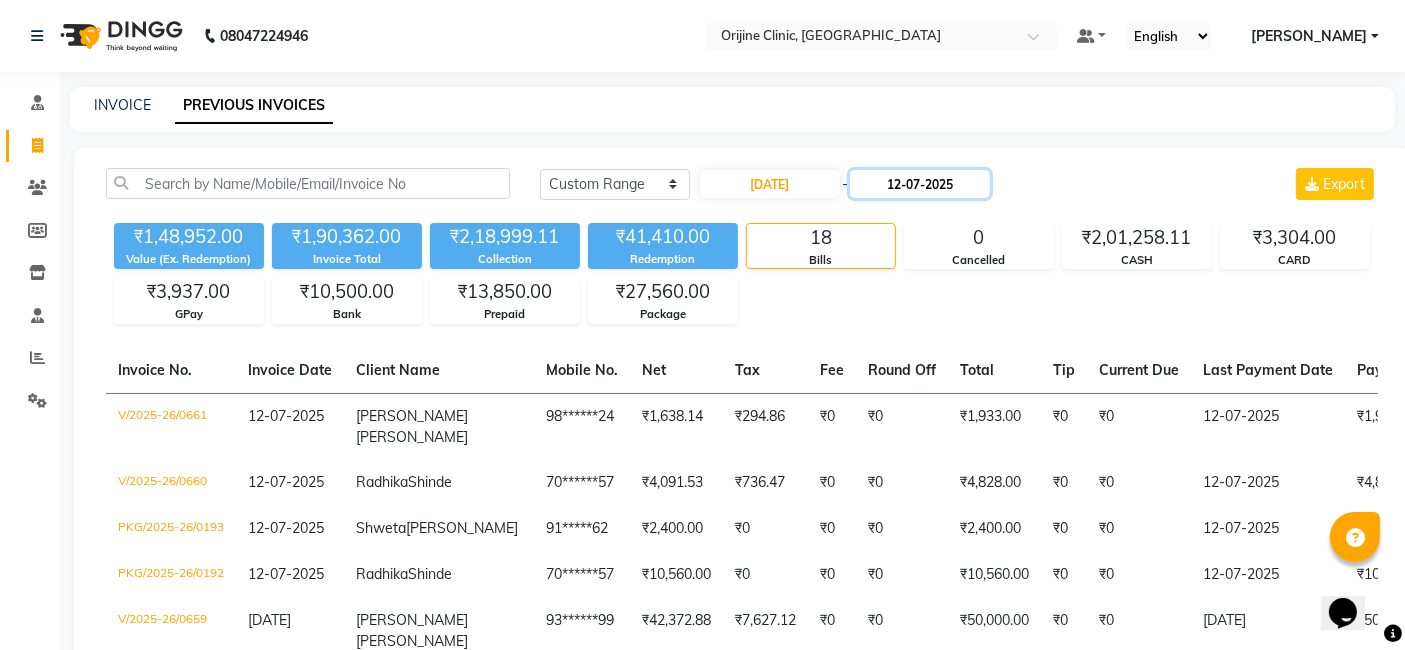 click on "12-07-2025" 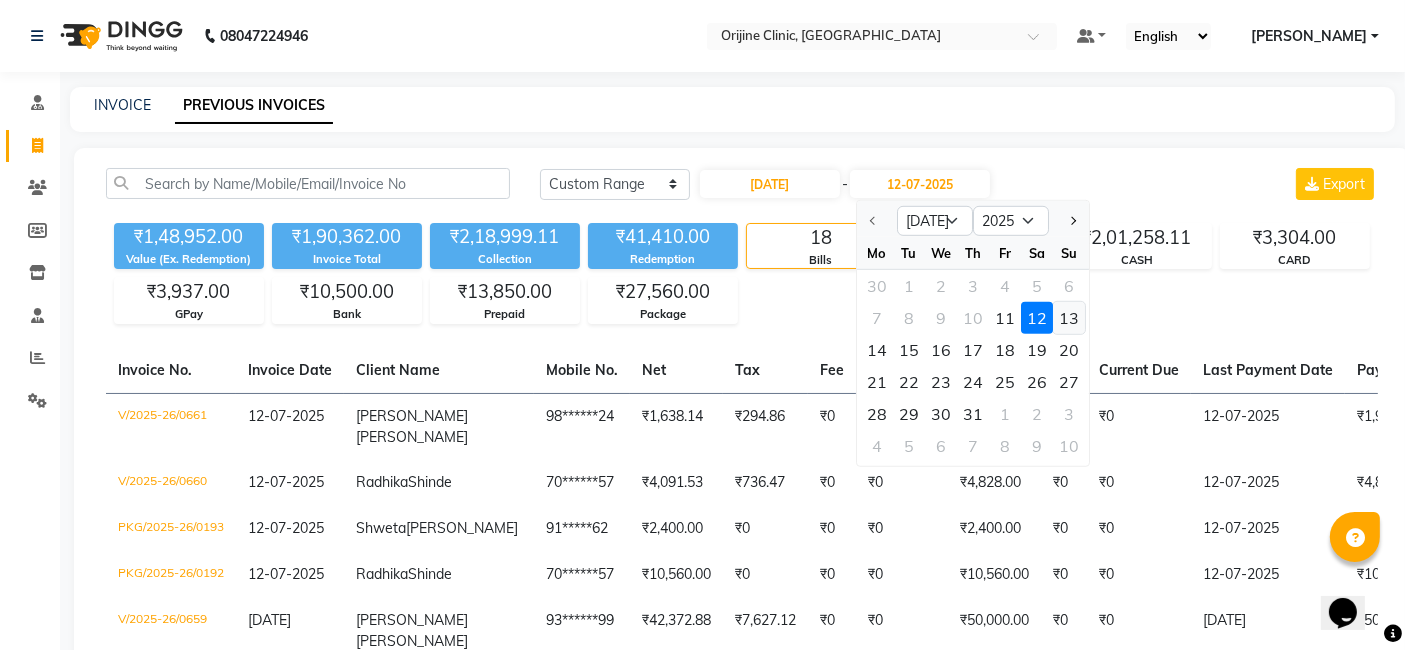 click on "13" 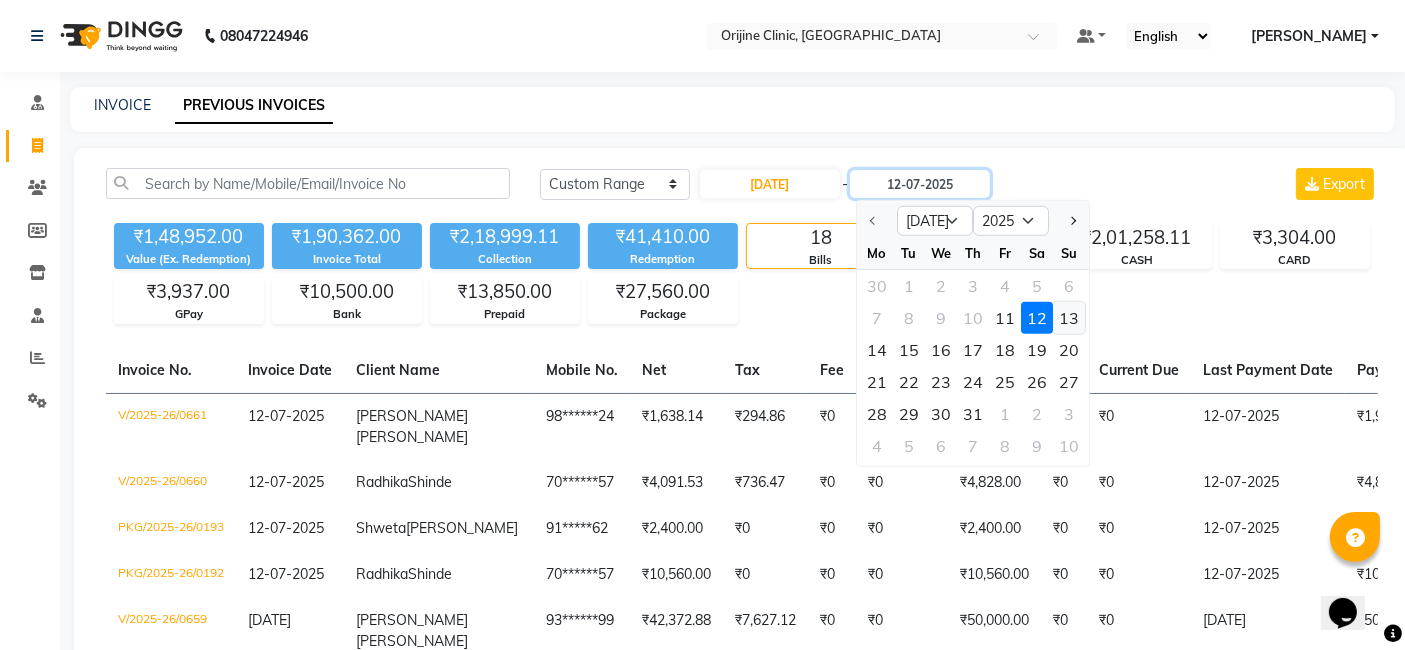 type on "[DATE]" 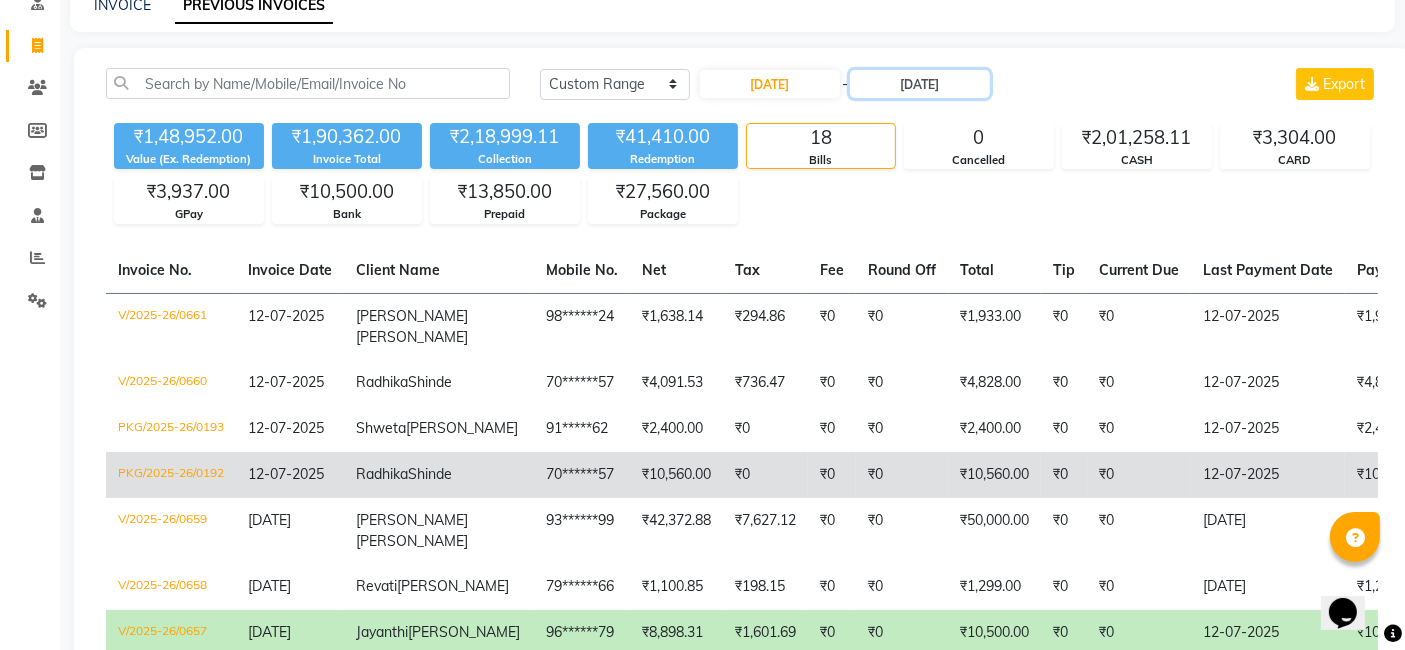 scroll, scrollTop: 0, scrollLeft: 0, axis: both 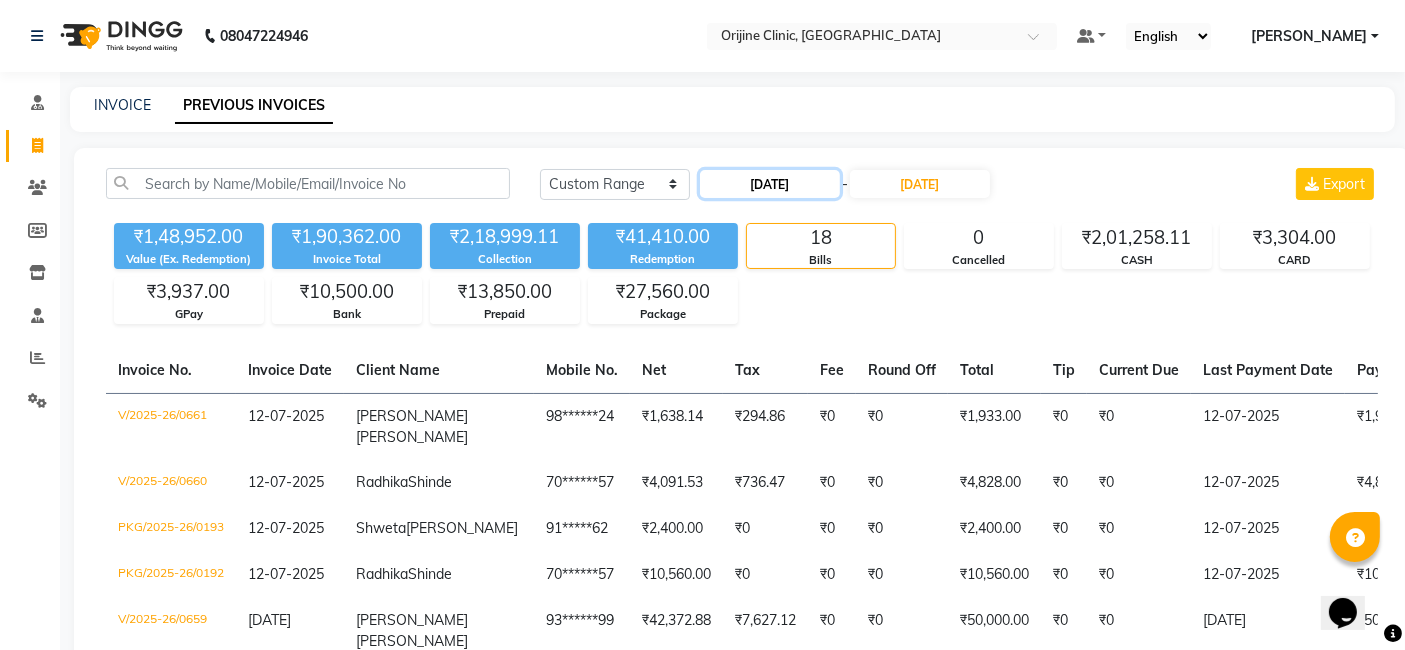click on "[DATE]" 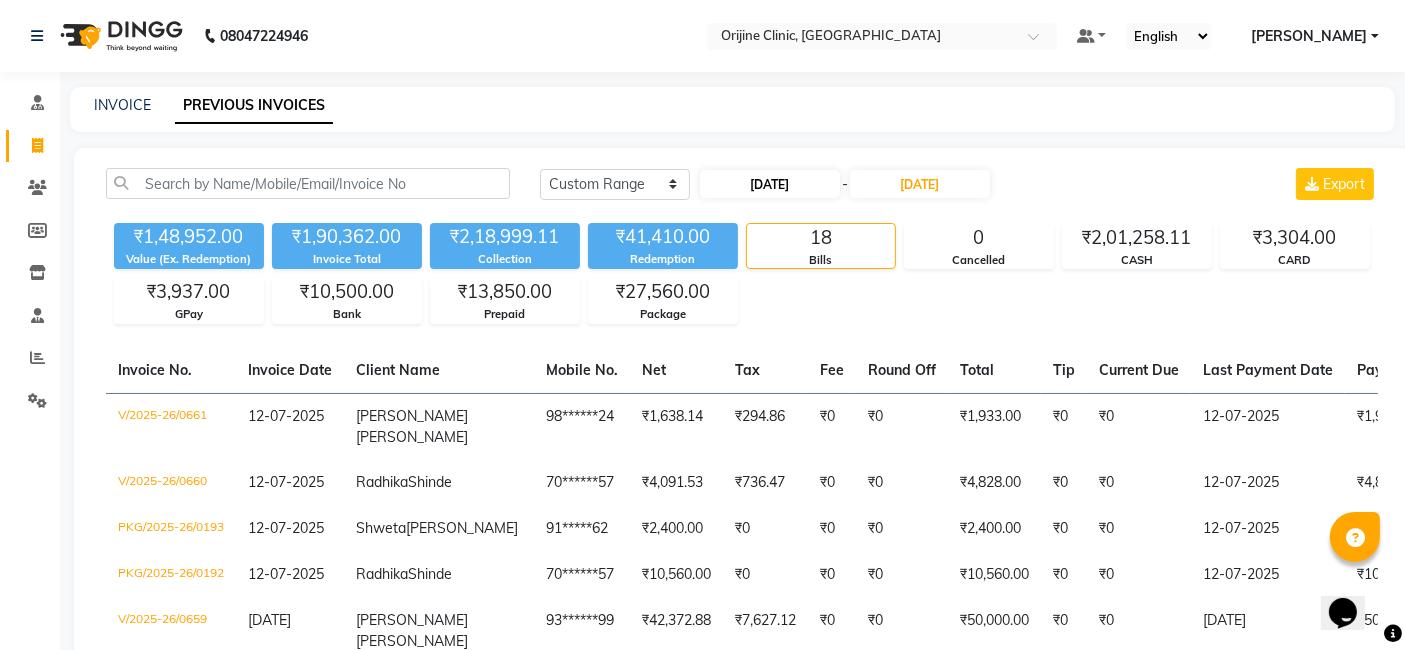 select on "7" 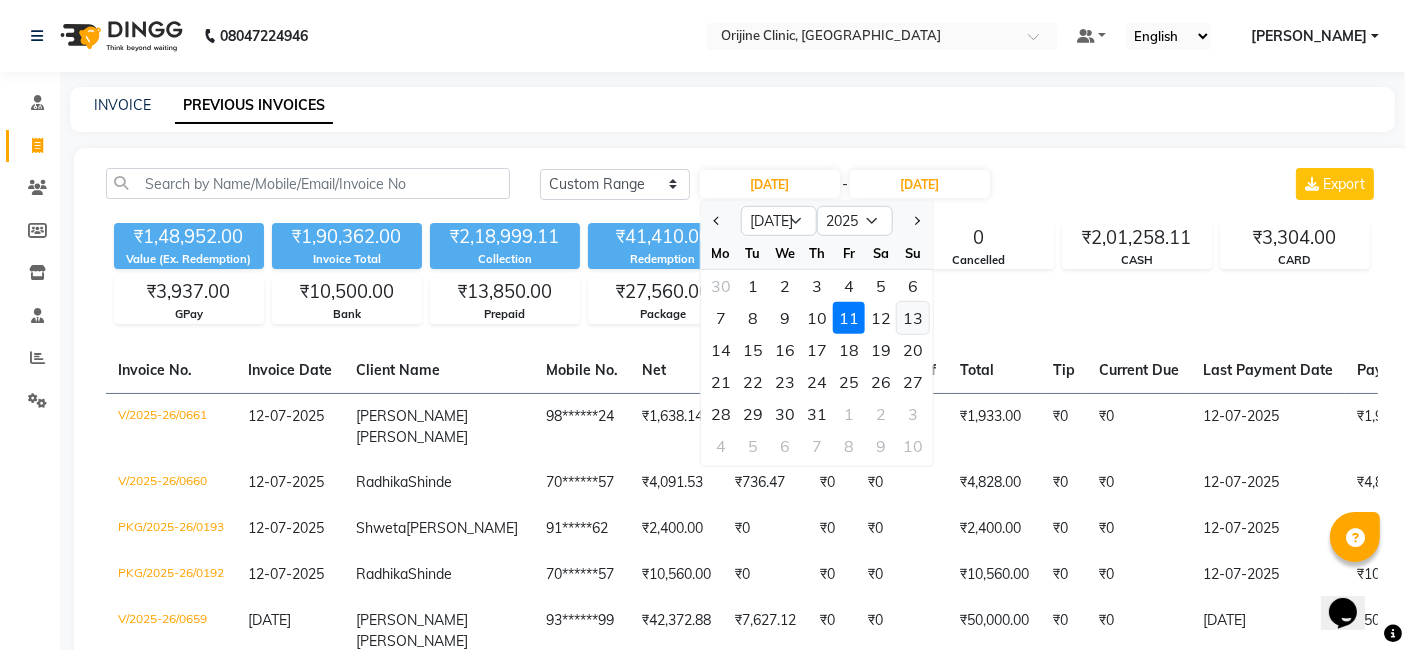 click on "13" 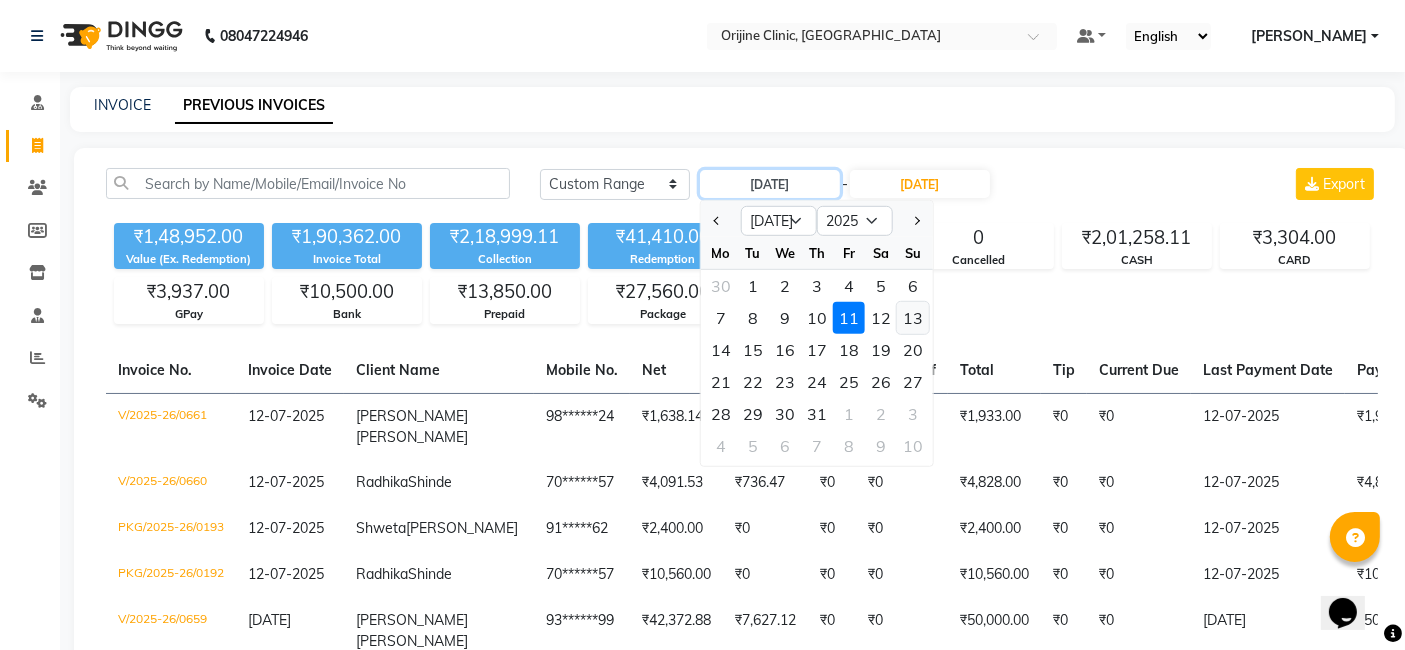 type on "[DATE]" 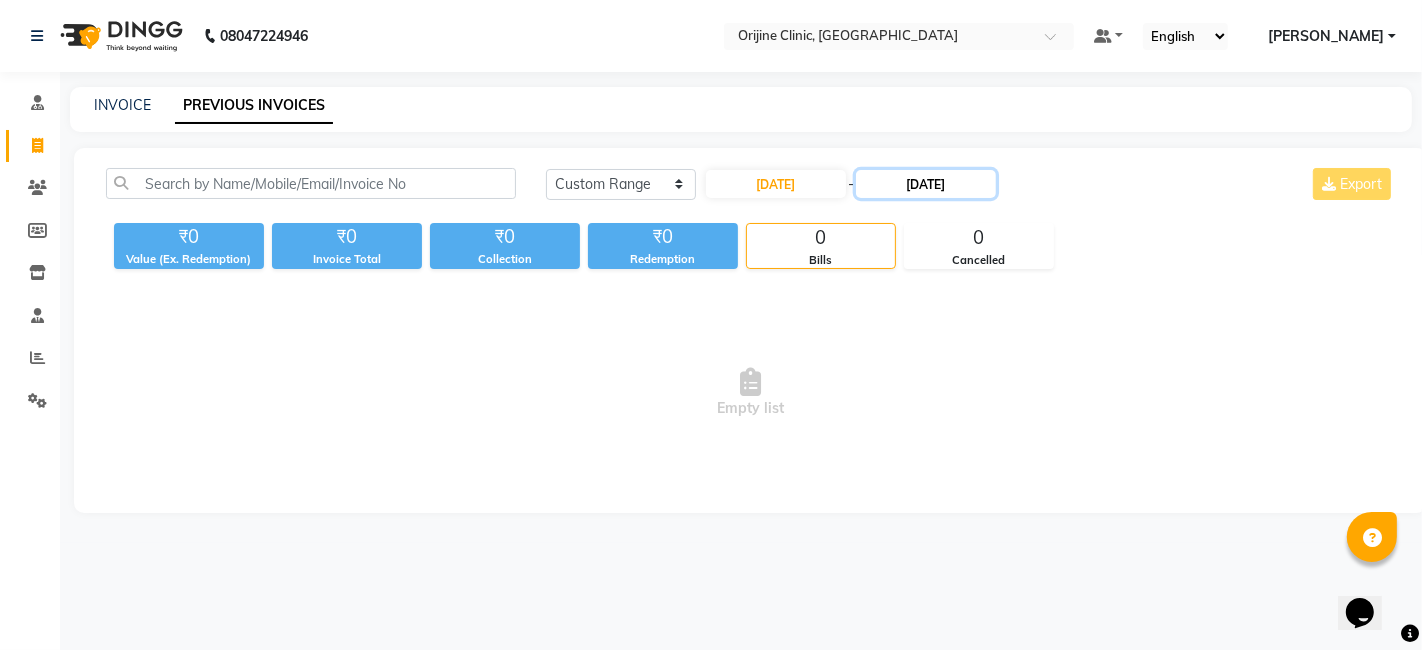 click on "[DATE]" 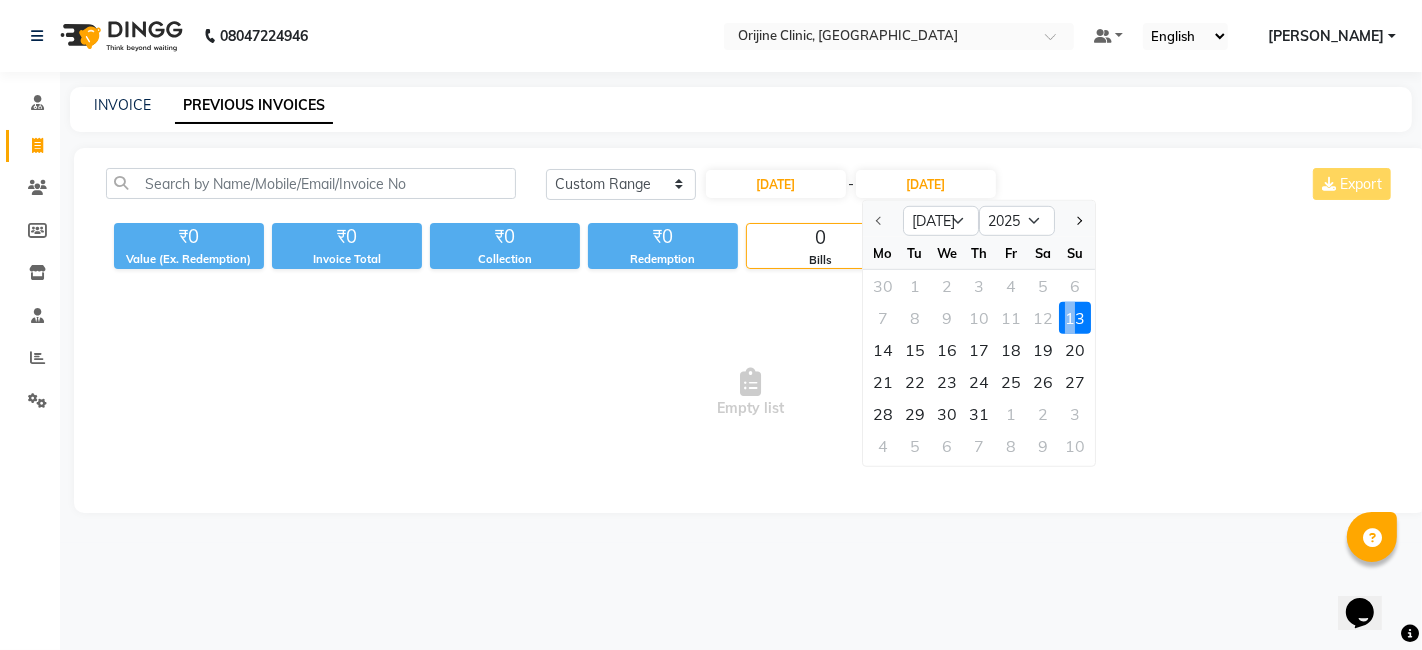 click on "13" 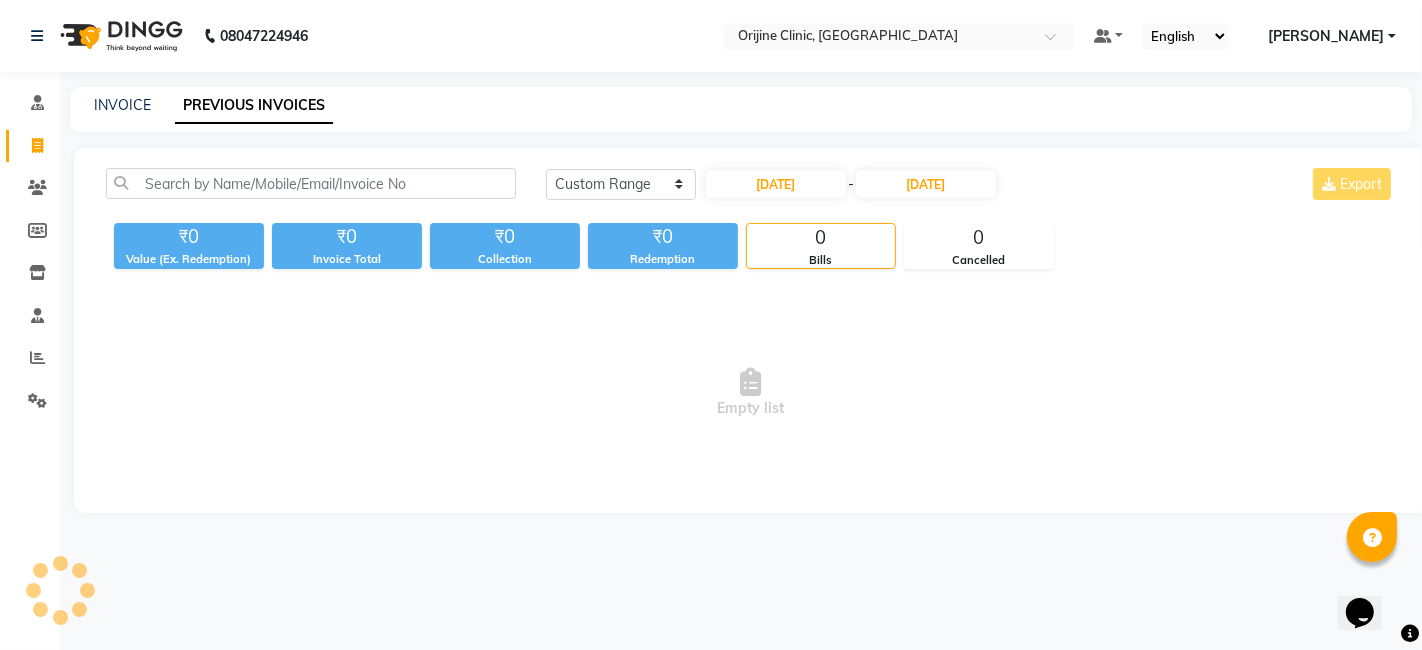click on "Empty list" at bounding box center [750, 393] 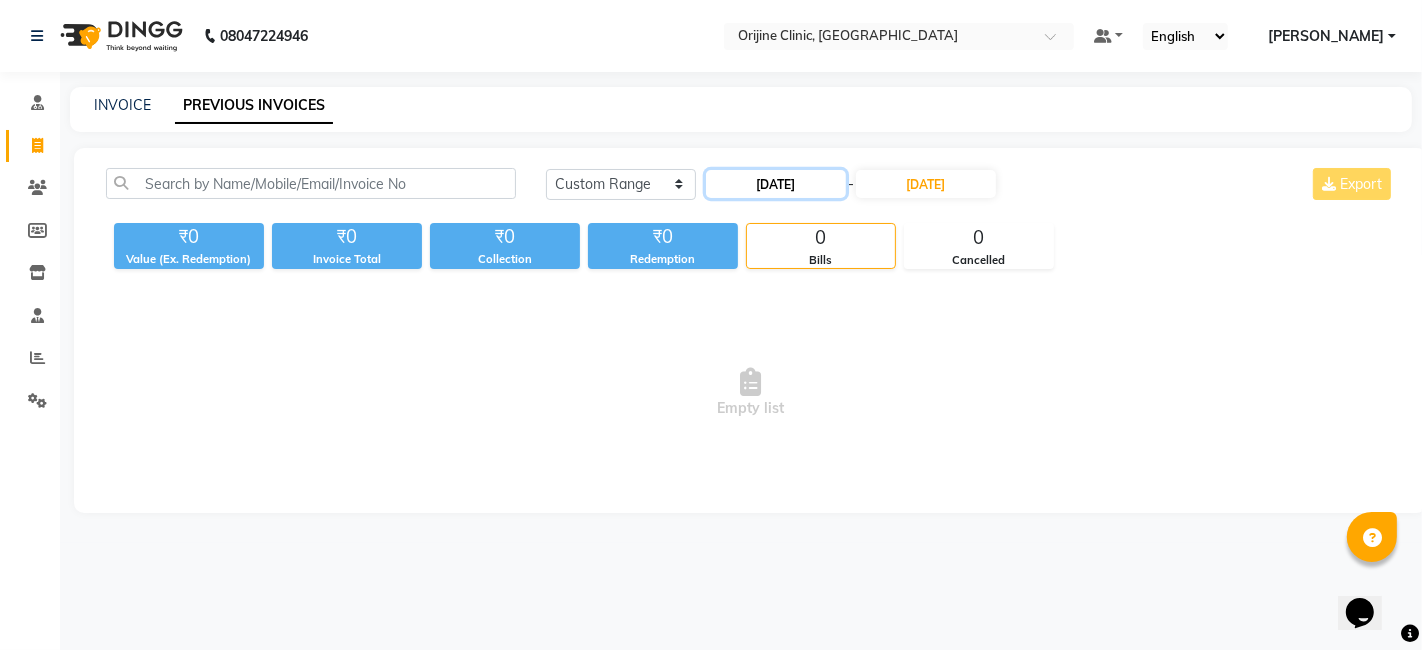 click on "[DATE]" 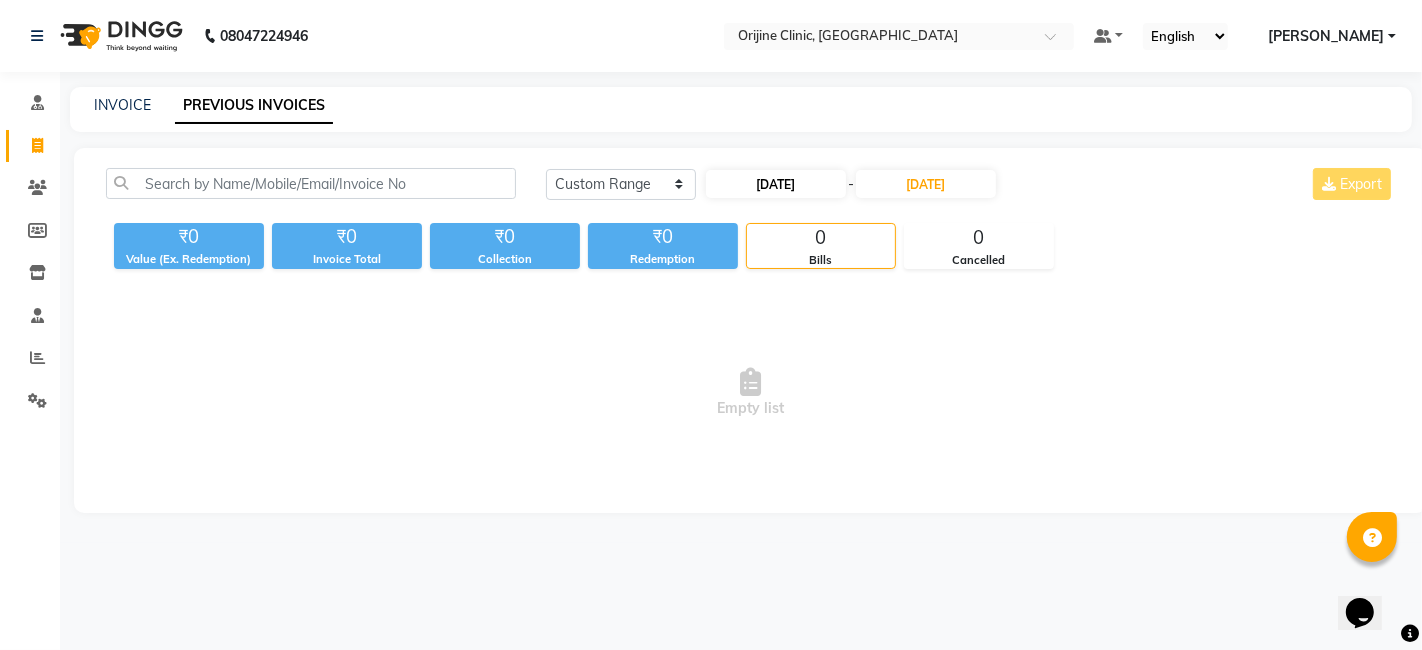 select on "7" 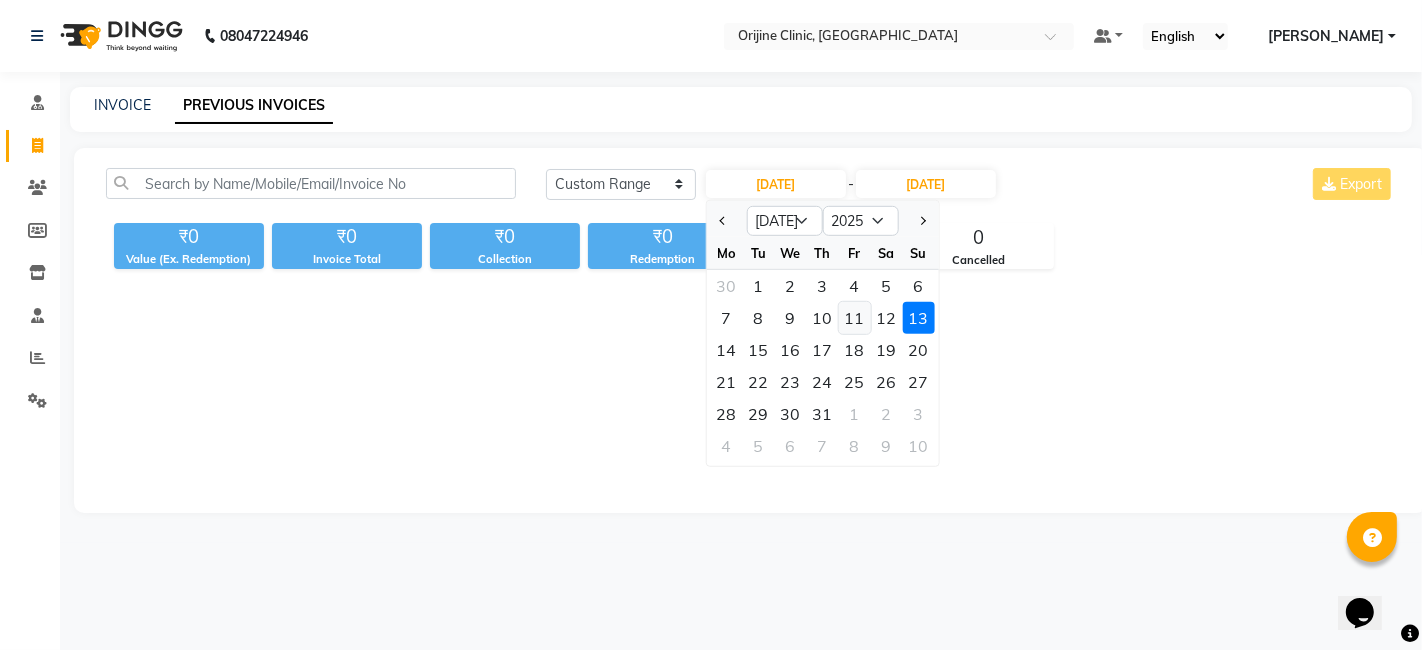 click on "11" 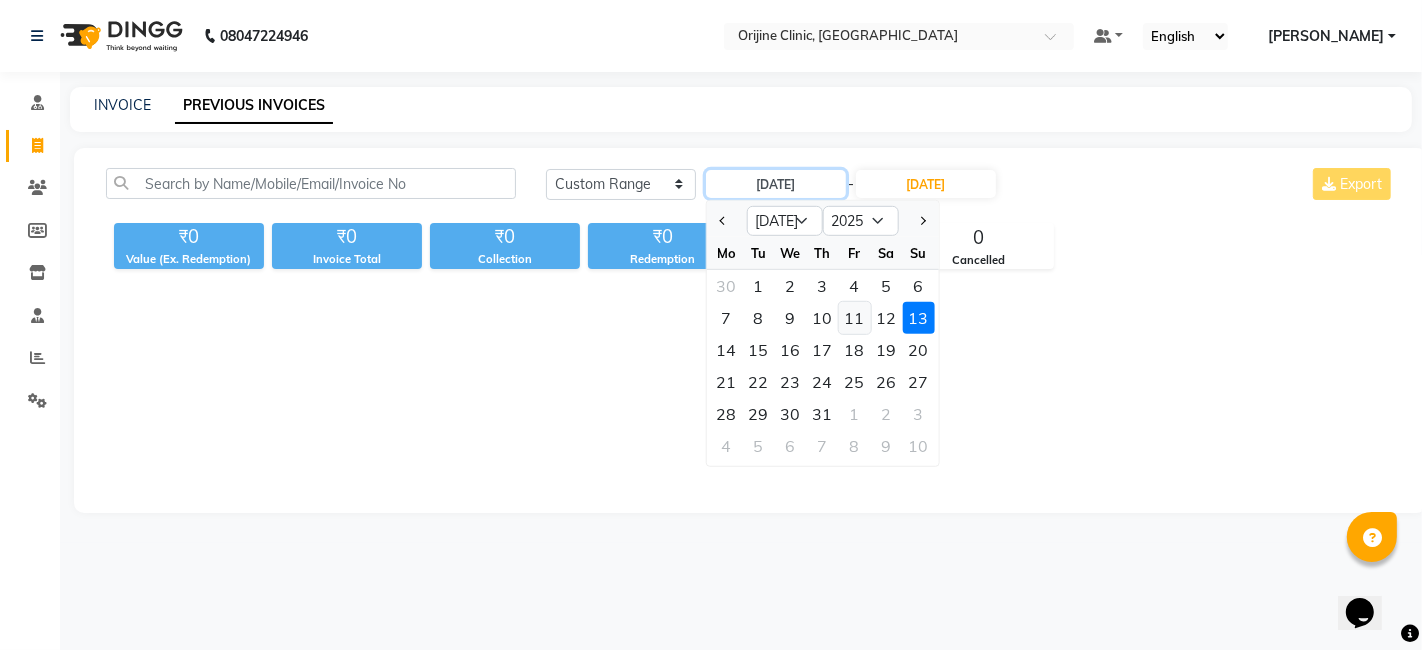 type on "[DATE]" 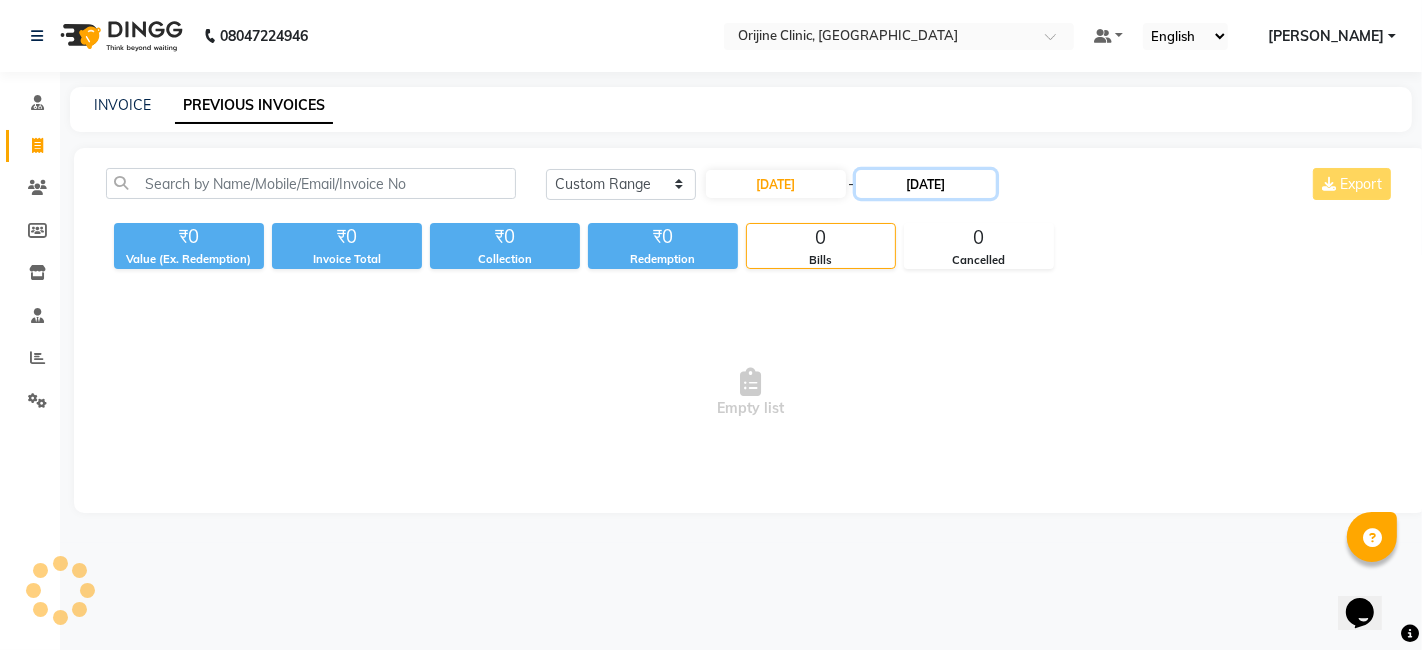click on "[DATE]" 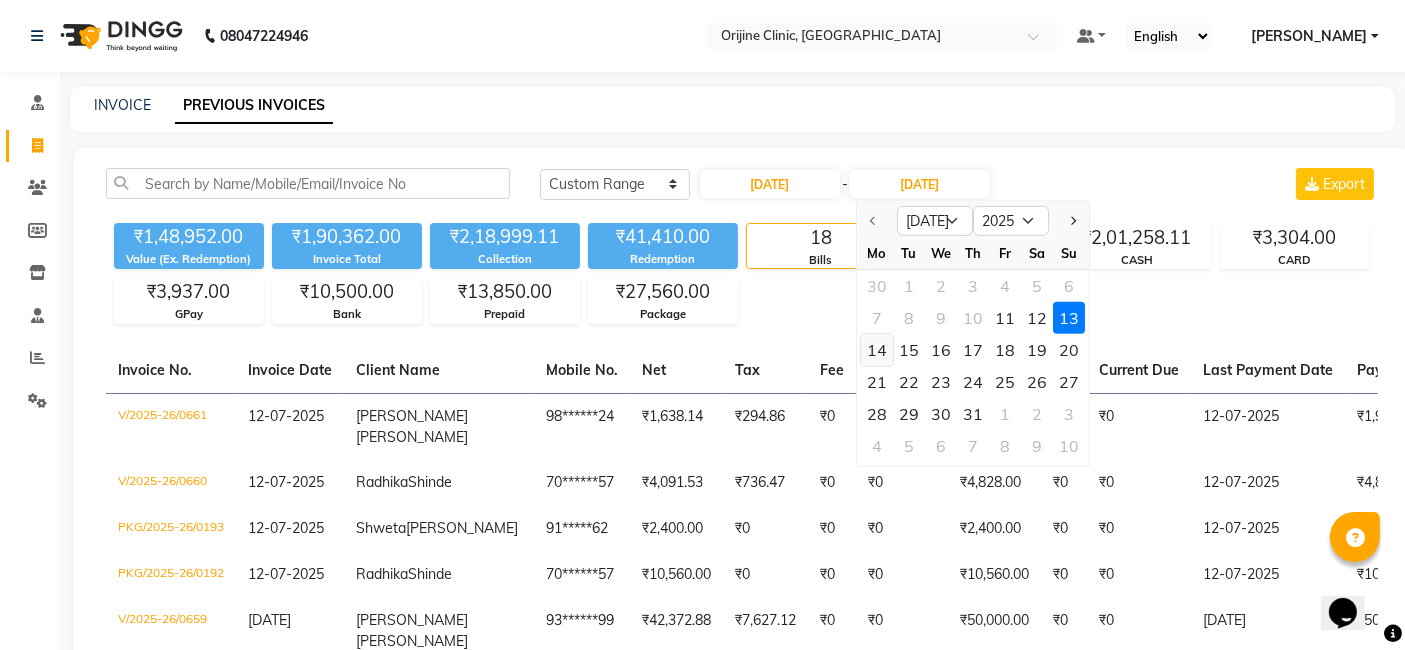 click on "14" 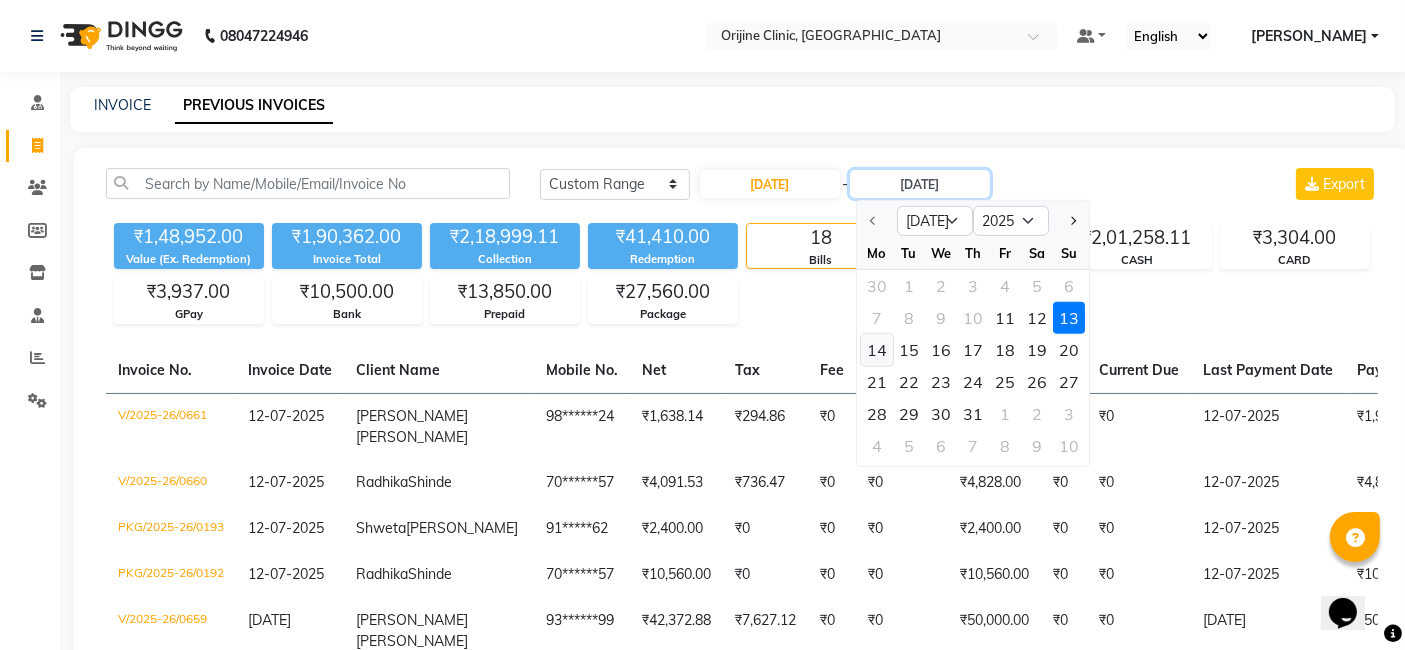 type on "[DATE]" 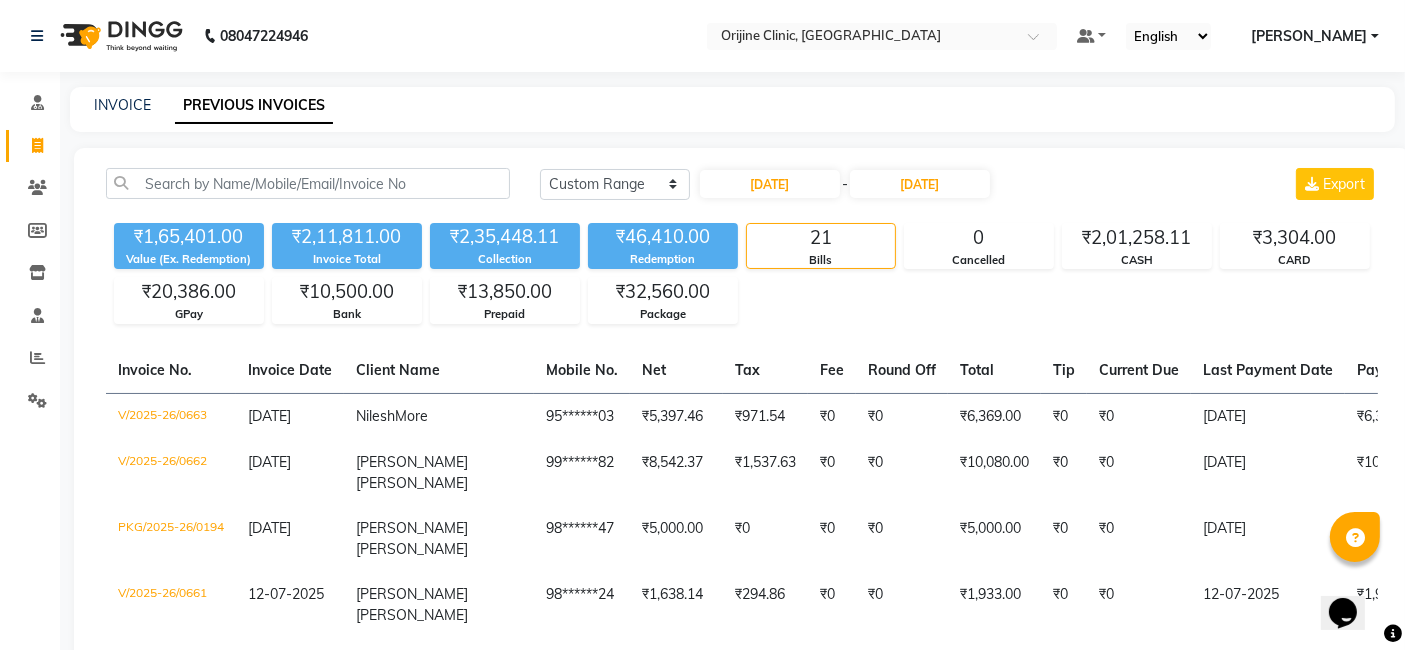 click on "[DATE] [DATE] Custom Range [DATE] - [DATE] Export ₹1,65,401.00 Value (Ex. Redemption) ₹2,11,811.00 Invoice Total  ₹2,35,448.11 Collection ₹46,410.00 Redemption 21 Bills 0 Cancelled ₹2,01,258.11 CASH ₹3,304.00 CARD ₹20,386.00 GPay ₹10,500.00 Bank ₹13,850.00 Prepaid ₹32,560.00 Package  Invoice No.   Invoice Date   Client Name   Mobile No.   Net   Tax   Fee   Round Off   Total   Tip   Current Due   Last Payment Date   Payment Amount   Payment Methods   Cancel Reason   Status   V/2025-26/0663  [DATE] Nilesh  More 95******03 ₹5,397.46 ₹971.54  ₹0  ₹0 ₹6,369.00 ₹0 ₹0 [DATE] ₹6,369.00  GPay - PAID  V/2025-26/0662  [DATE] [GEOGRAPHIC_DATA][PERSON_NAME] 99******82 ₹8,542.37 ₹1,537.63  ₹0  ₹0 ₹10,080.00 ₹0 ₹0 [DATE] ₹10,080.00  GPay - PAID  PKG/2025-26/0194  [DATE] [PERSON_NAME] 98******47 ₹5,000.00 ₹0  ₹0  ₹0 ₹5,000.00 ₹0 ₹0 [DATE] ₹5,000.00  Package,  Package,  Package - PAID  V/2025-26/0661  [DATE] [PERSON_NAME]  ₹0  -" 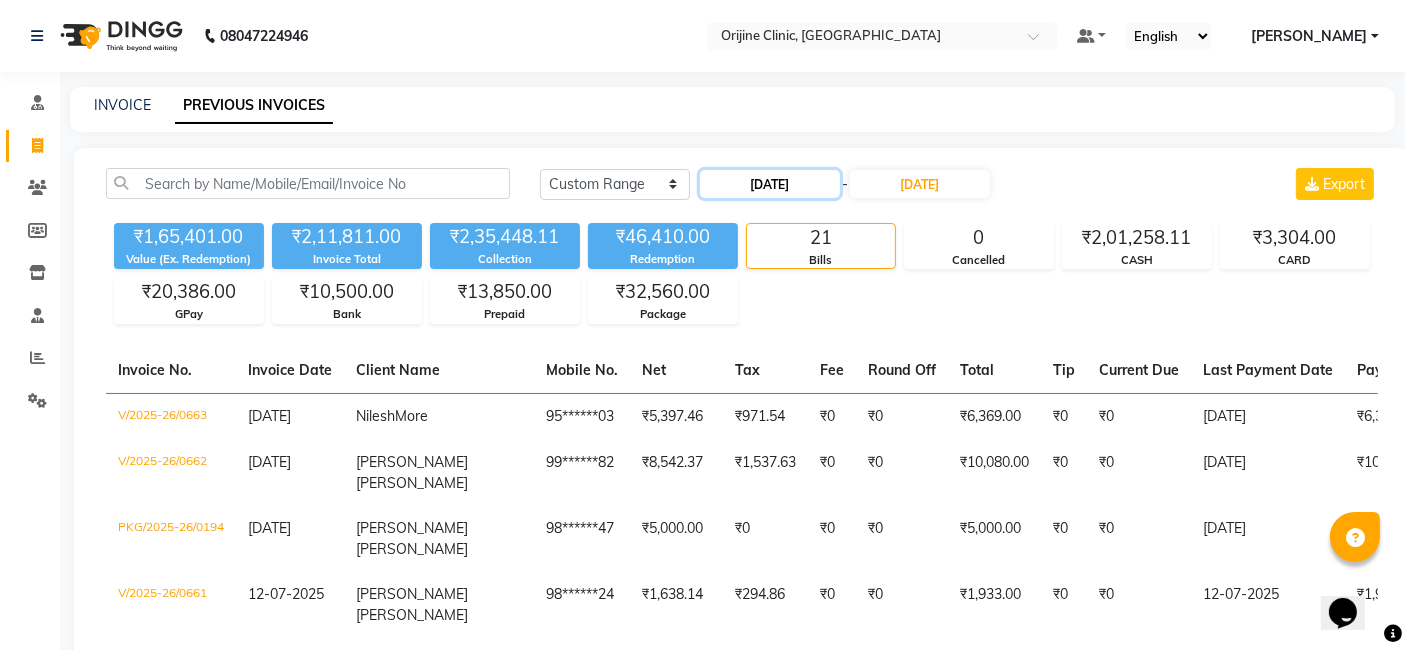 click on "[DATE]" 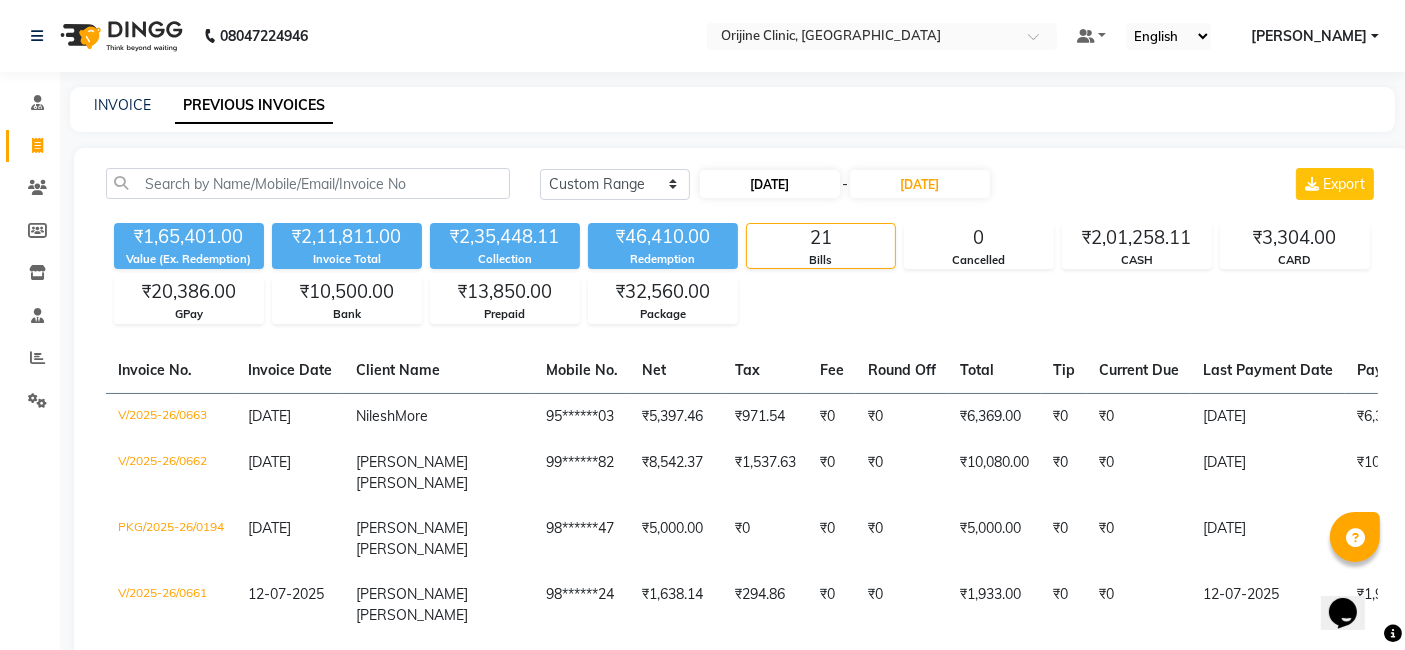 select on "7" 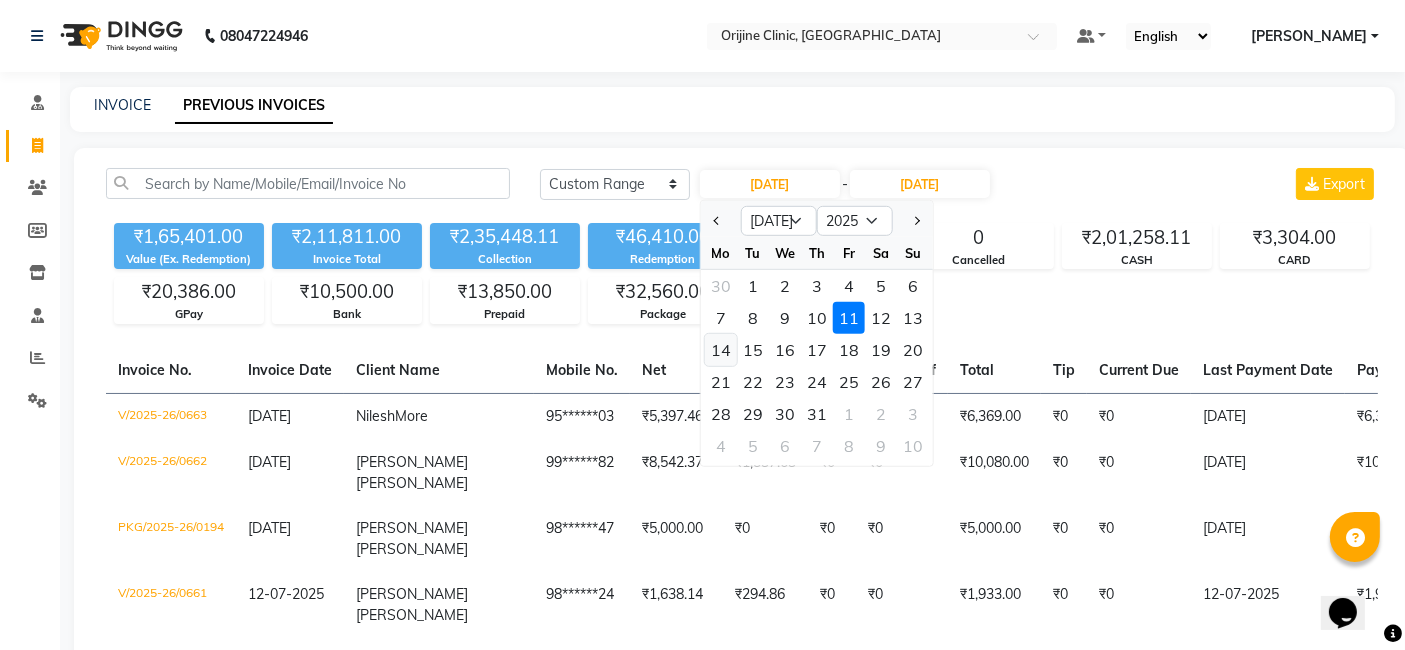 click on "14" 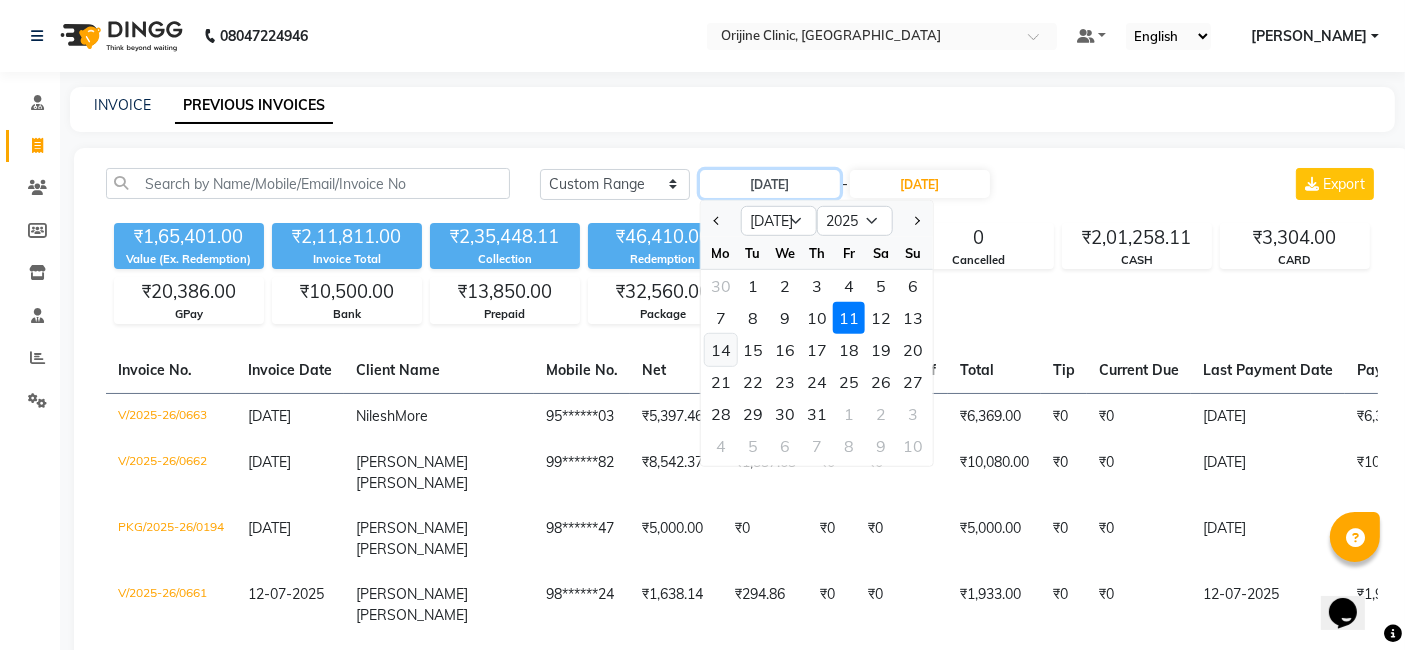 type on "[DATE]" 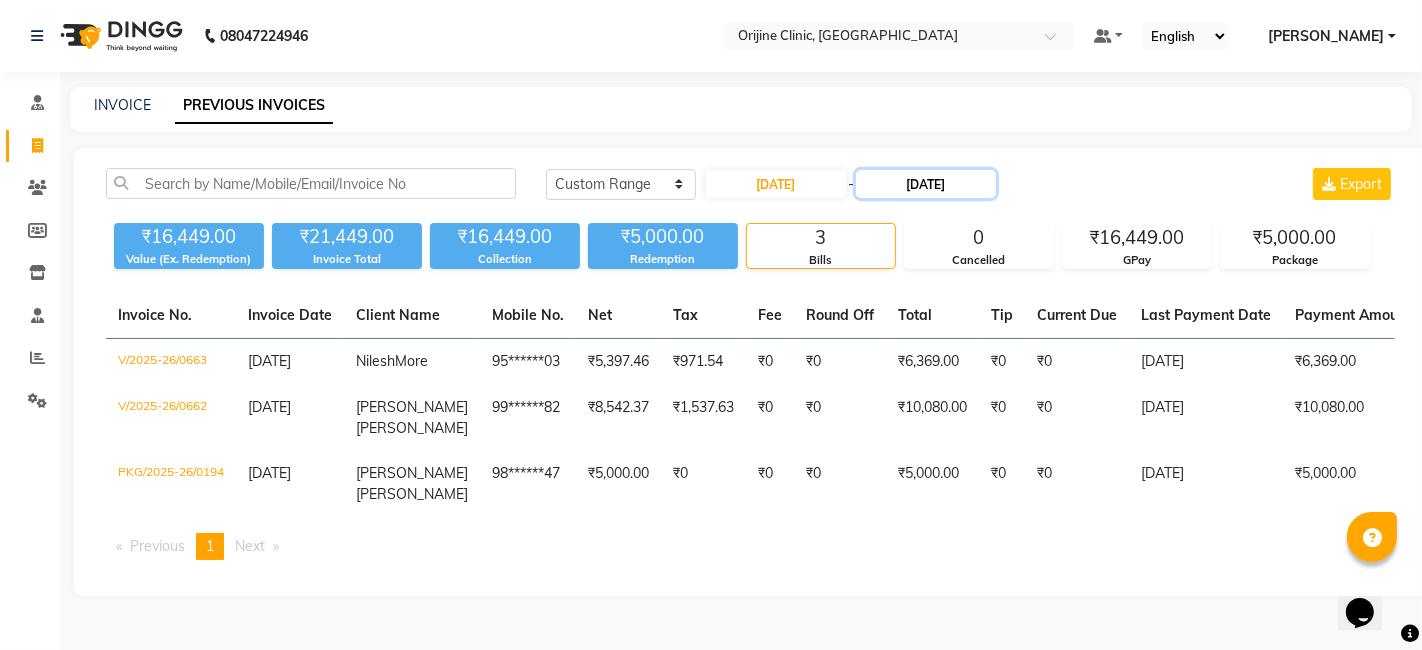 click on "[DATE]" 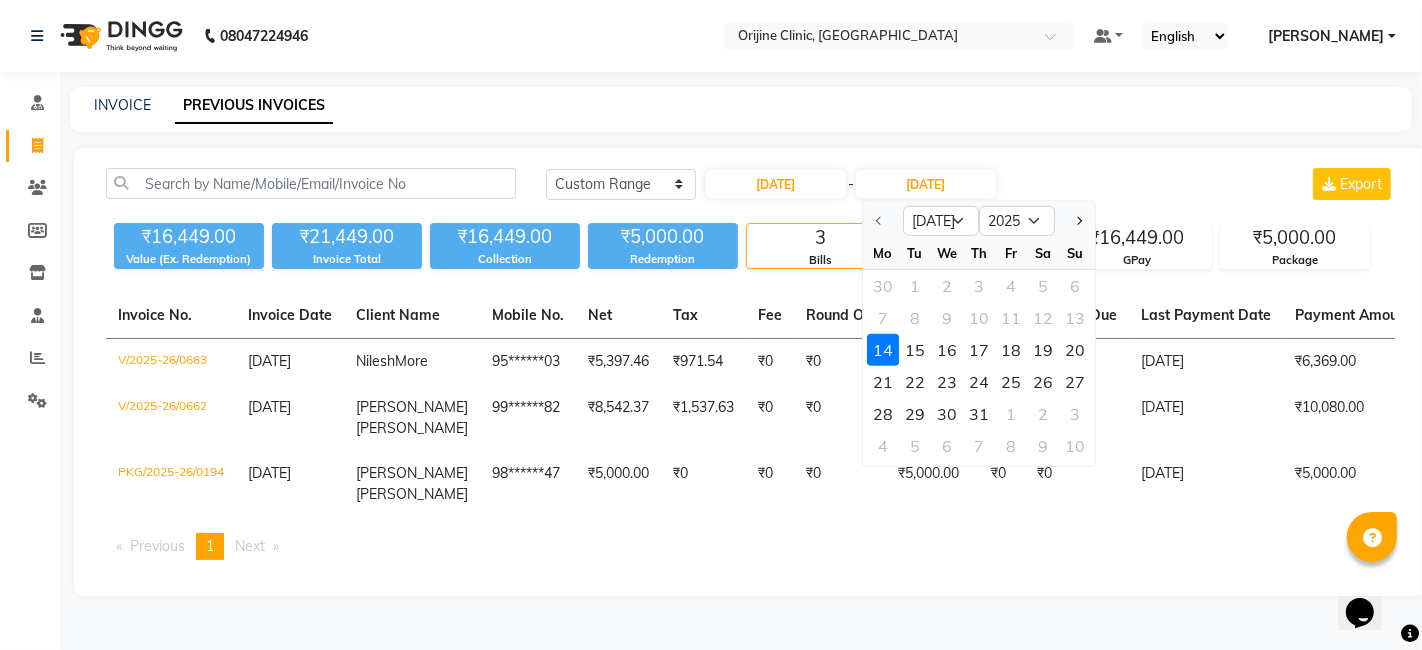 click on "14" 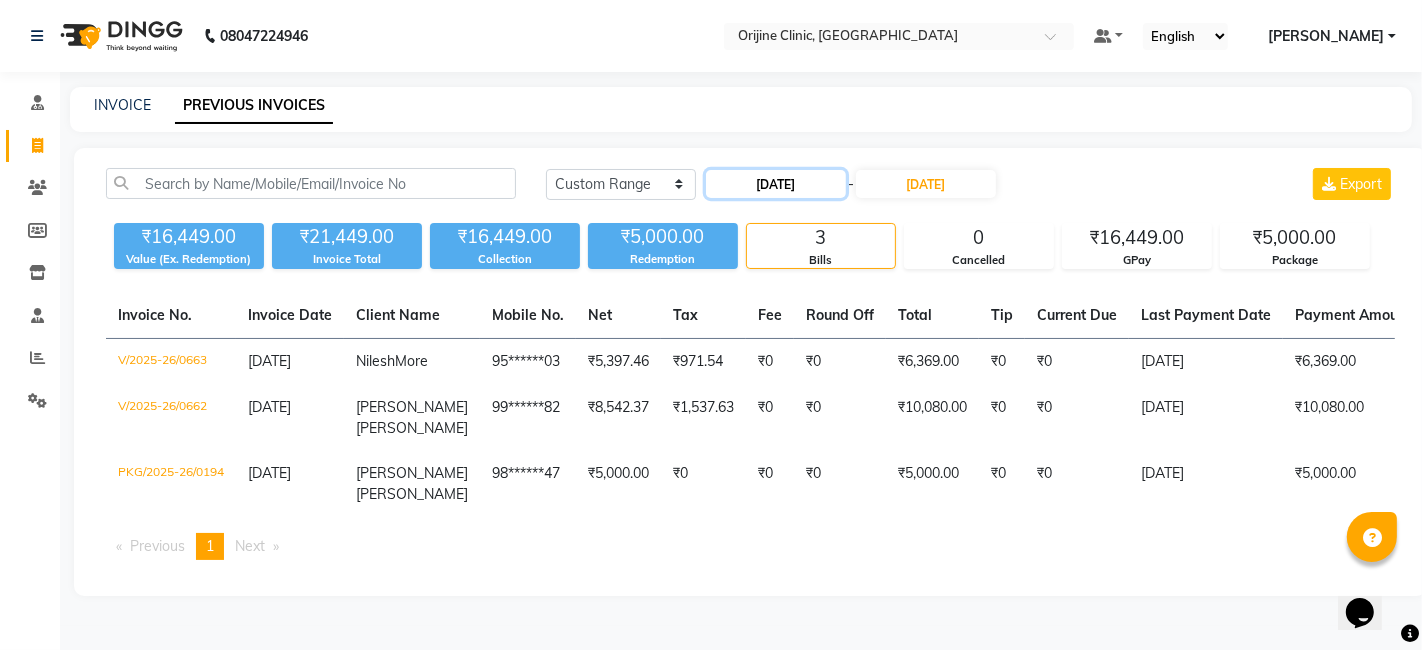 click on "[DATE]" 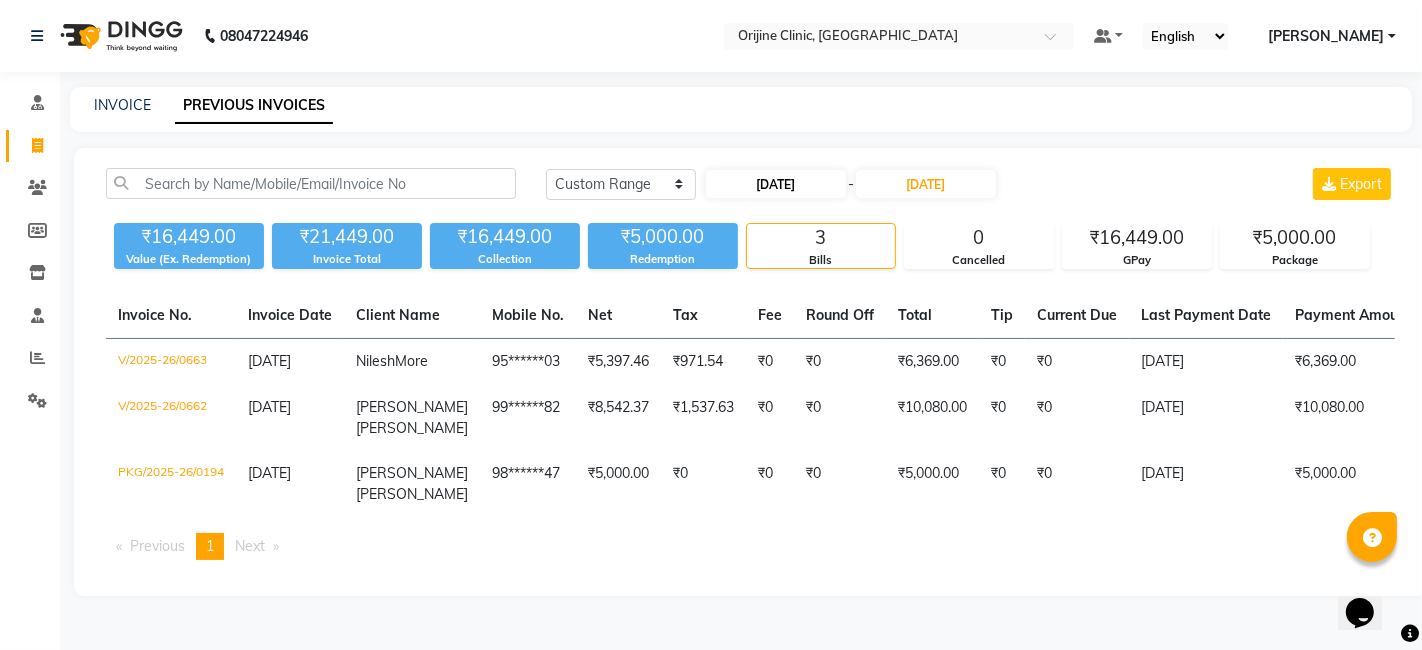 select on "7" 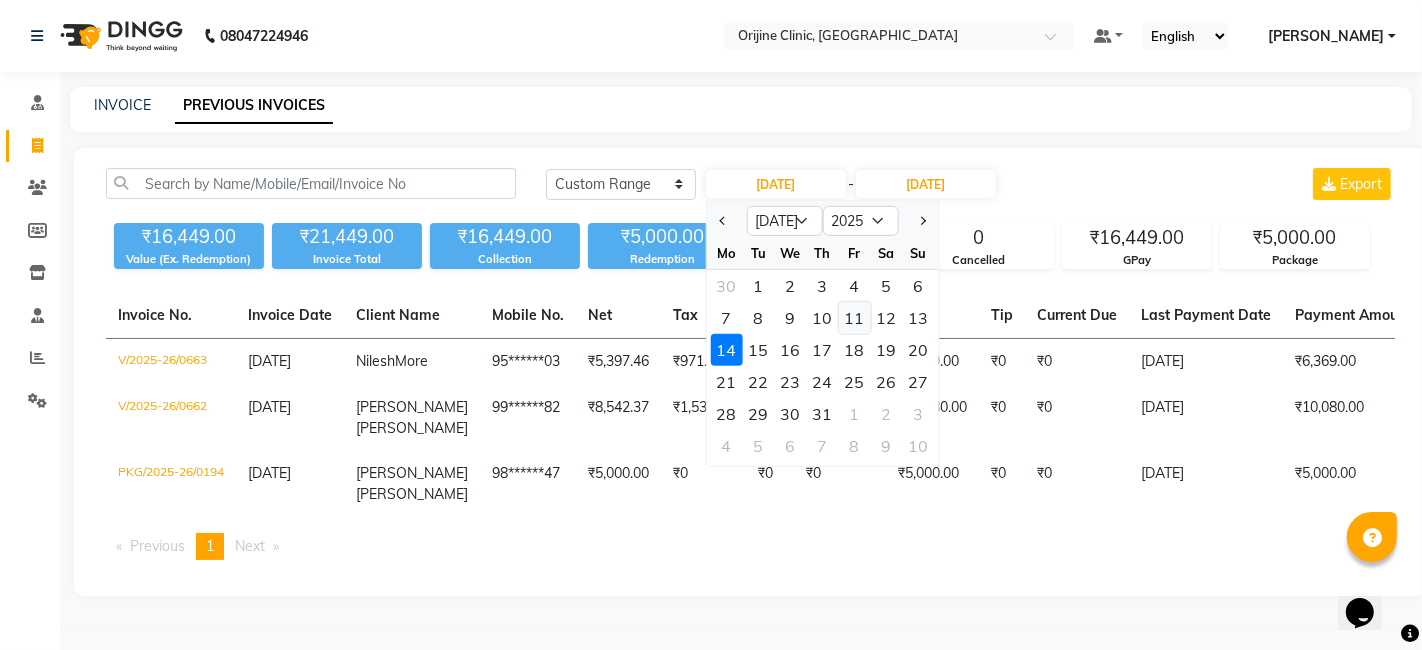 click on "11" 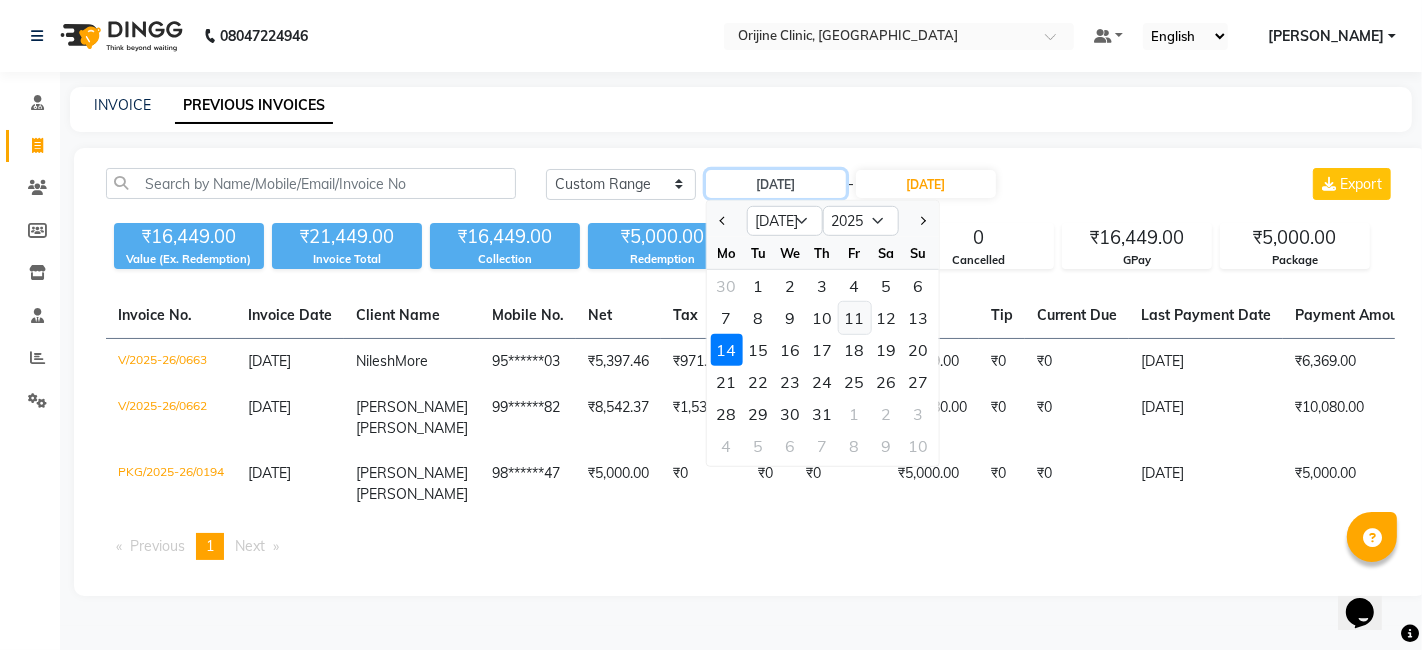 type on "[DATE]" 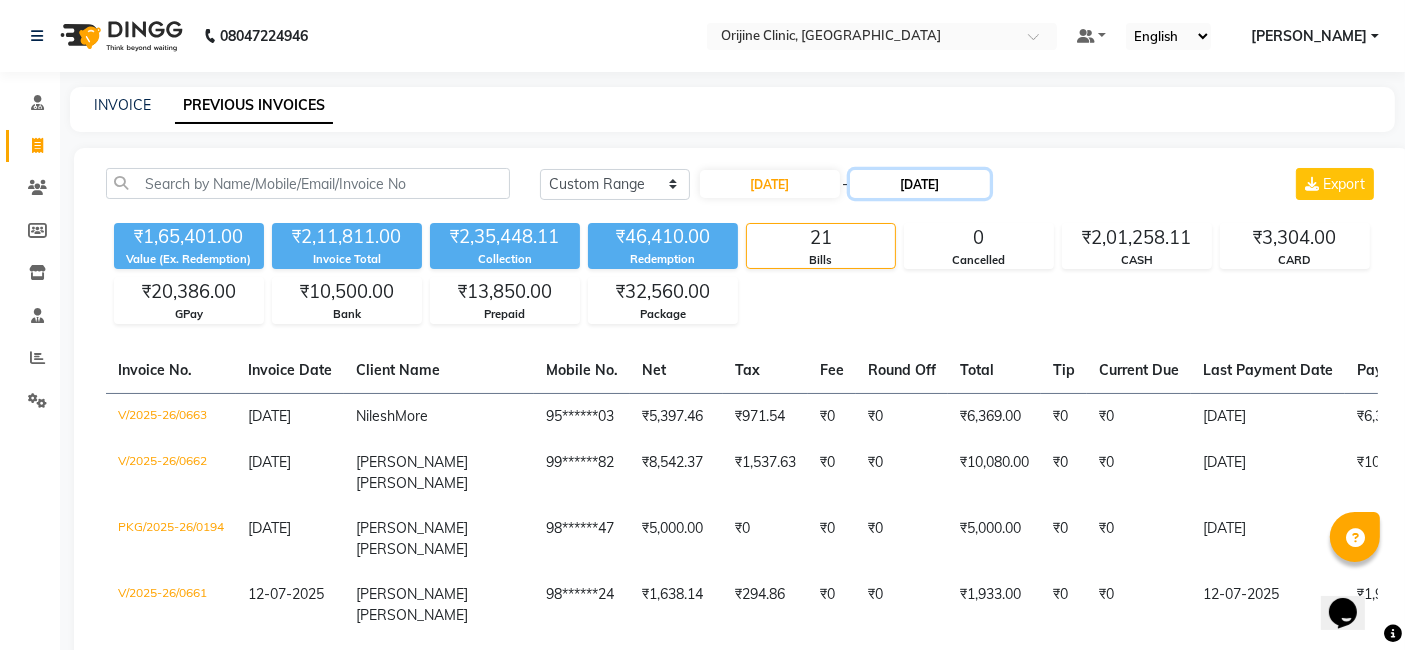 click on "[DATE]" 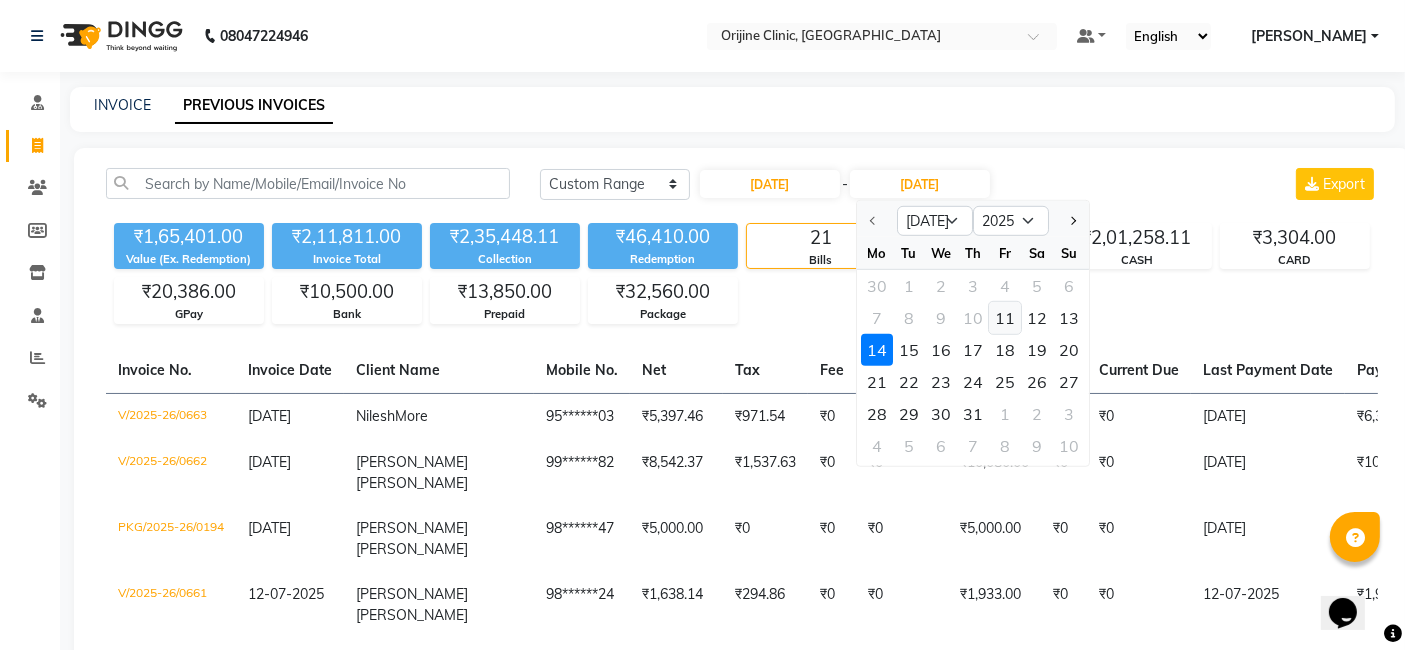 click on "11" 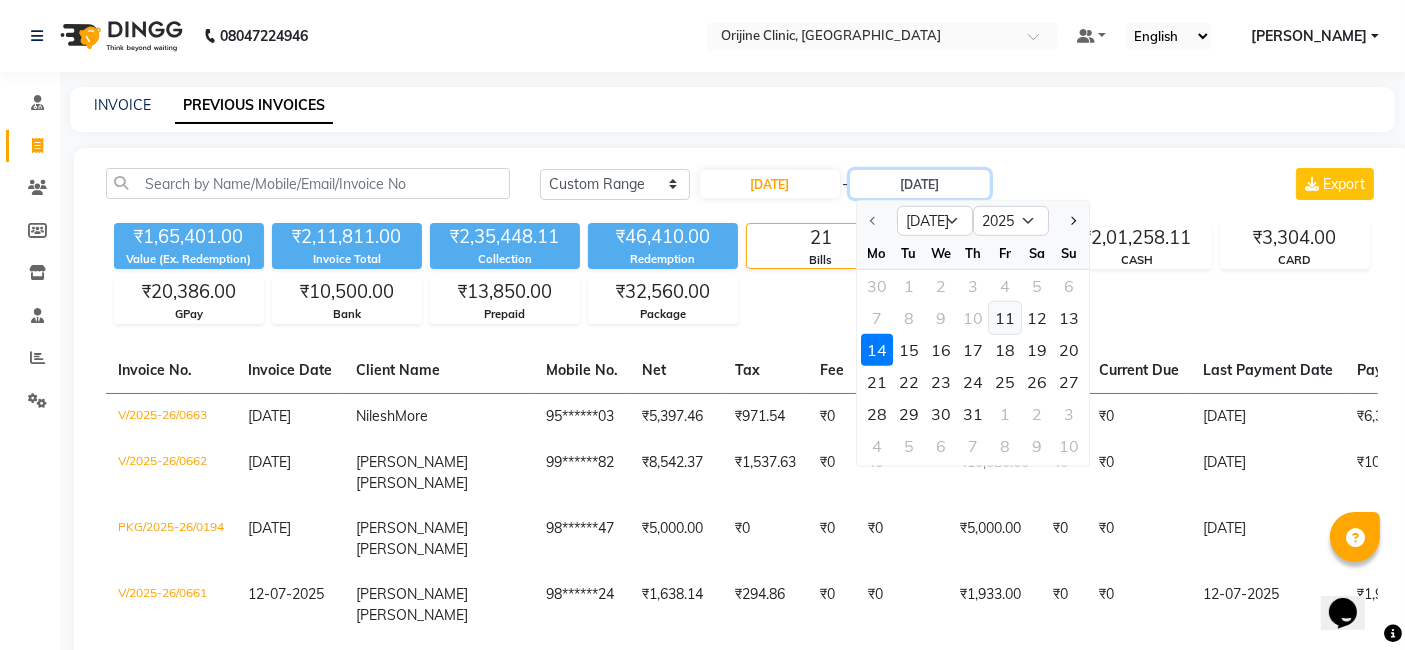 type on "[DATE]" 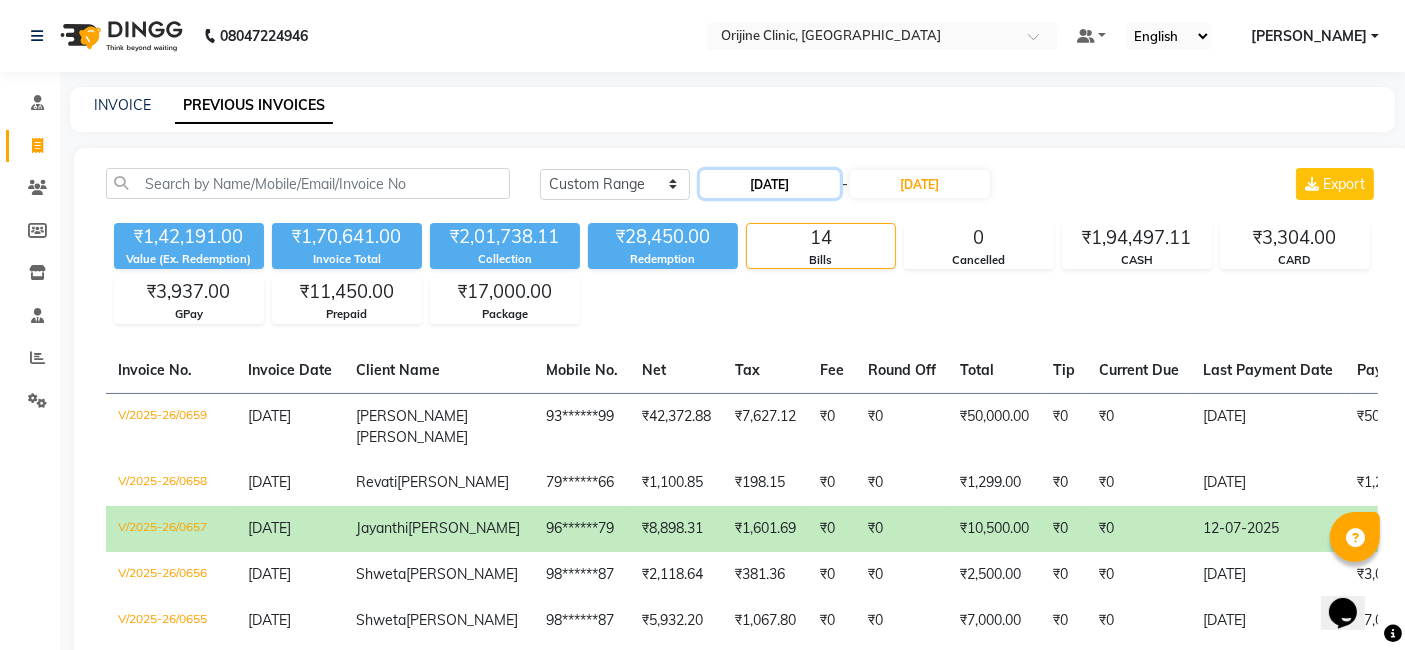 click on "[DATE]" 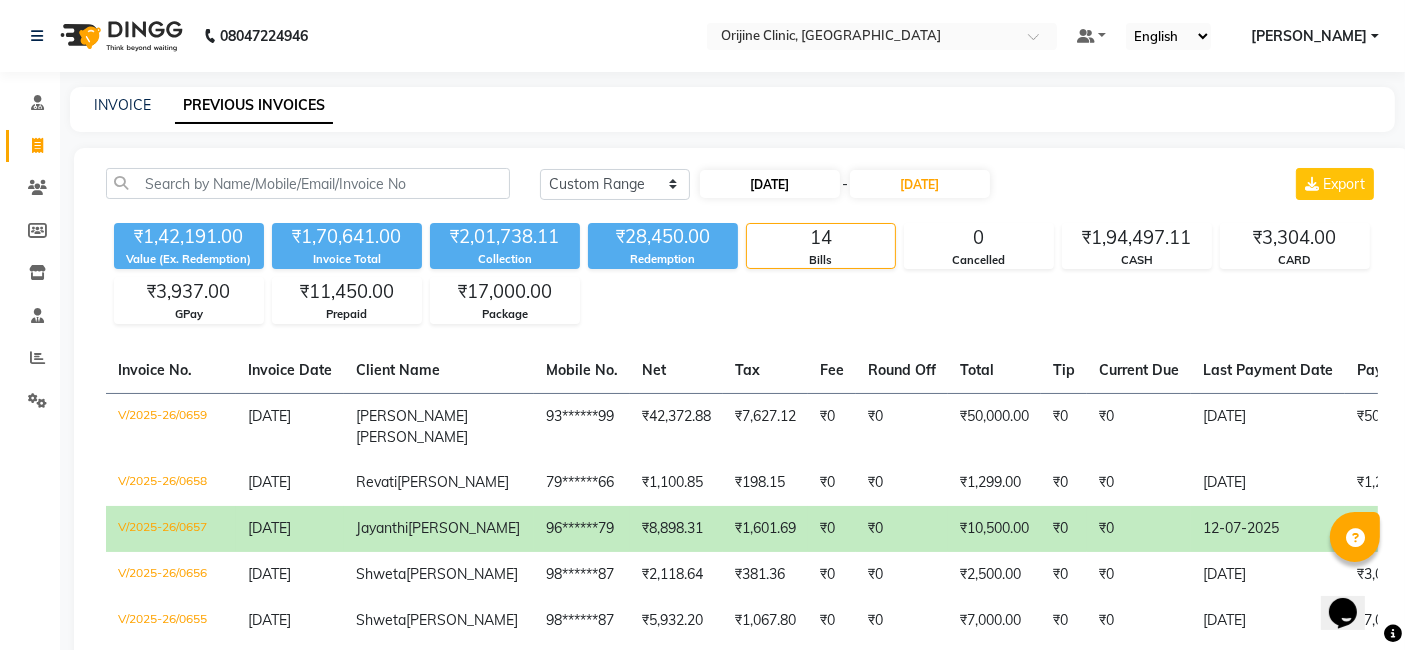 select on "7" 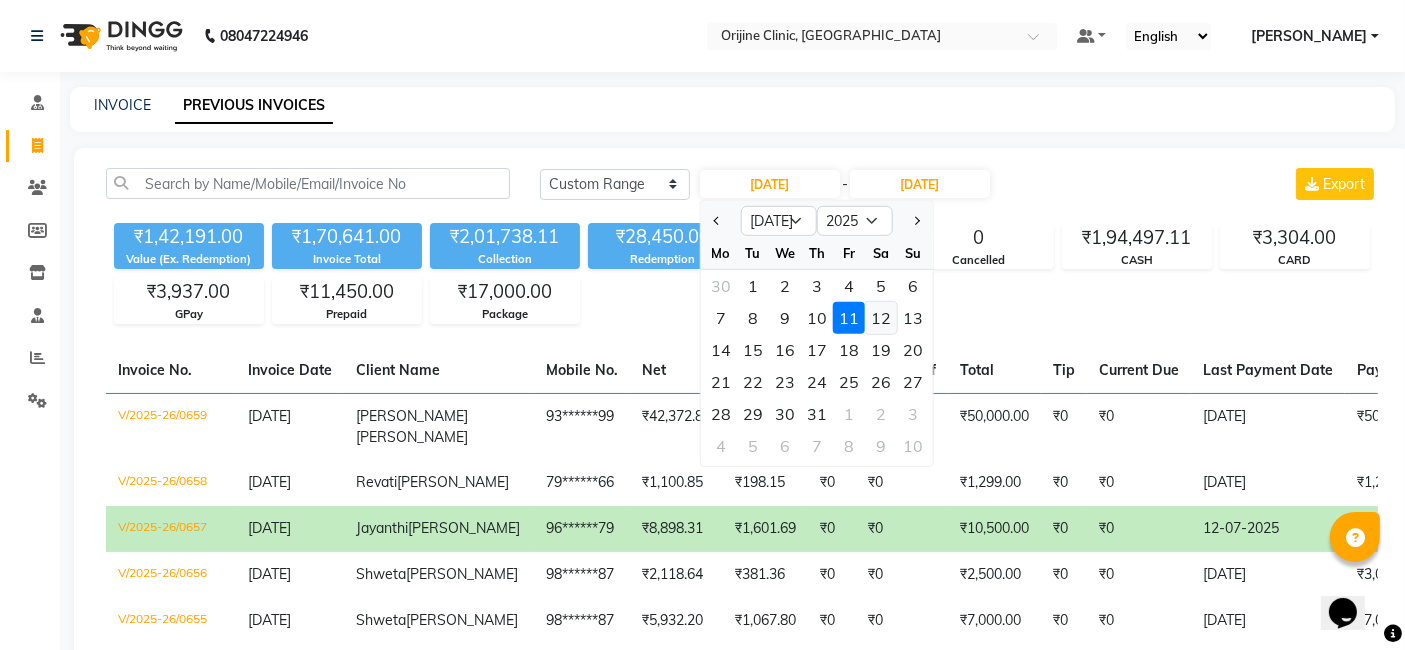 click on "12" 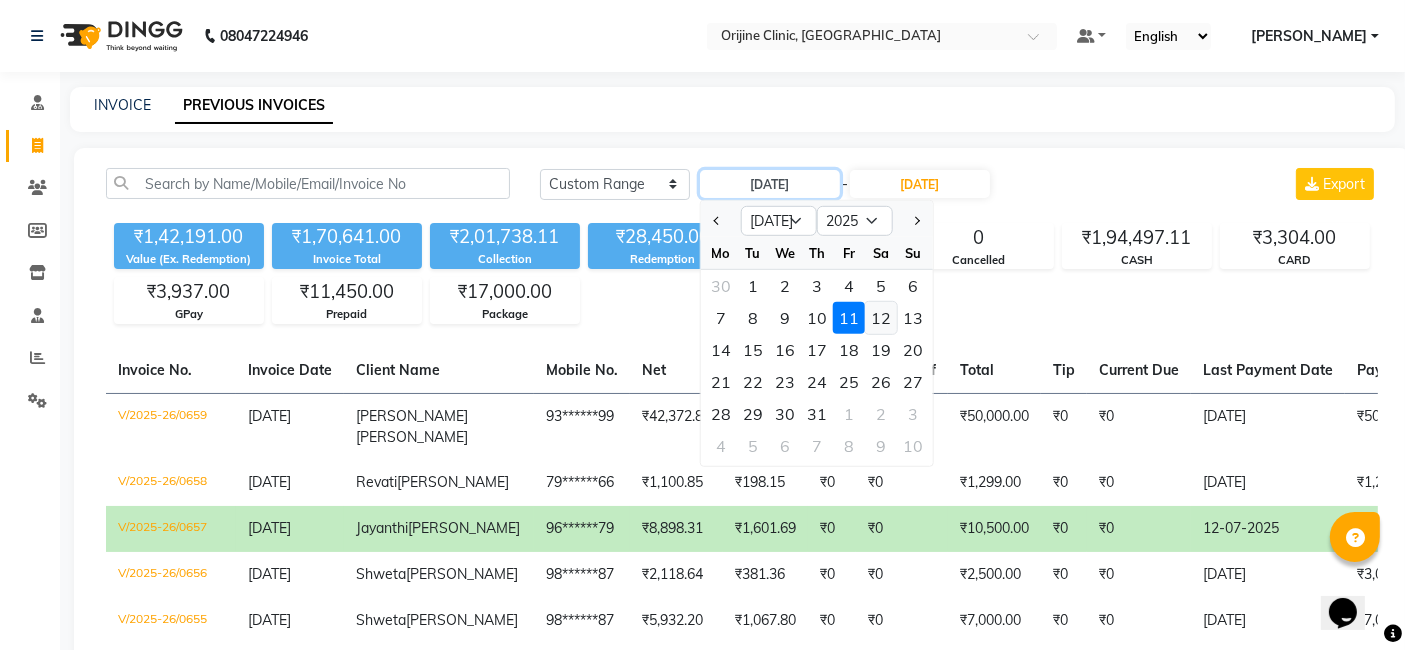 type on "12-07-2025" 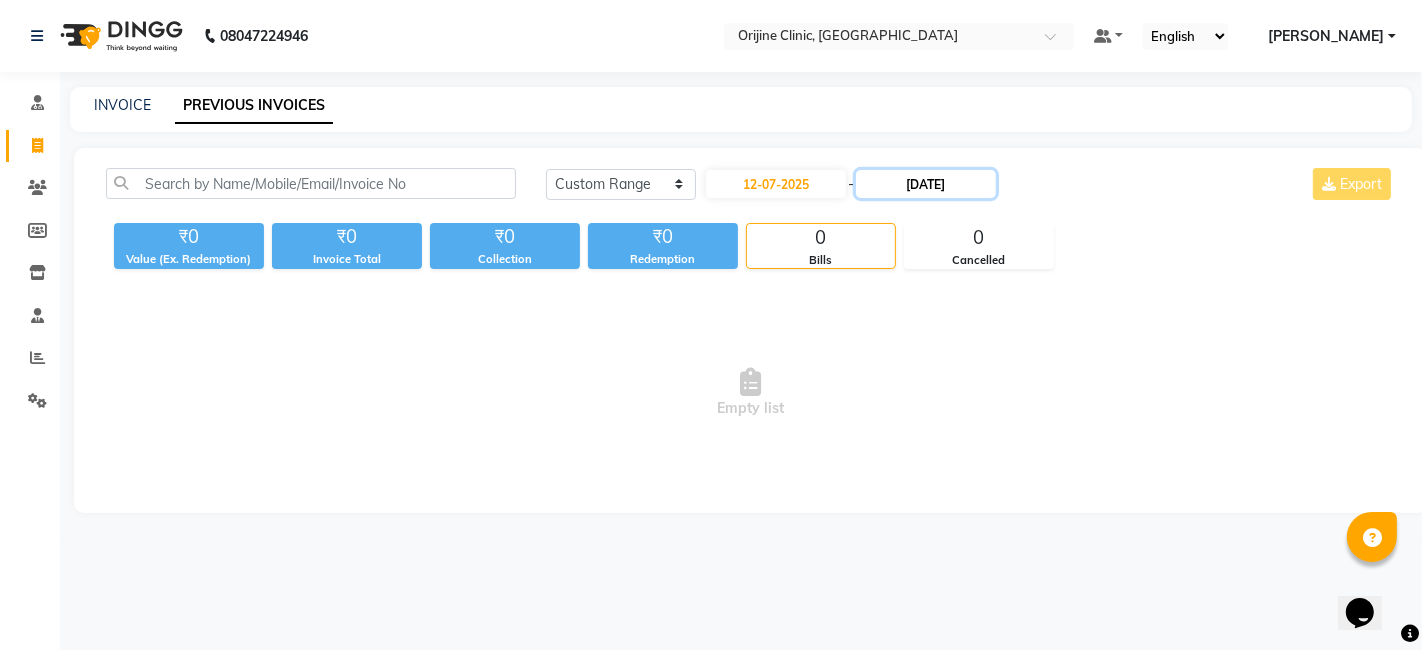 click on "[DATE]" 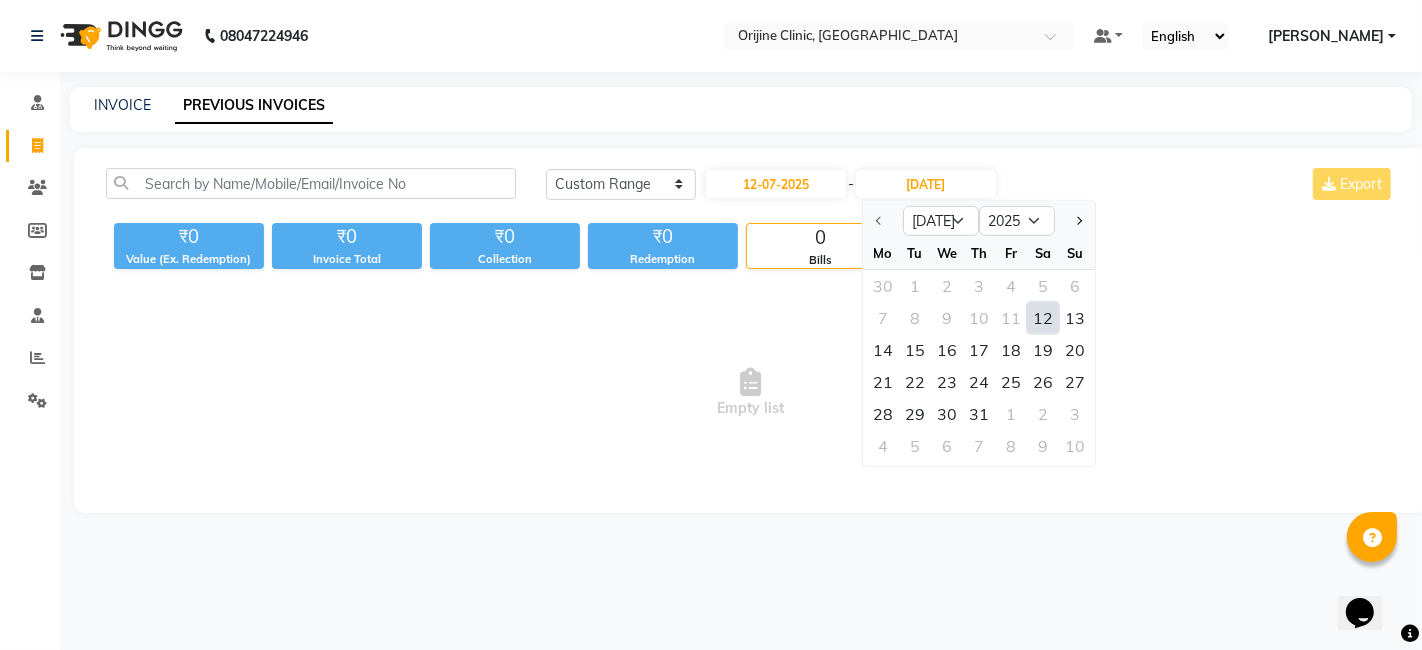 click on "12" 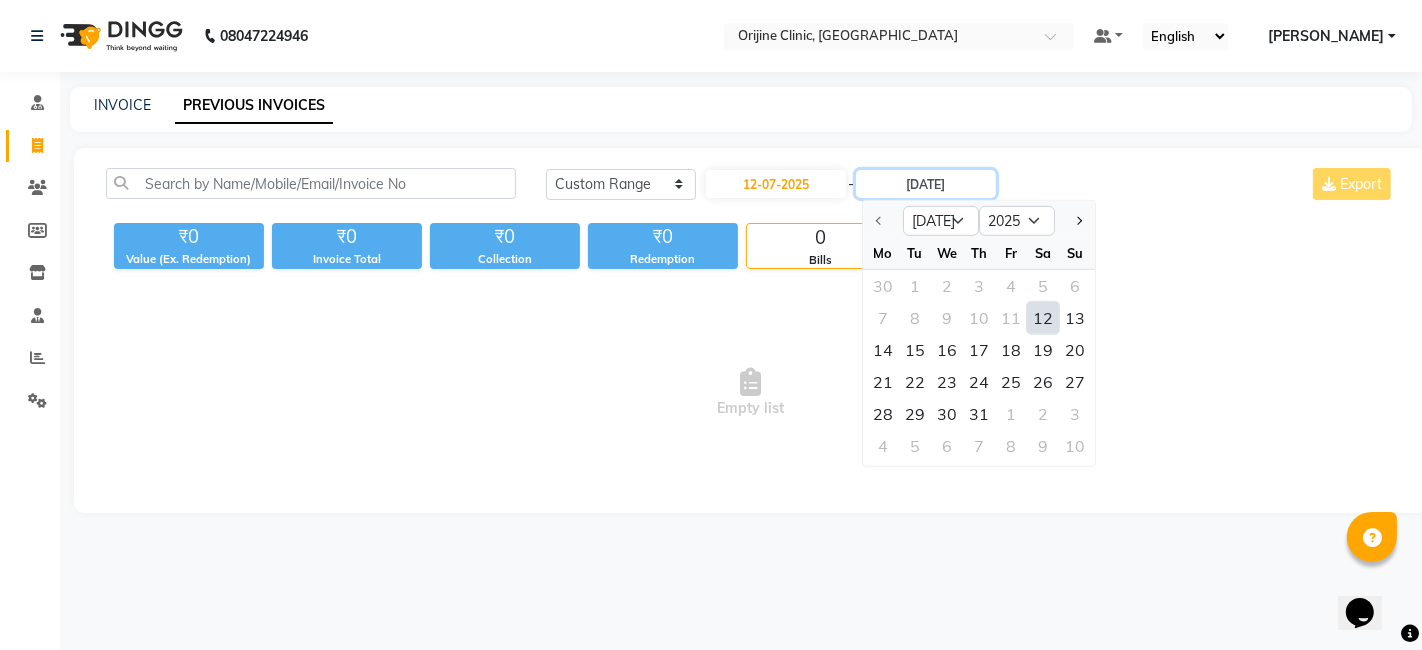 type on "12-07-2025" 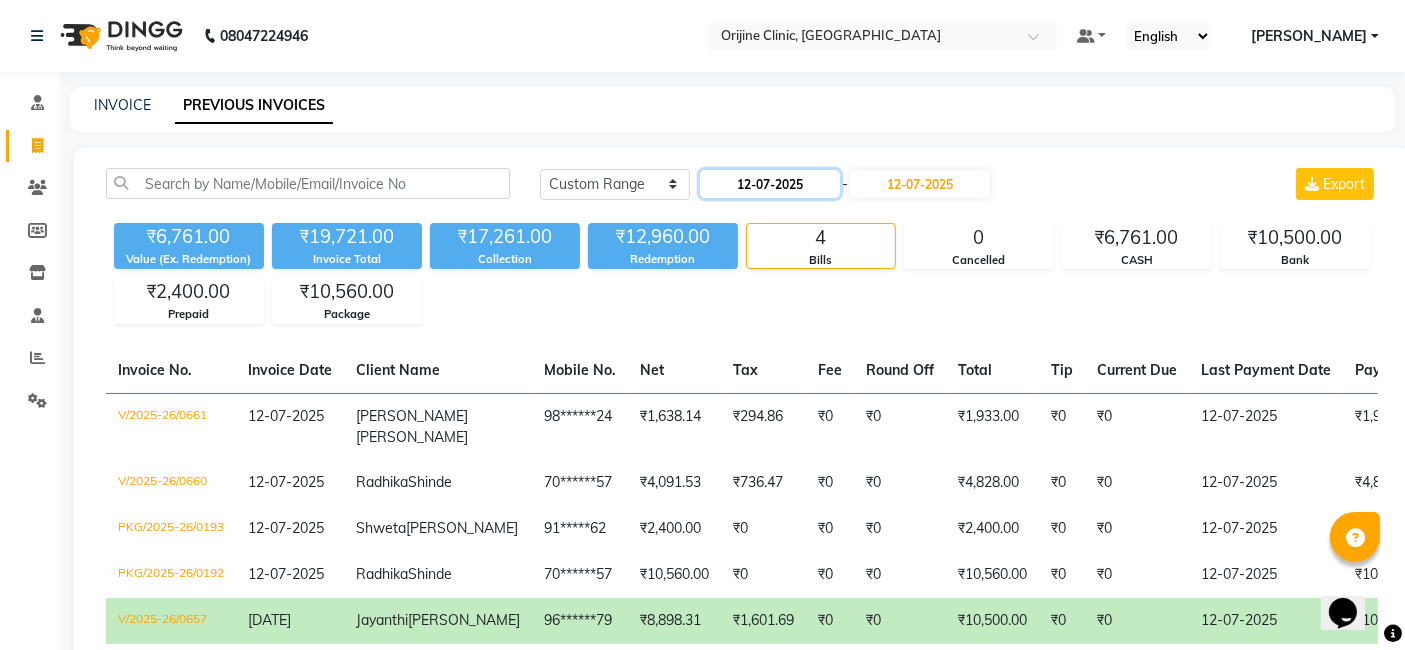 click on "12-07-2025" 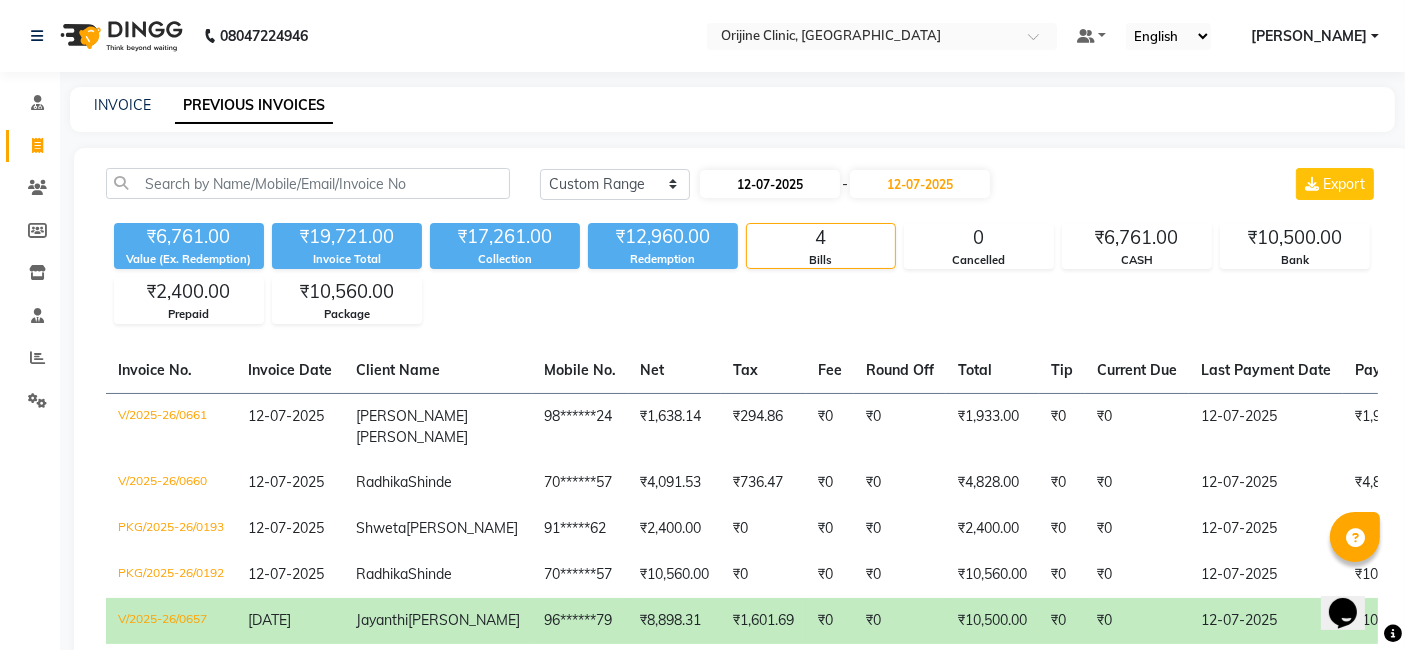 select on "7" 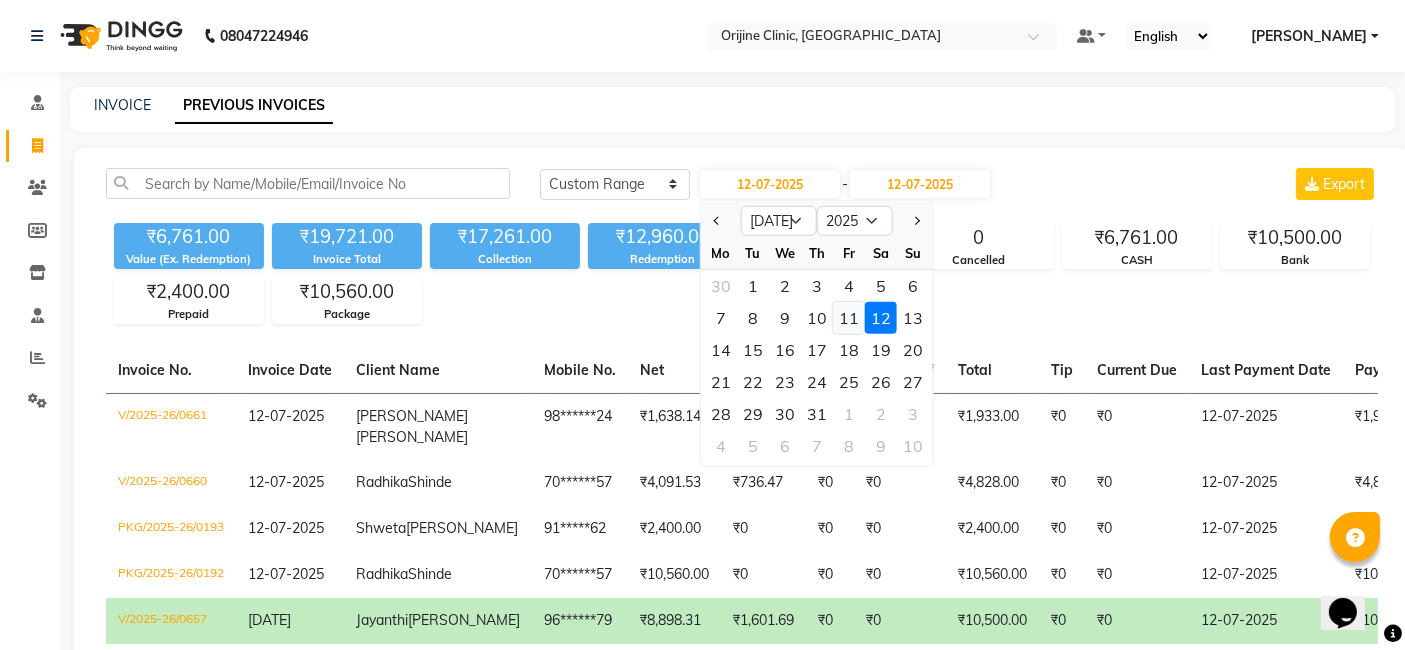 click on "11" 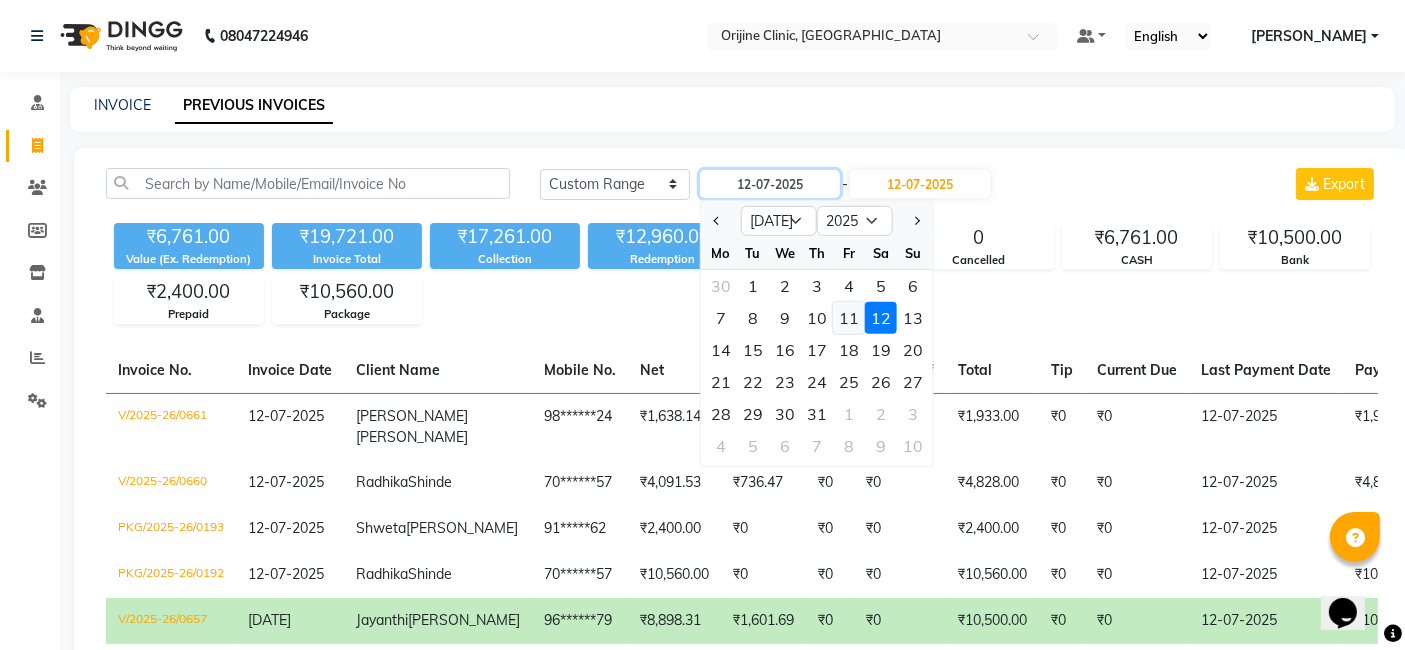type on "[DATE]" 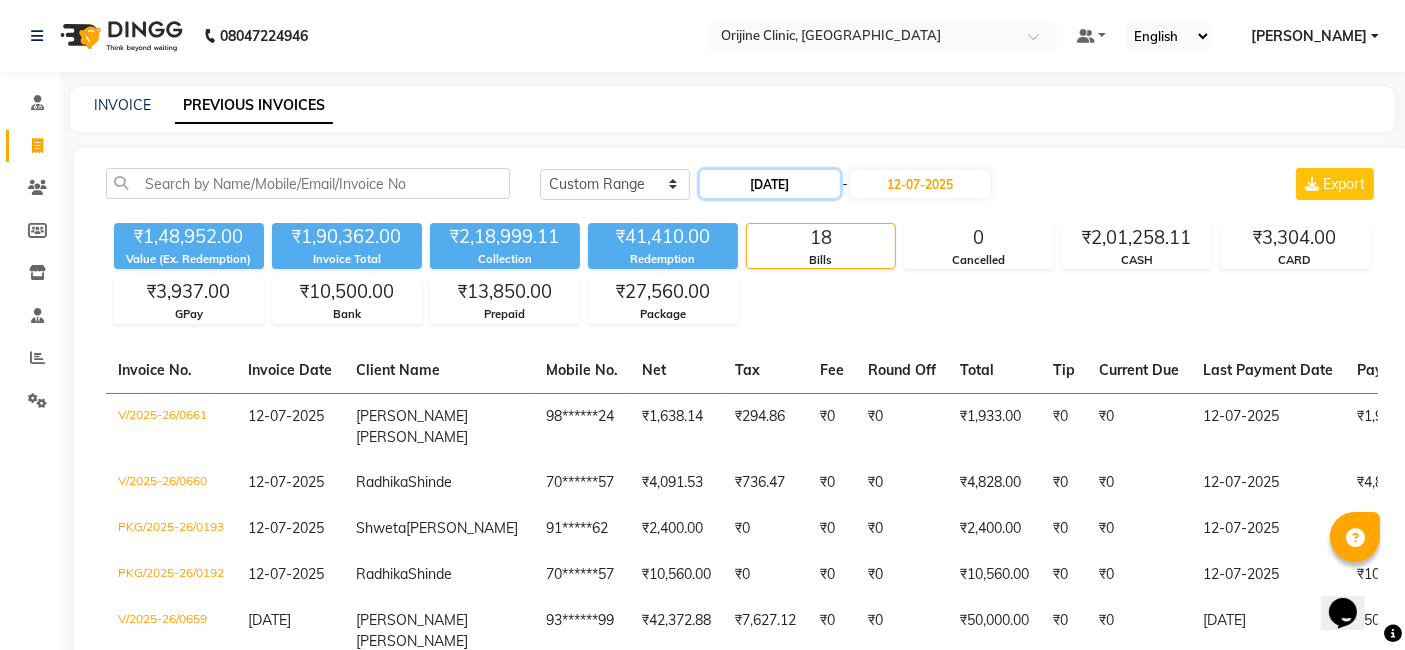click on "[DATE]" 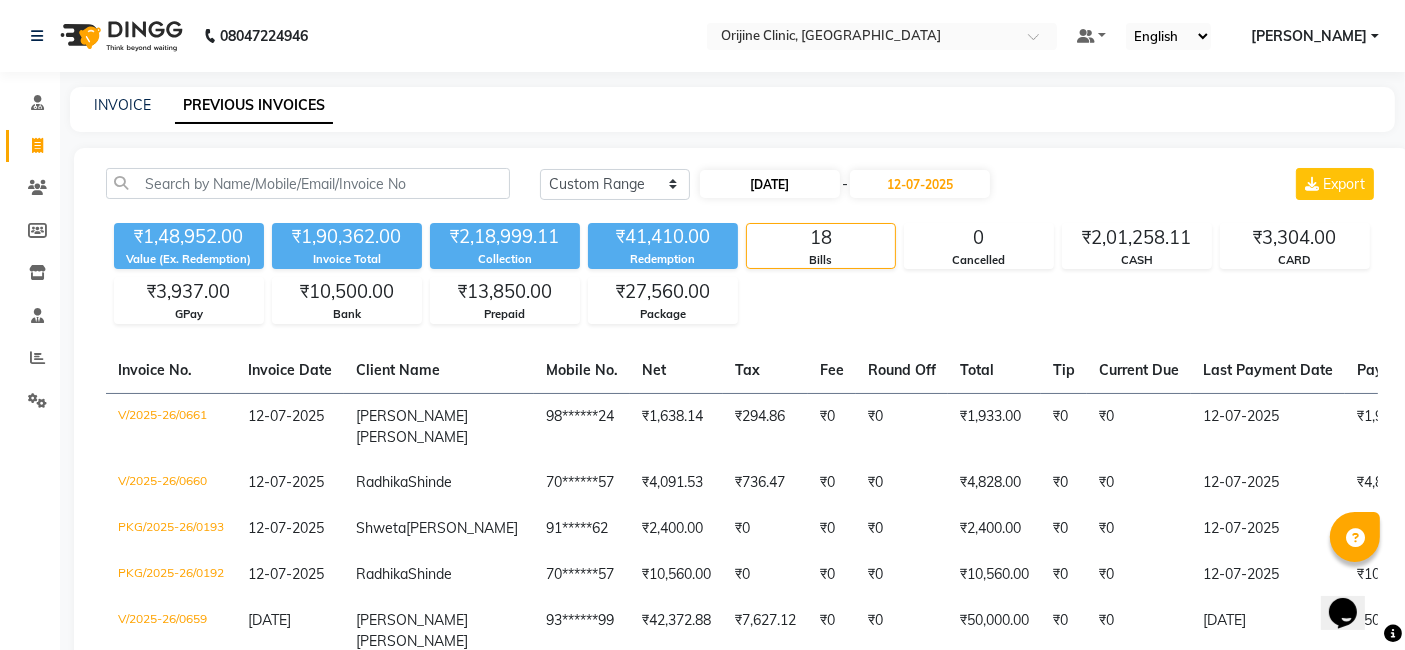 select on "7" 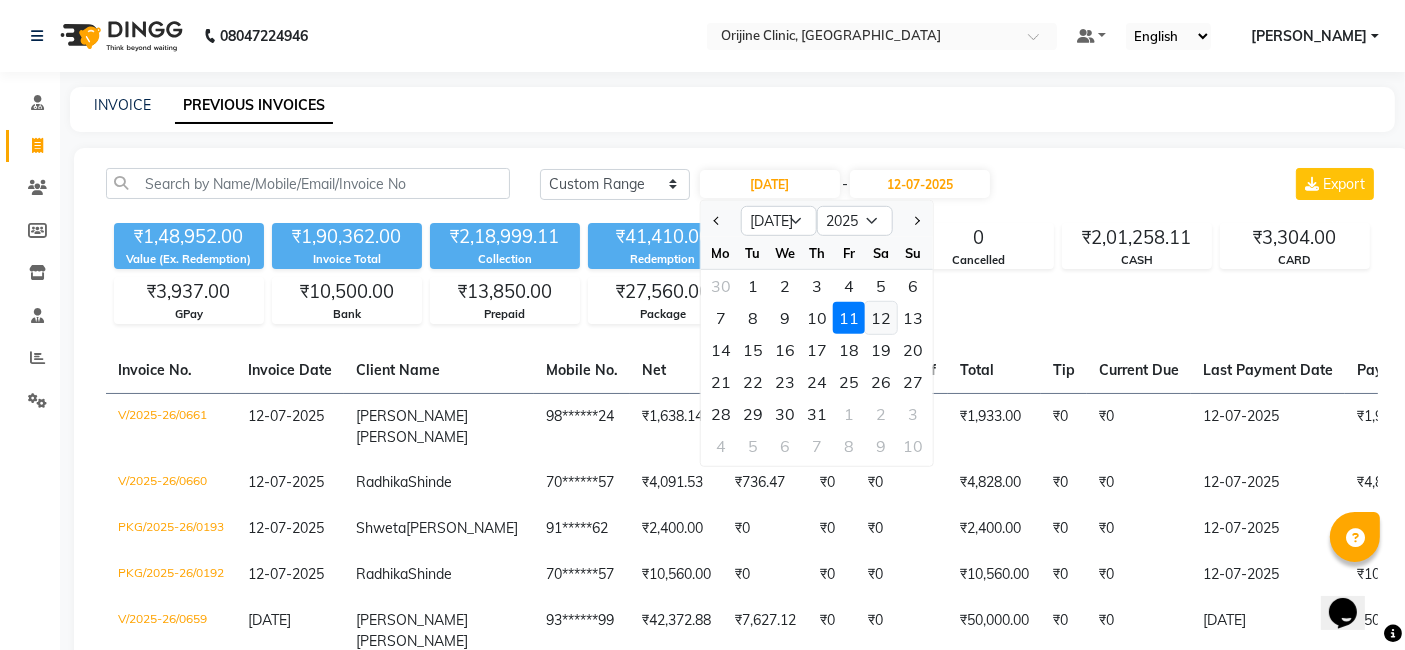 click on "12" 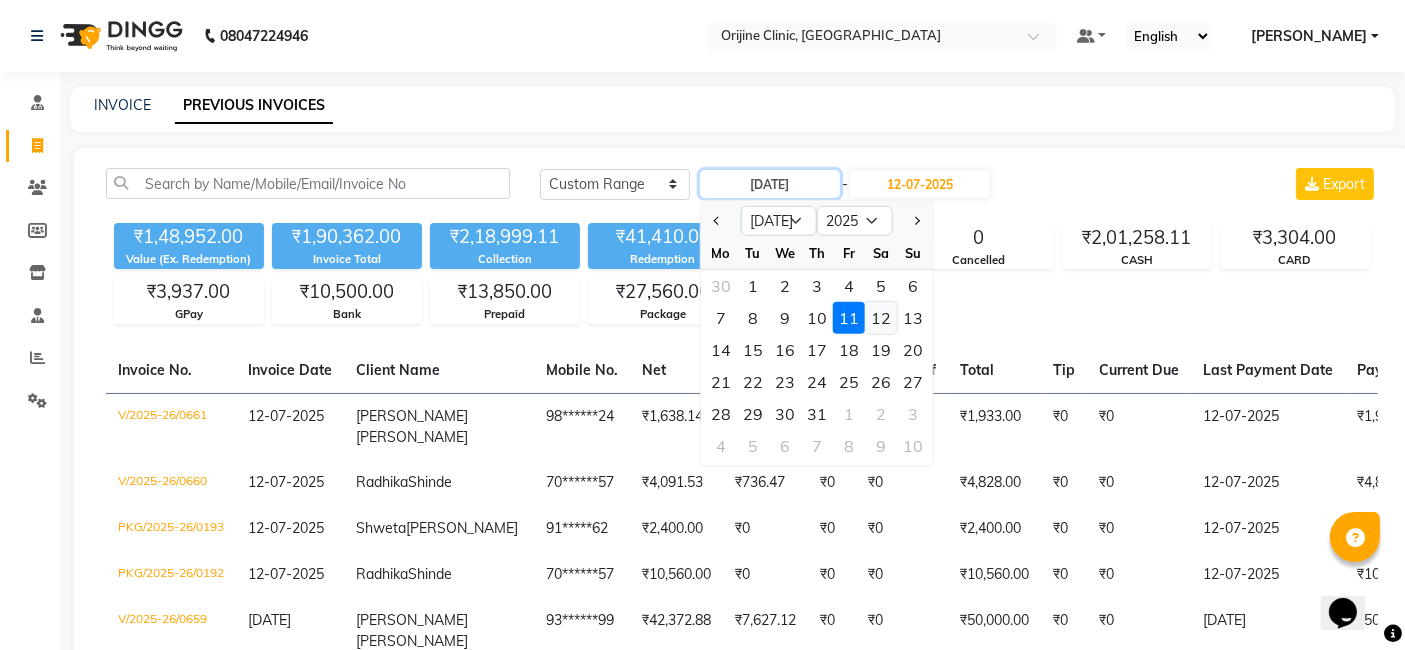 type on "12-07-2025" 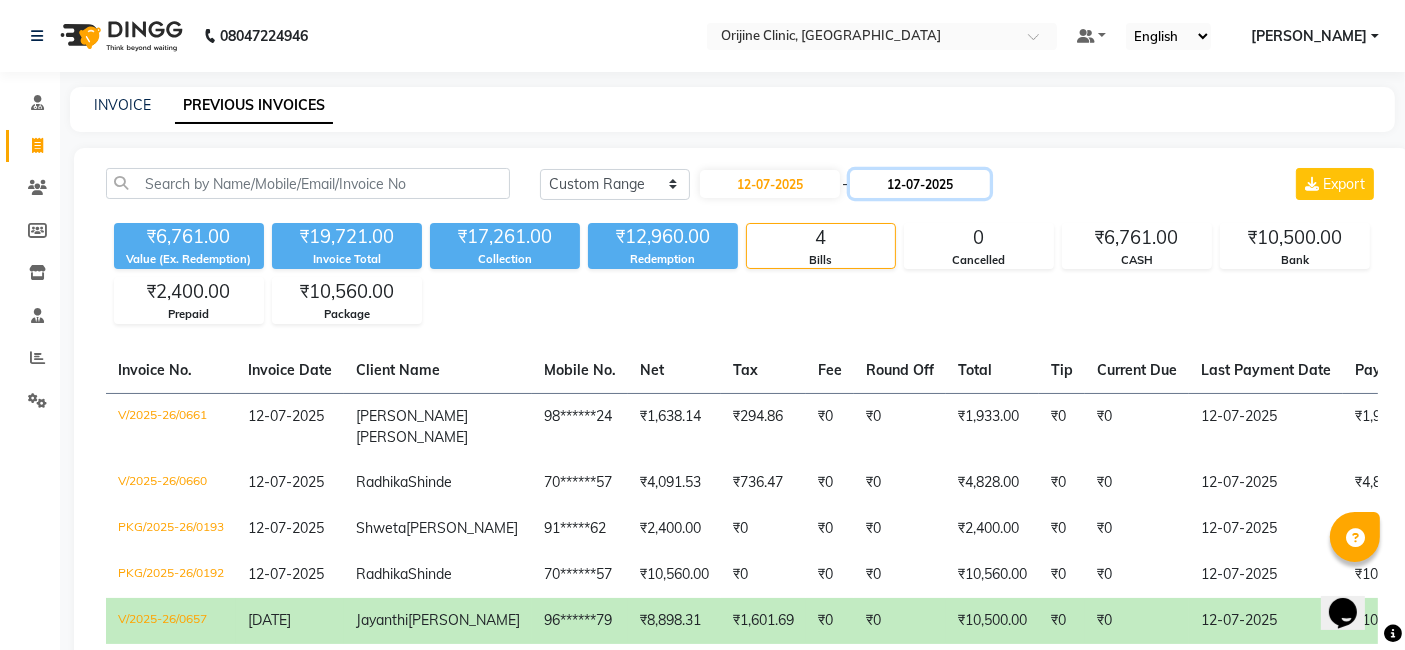 click on "12-07-2025" 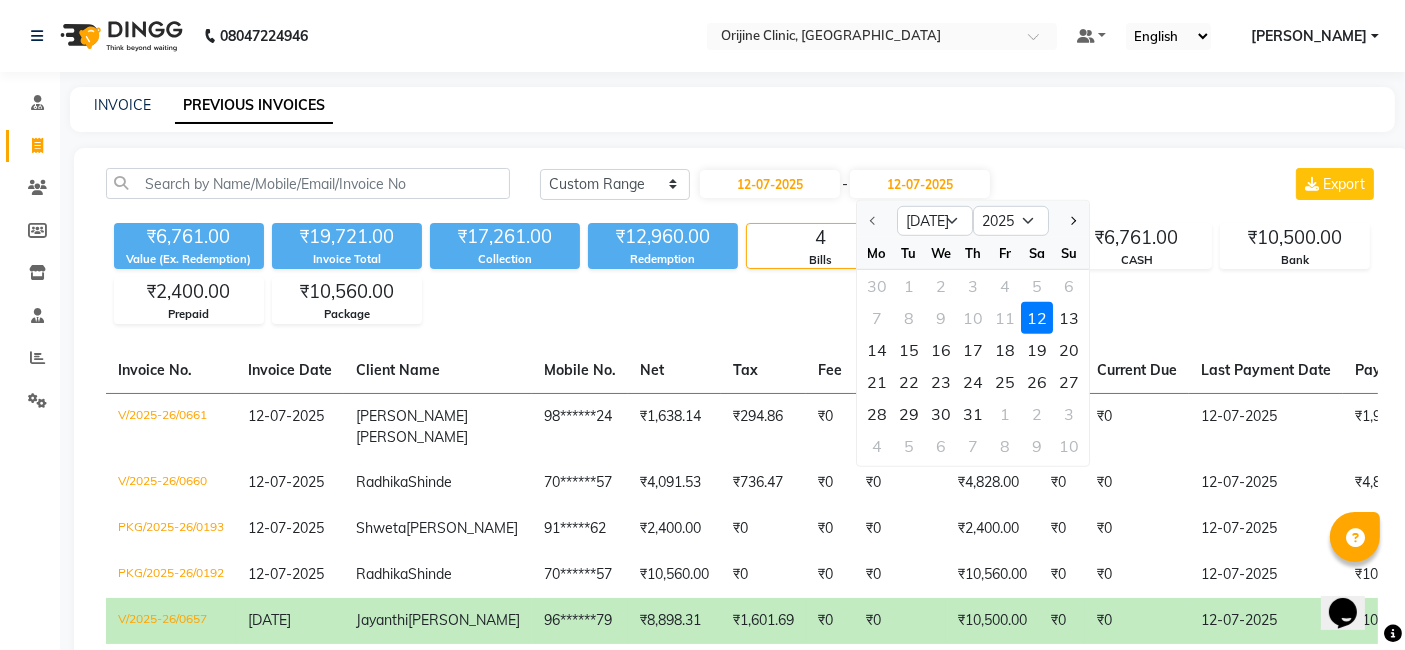click on "12" 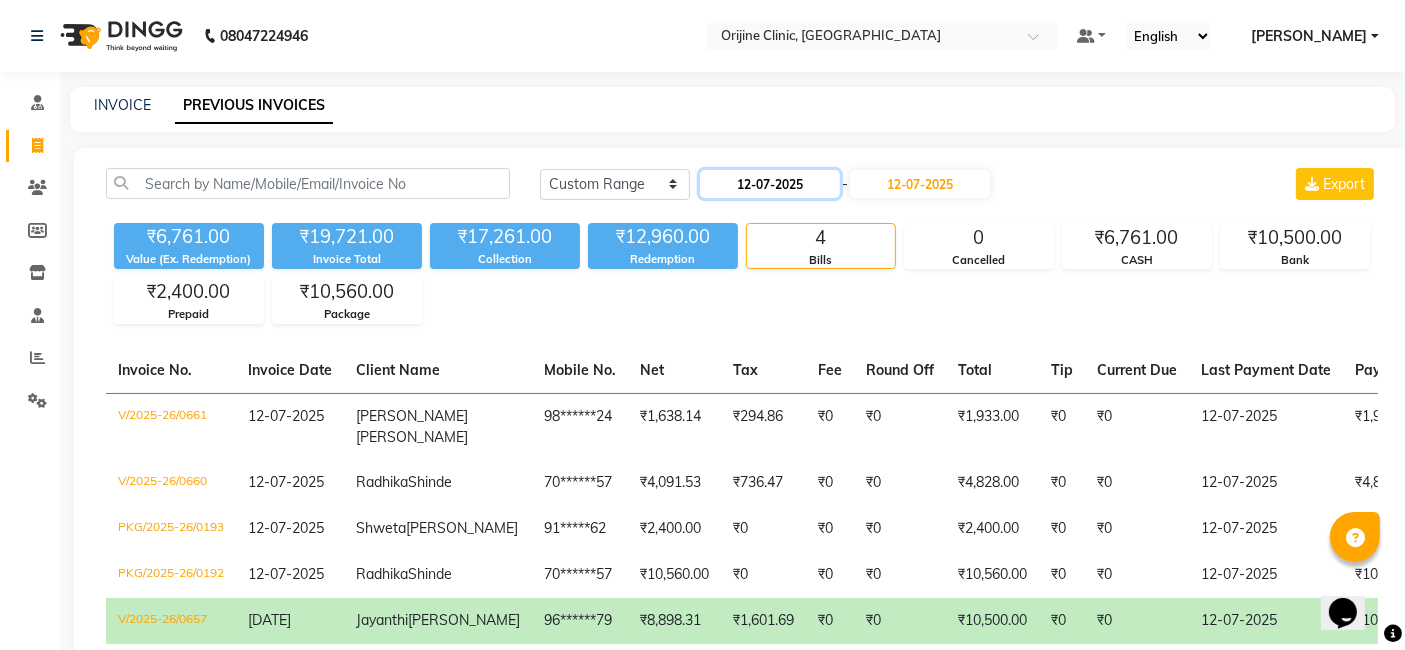 click on "12-07-2025" 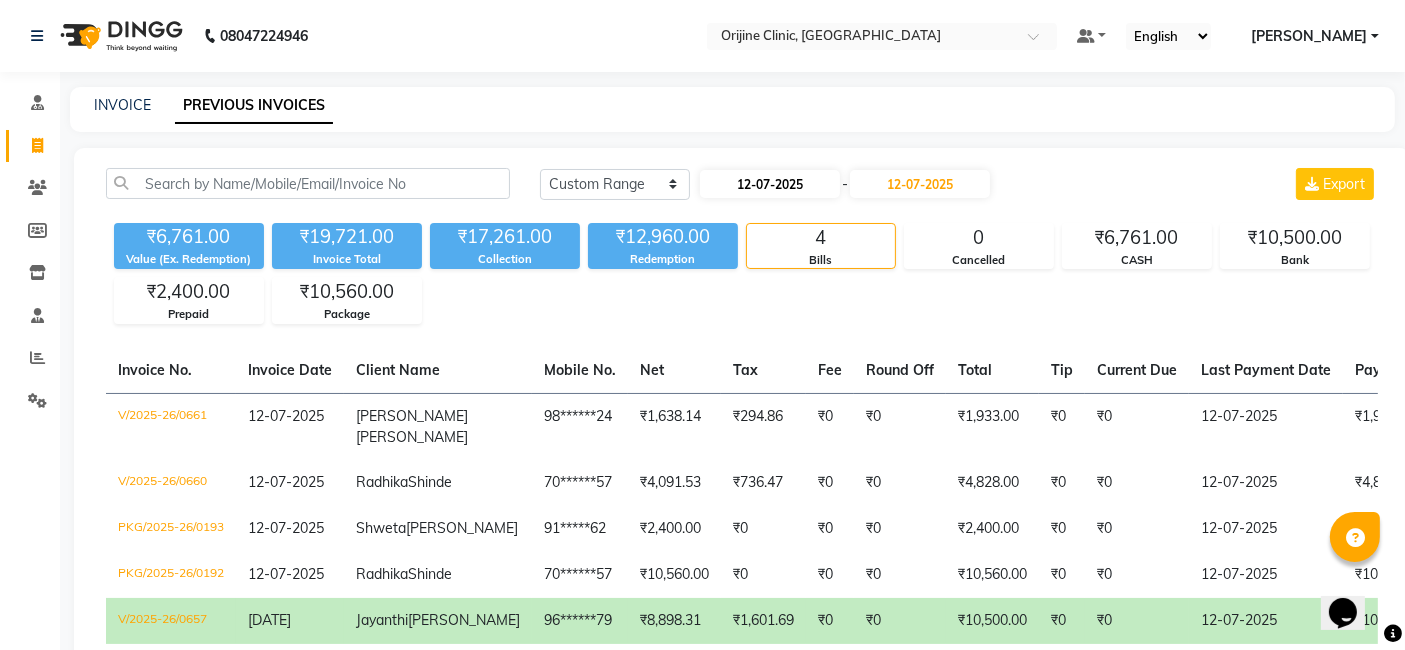 select on "7" 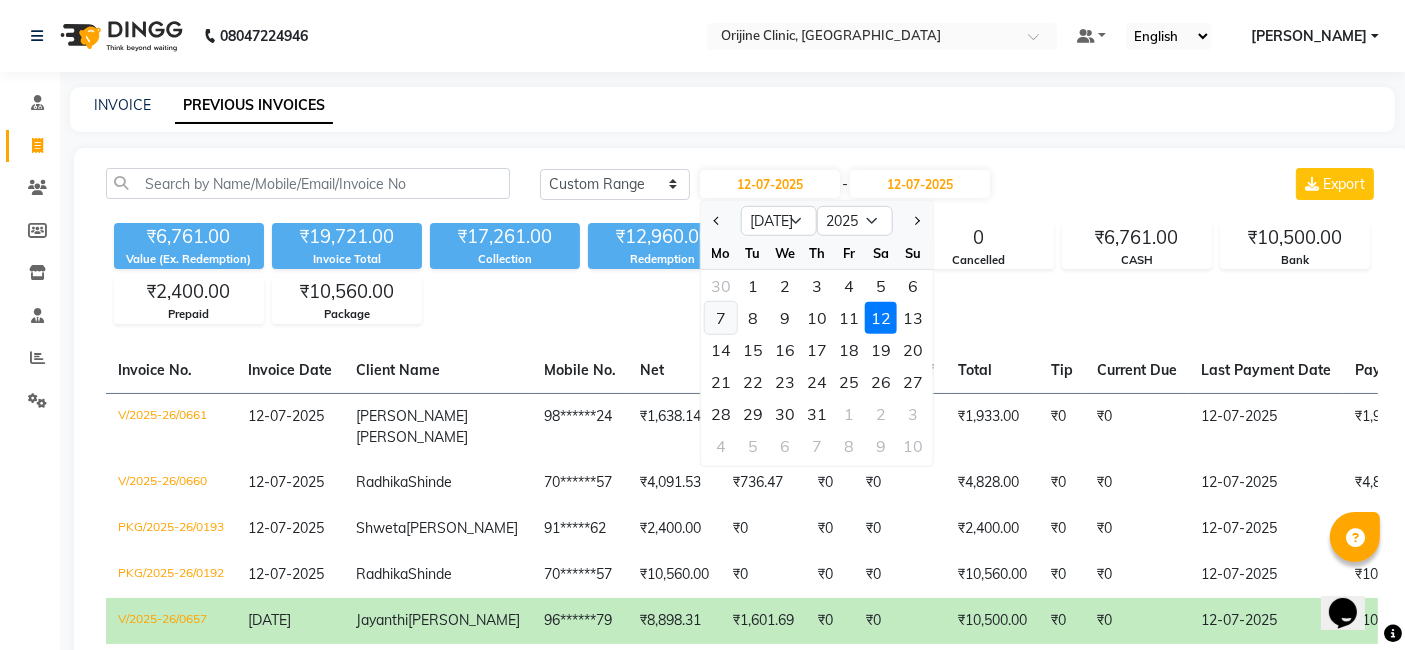 click on "7" 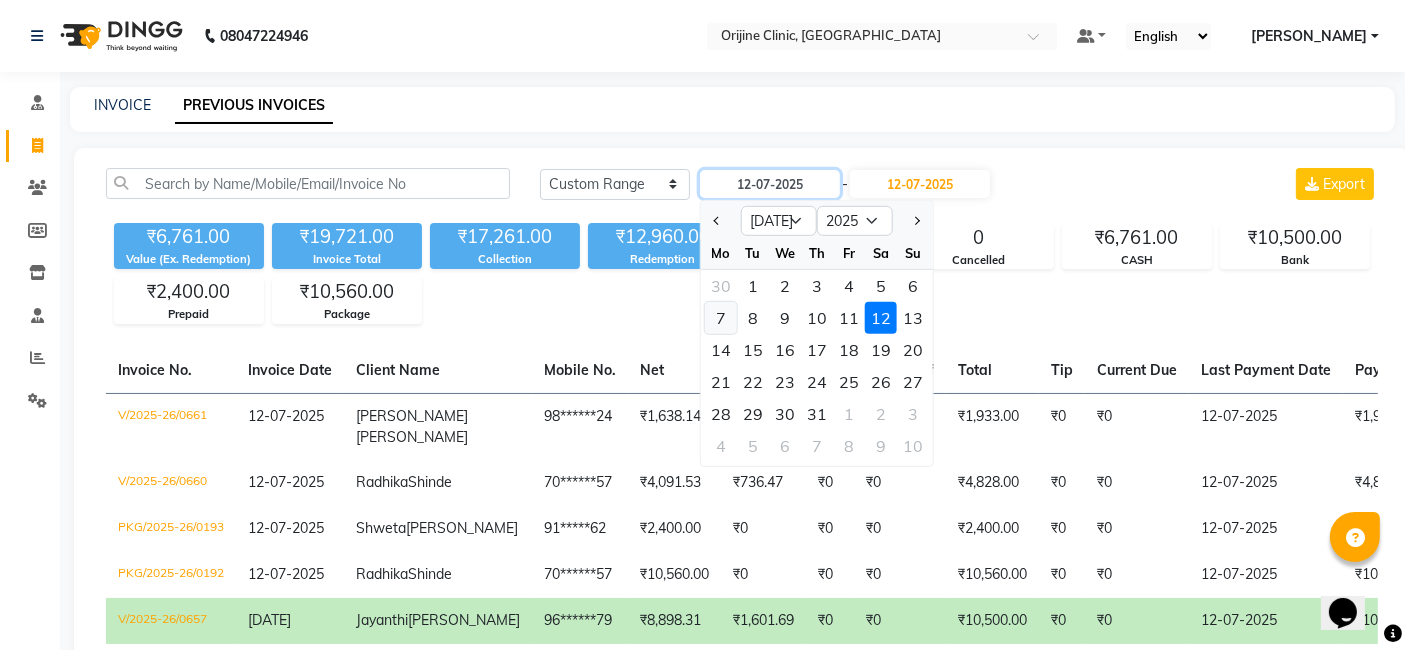 type on "[DATE]" 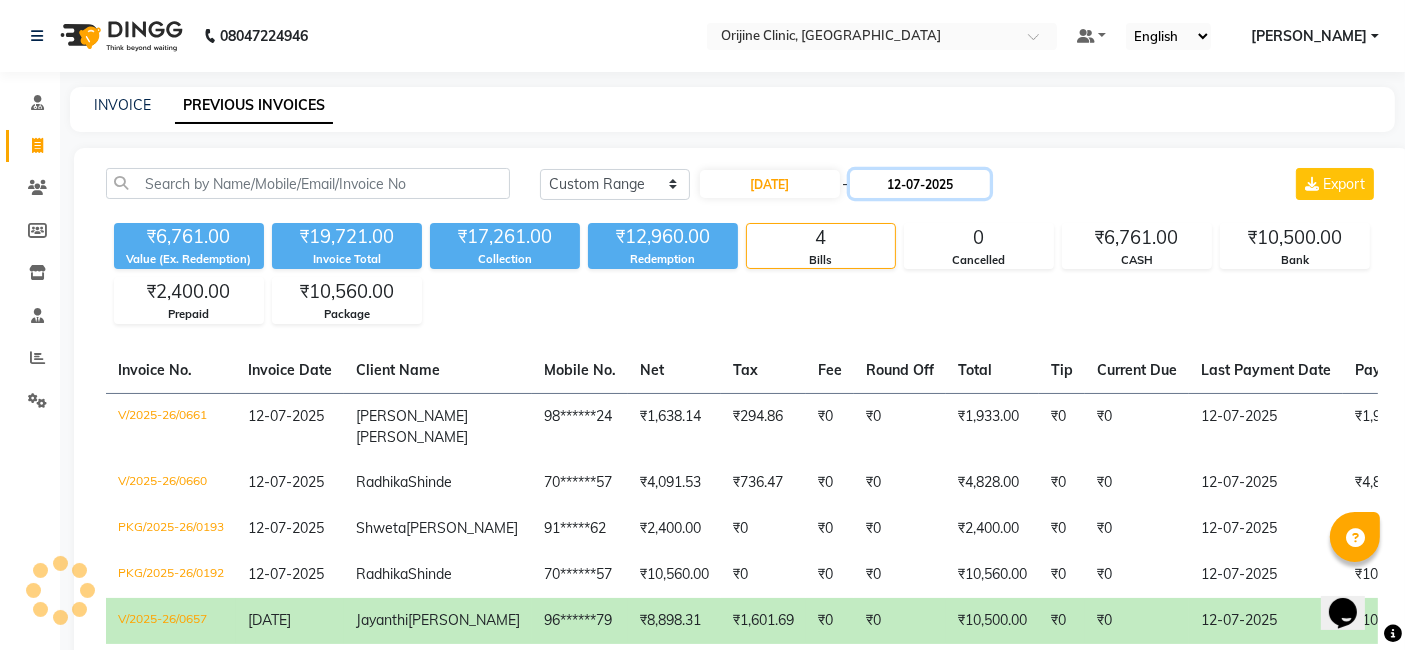 click on "12-07-2025" 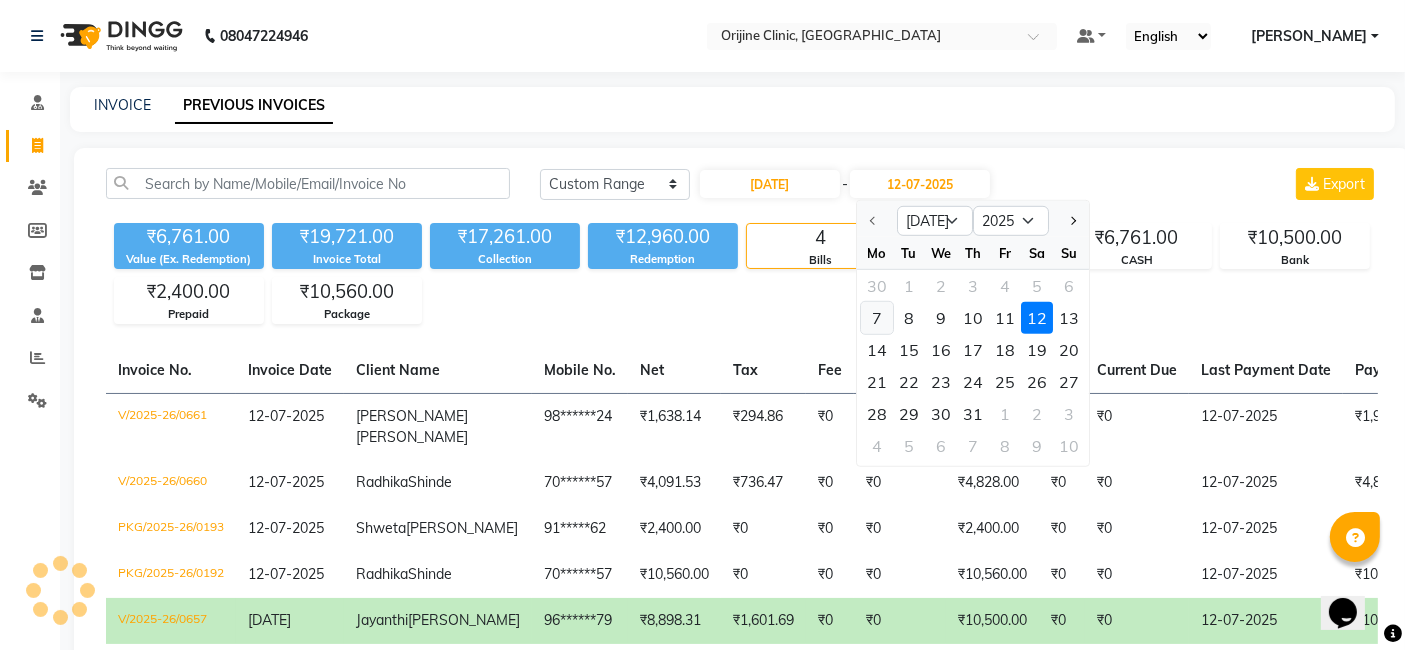 click on "7" 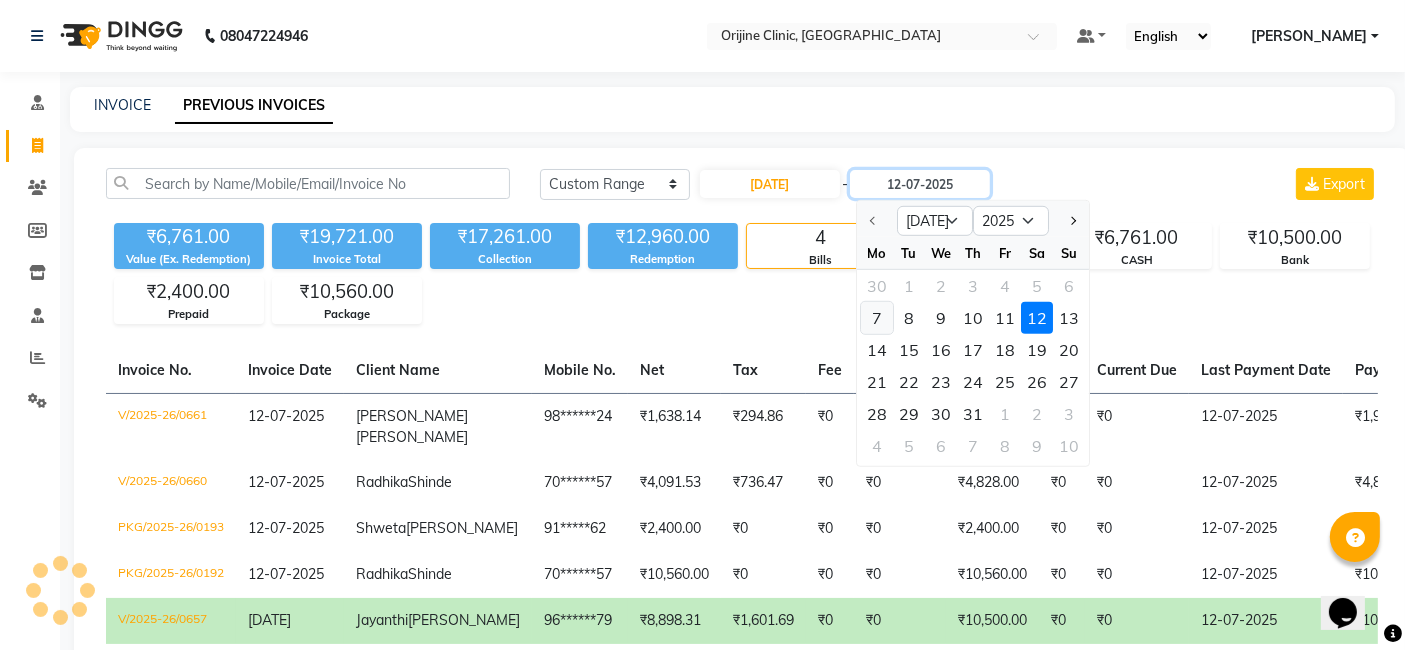 type on "[DATE]" 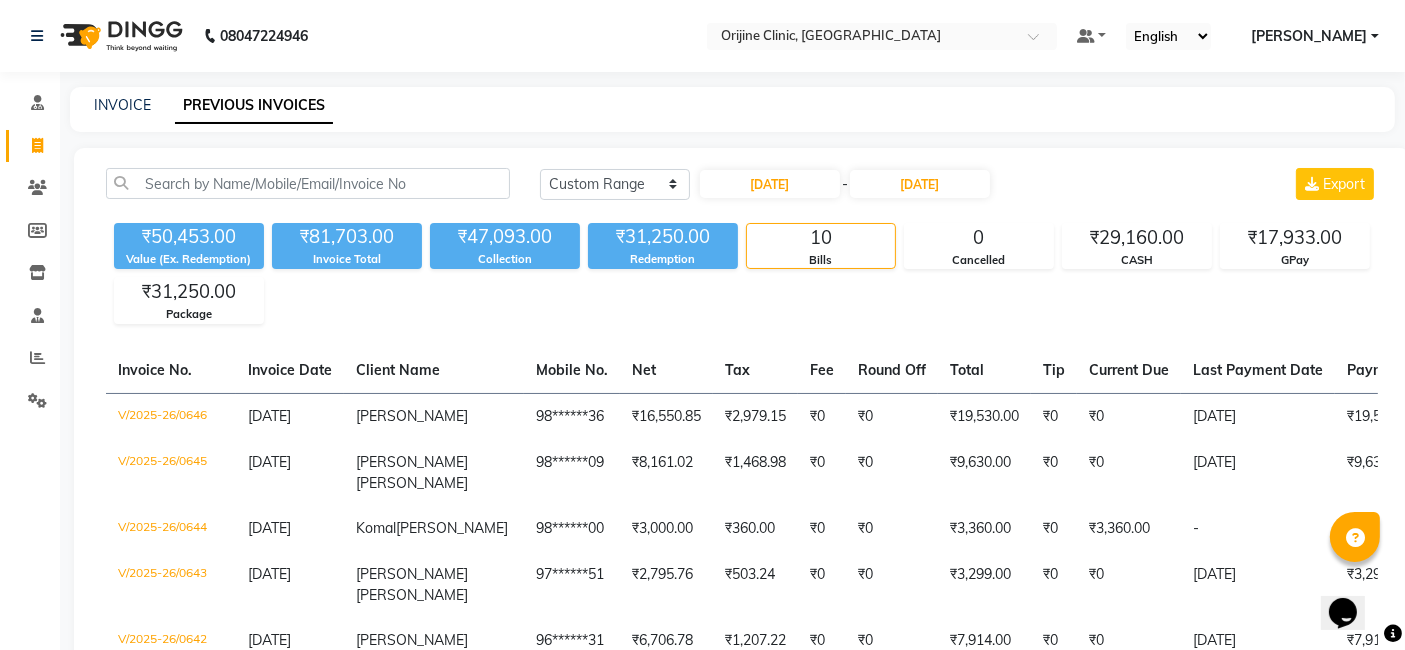click on "[DATE] [DATE] Custom Range [DATE] - [DATE] Export" 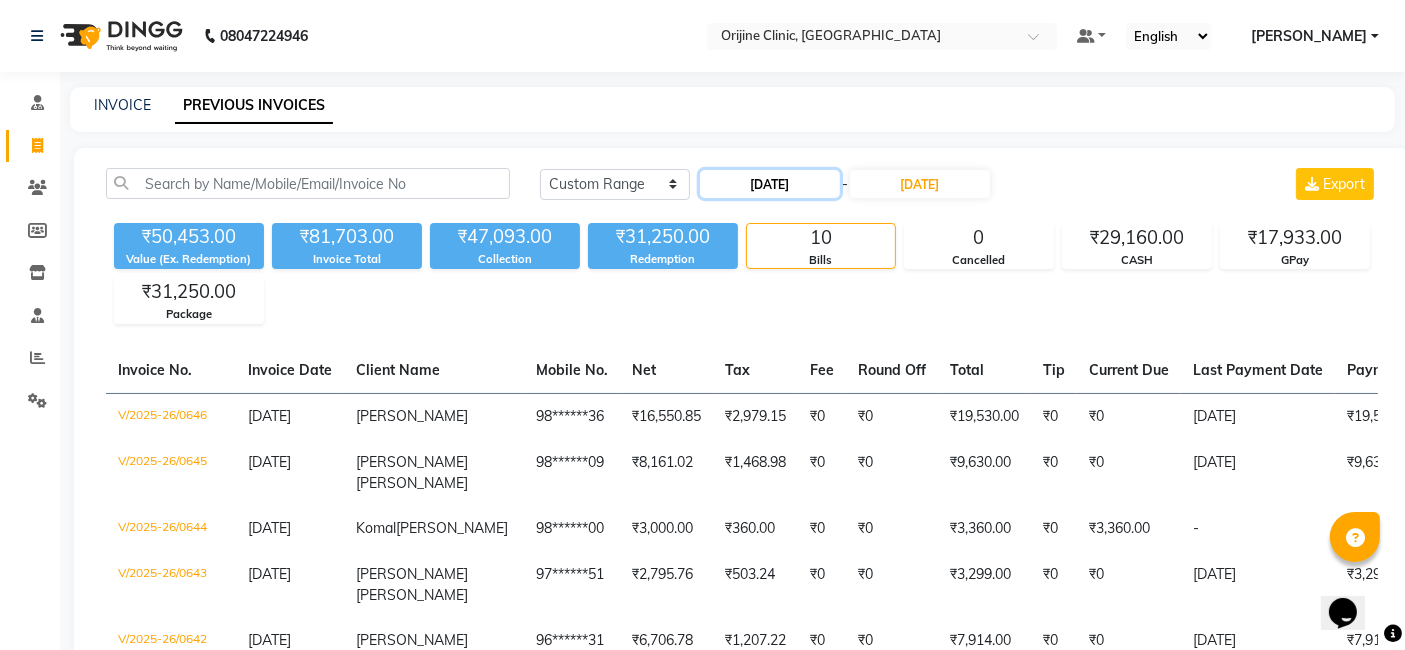 click on "[DATE]" 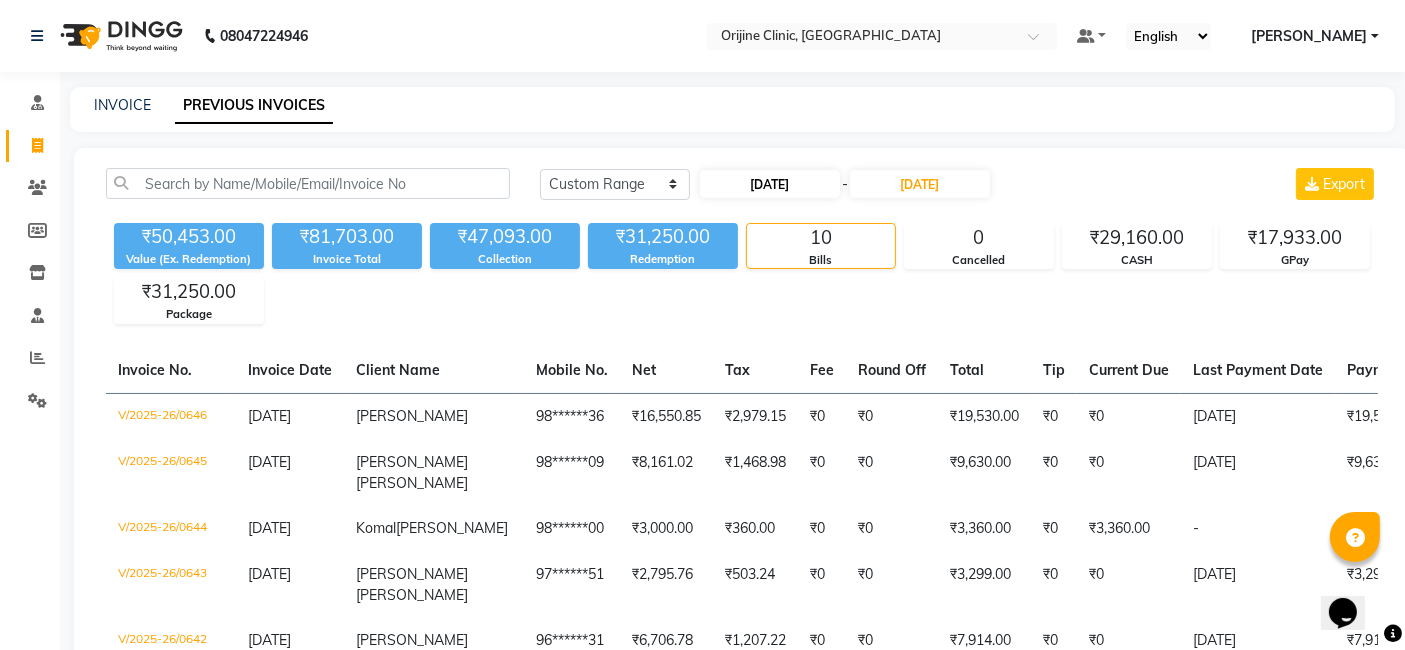 select on "7" 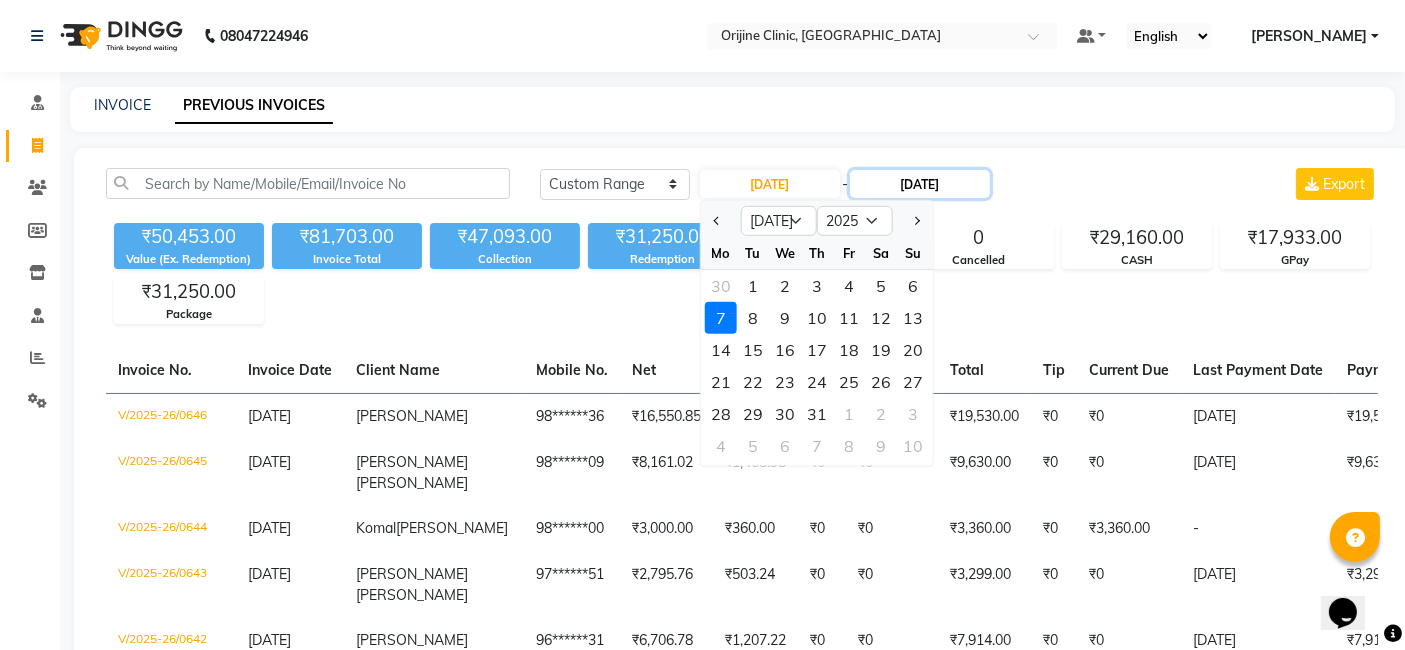 click on "[DATE]" 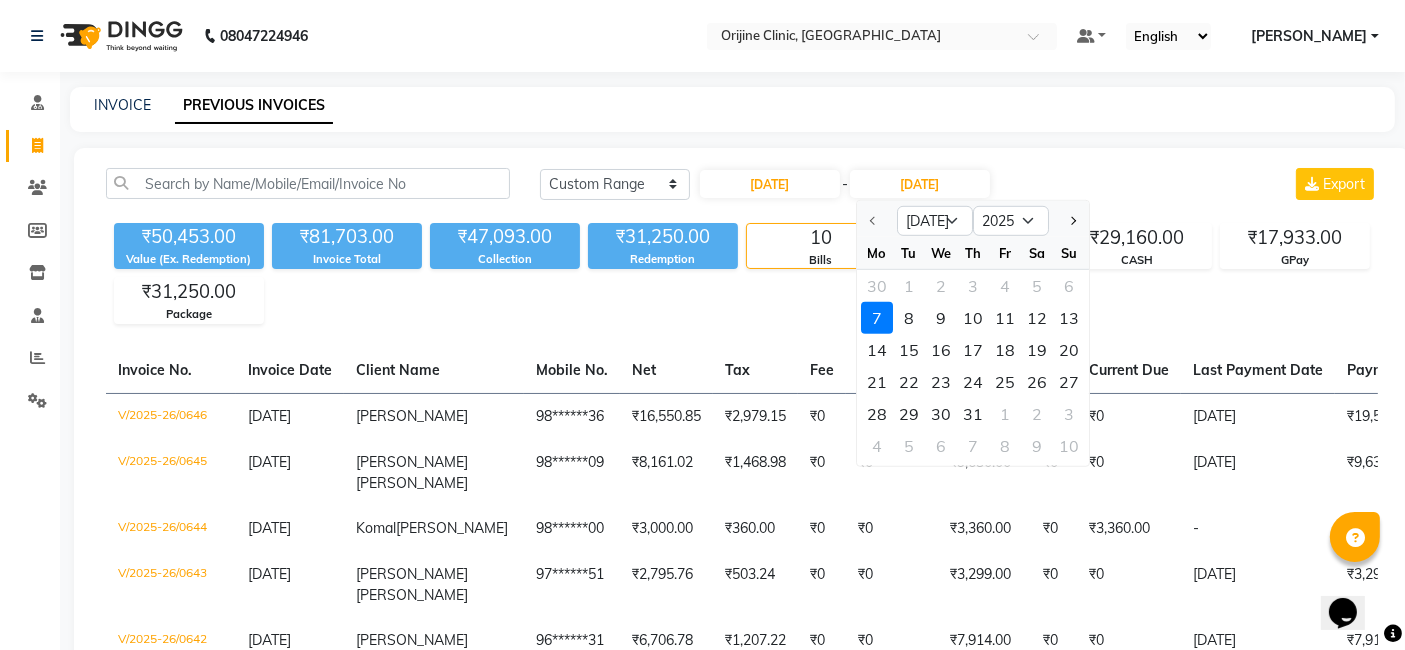 click on "7" 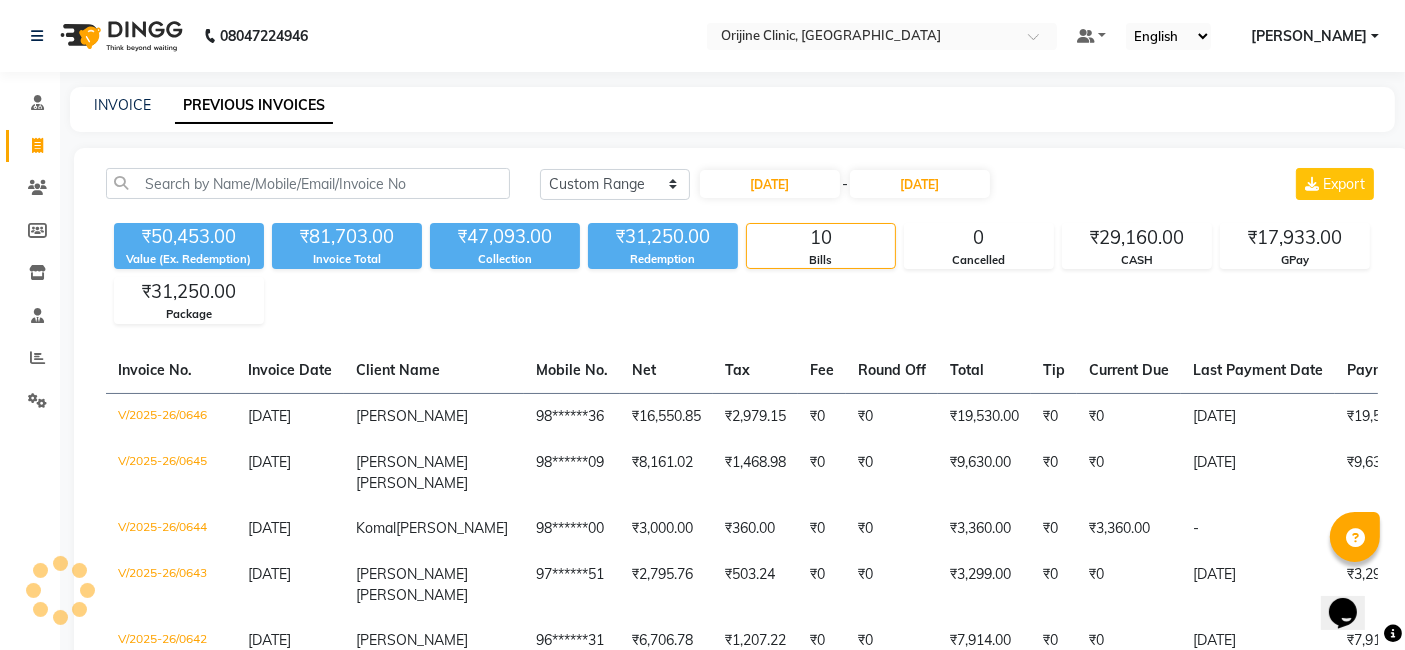 click on "[DATE] [DATE] Custom Range [DATE] - [DATE] Export" 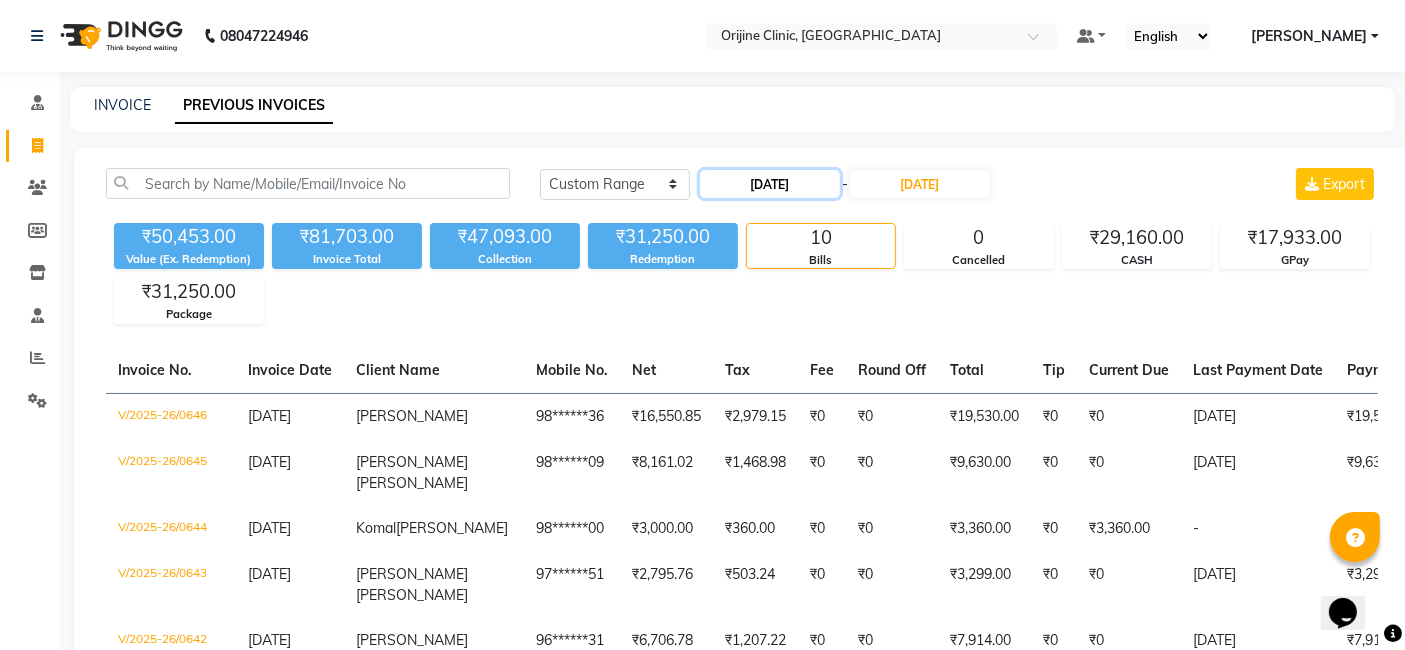 click on "[DATE]" 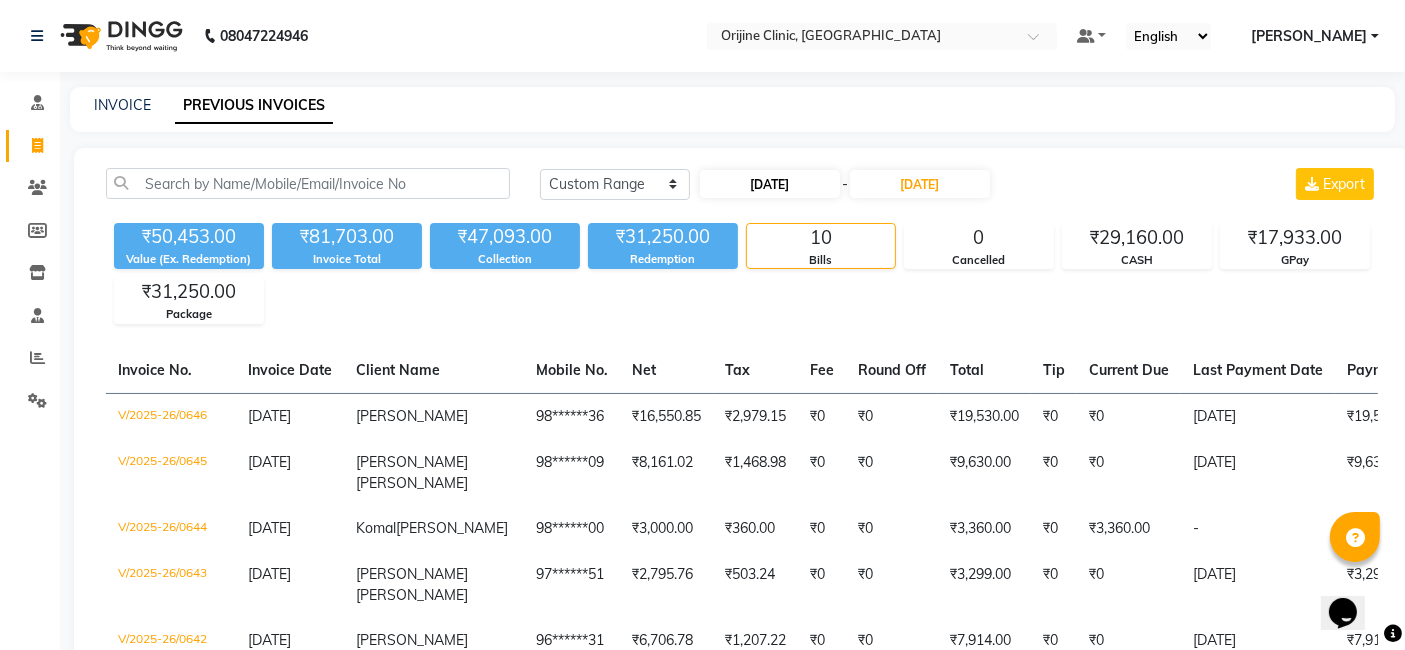 select on "7" 